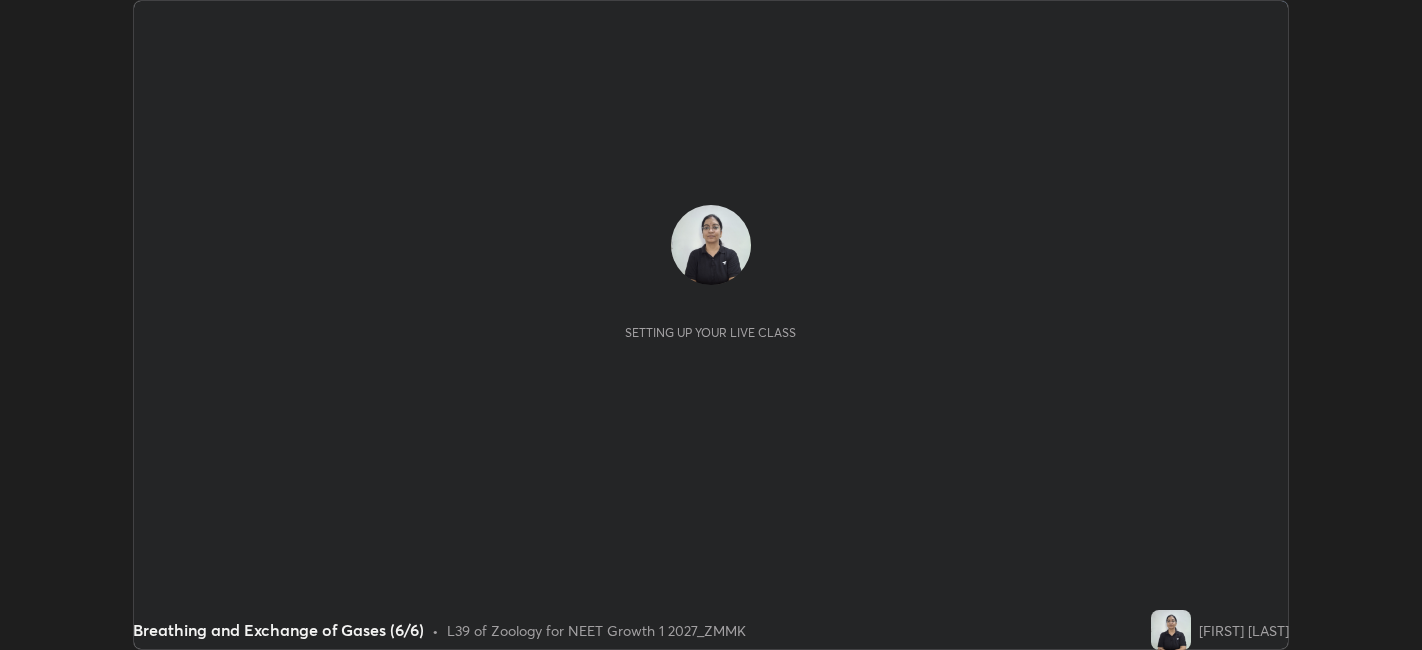 scroll, scrollTop: 0, scrollLeft: 0, axis: both 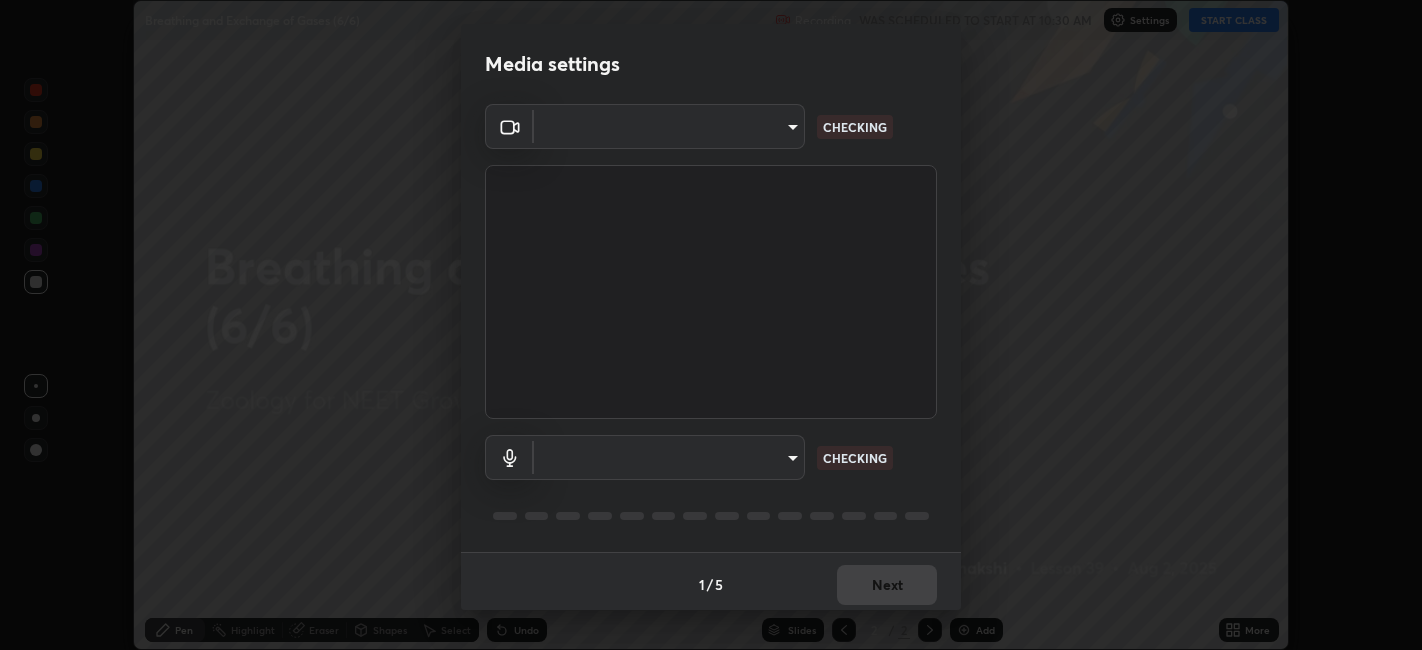 type on "052f9b30e05f62bb2e590cb50044ac96a00de3eab8a32c7a625fc31ec407be61" 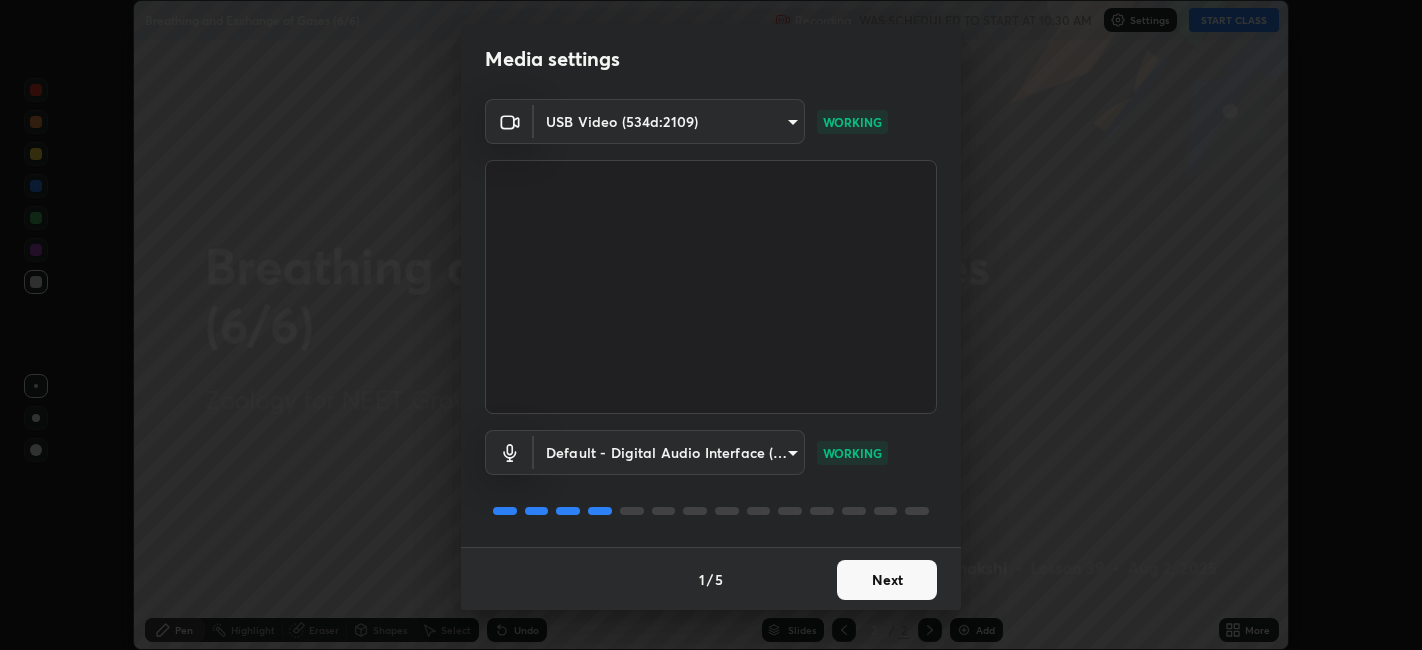 click on "Next" at bounding box center (887, 580) 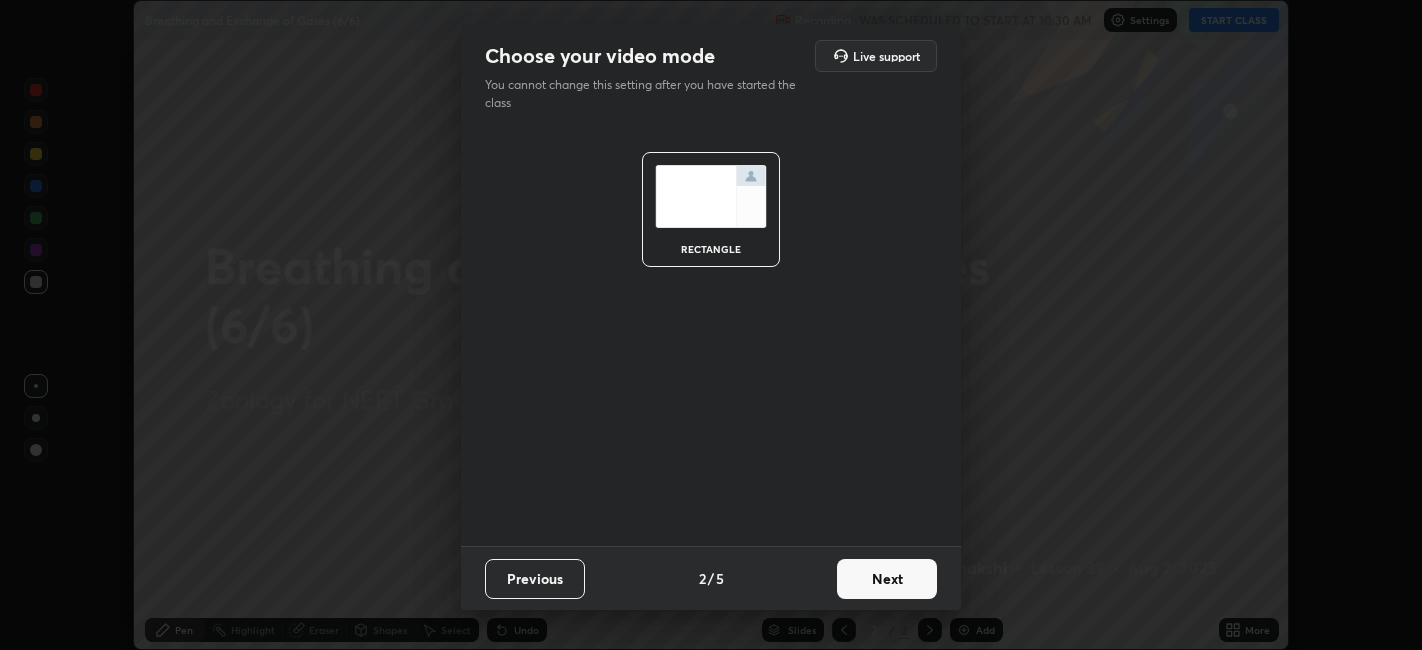 scroll, scrollTop: 0, scrollLeft: 0, axis: both 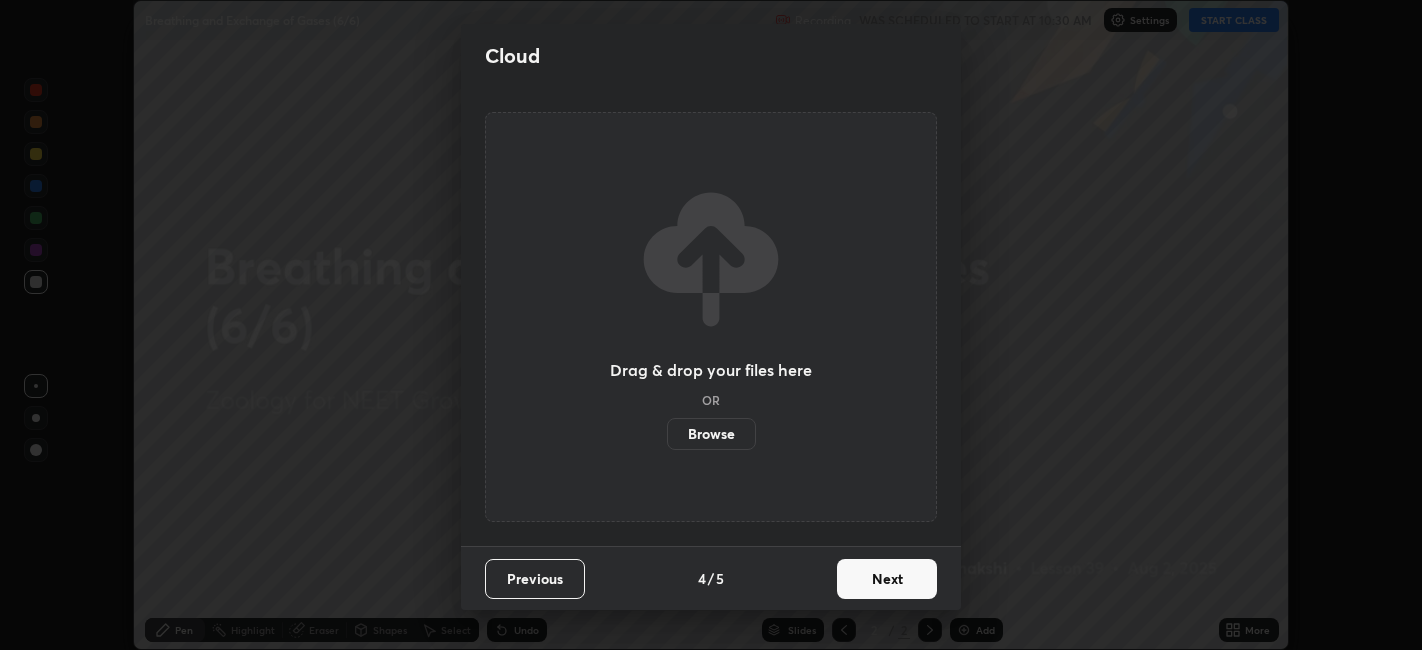 click on "Next" at bounding box center [887, 579] 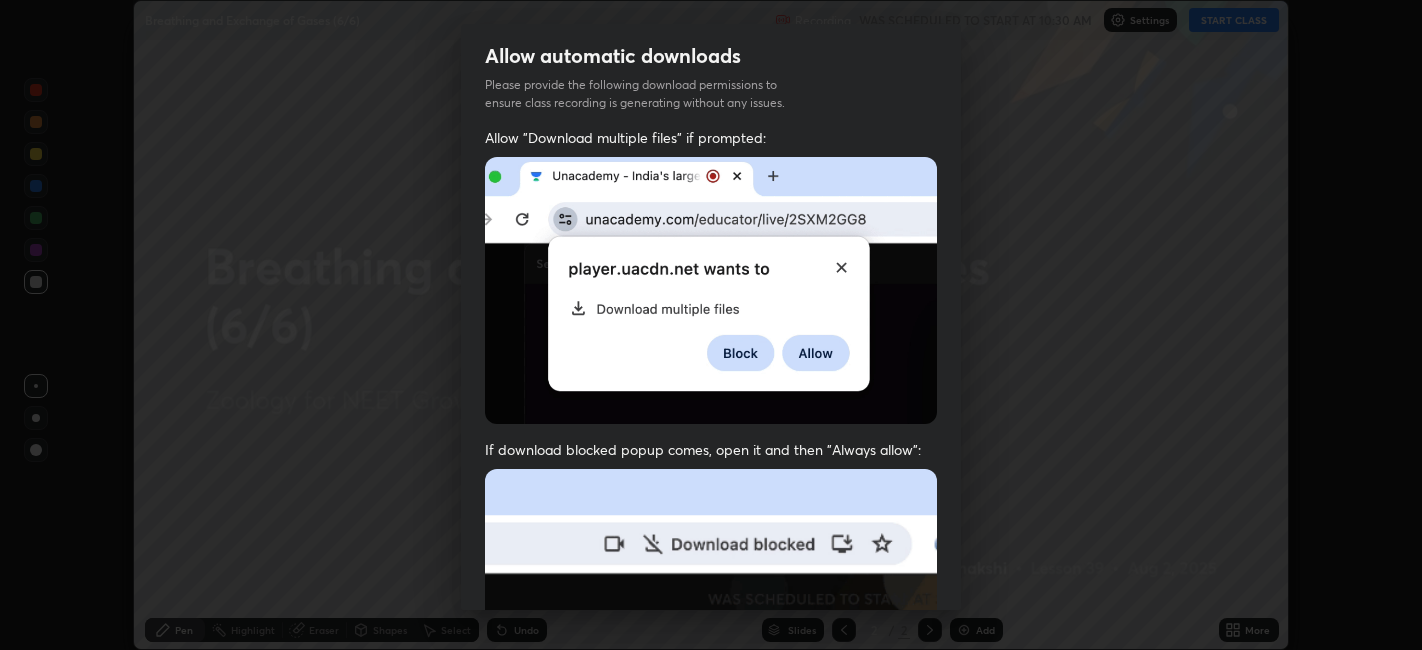 click at bounding box center [711, 687] 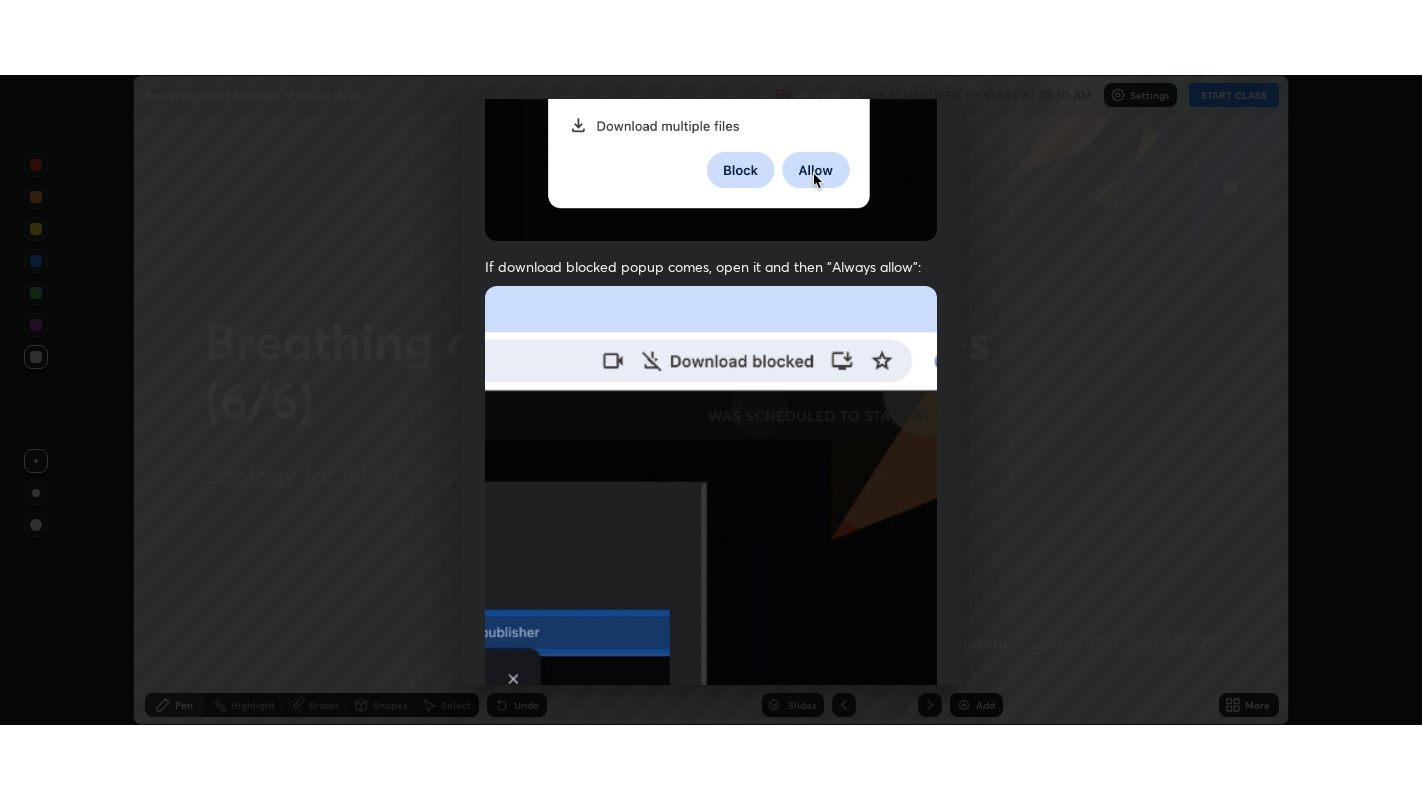 scroll, scrollTop: 413, scrollLeft: 0, axis: vertical 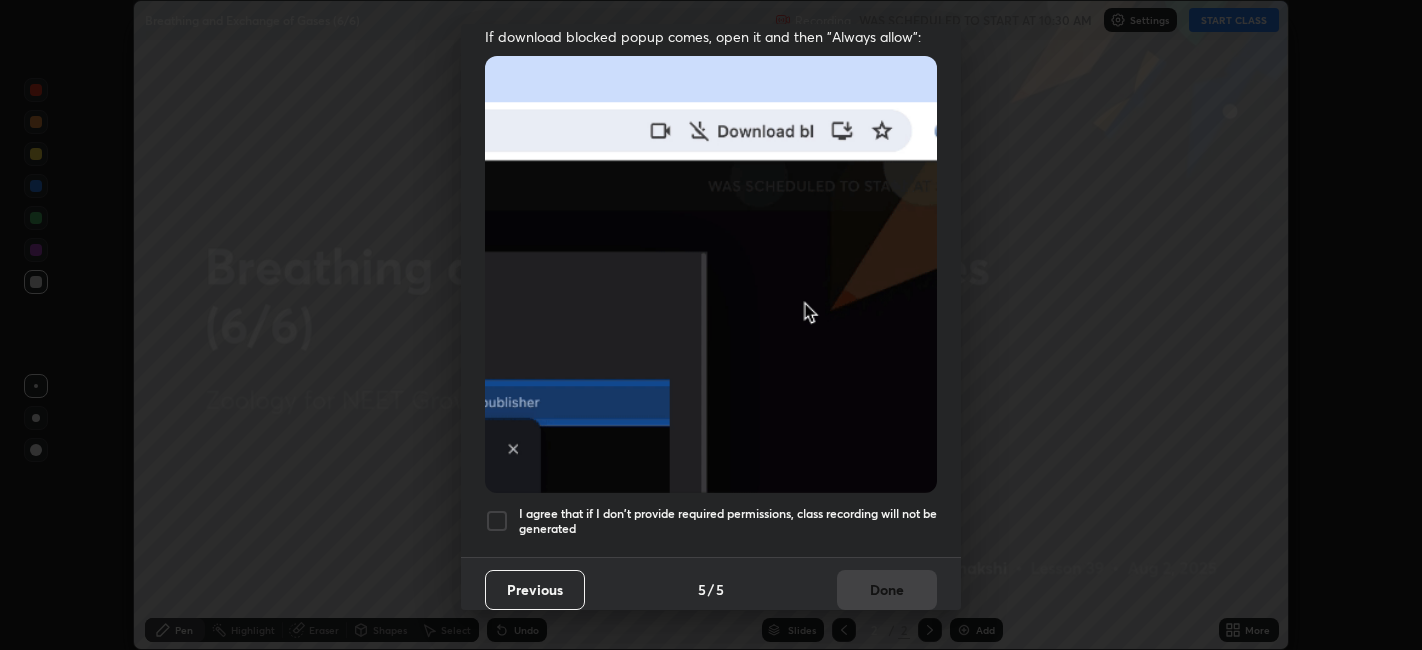 click at bounding box center [497, 521] 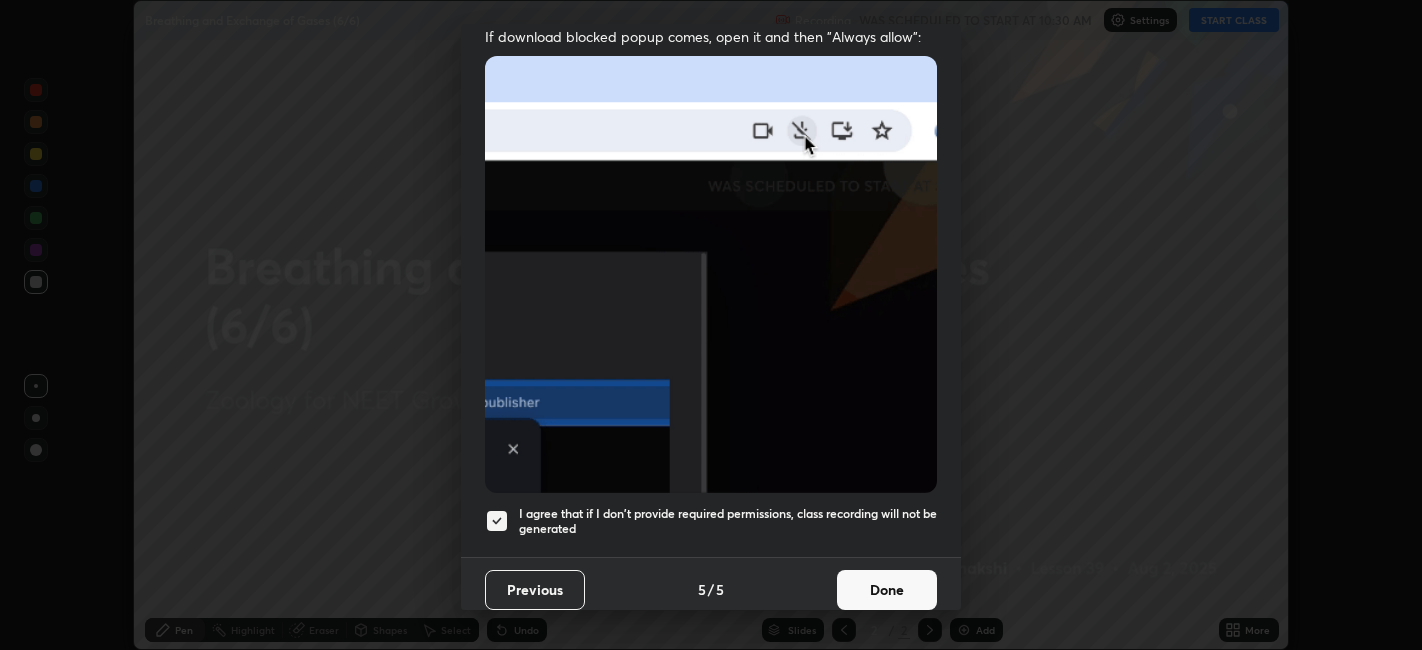 click on "Done" at bounding box center [887, 590] 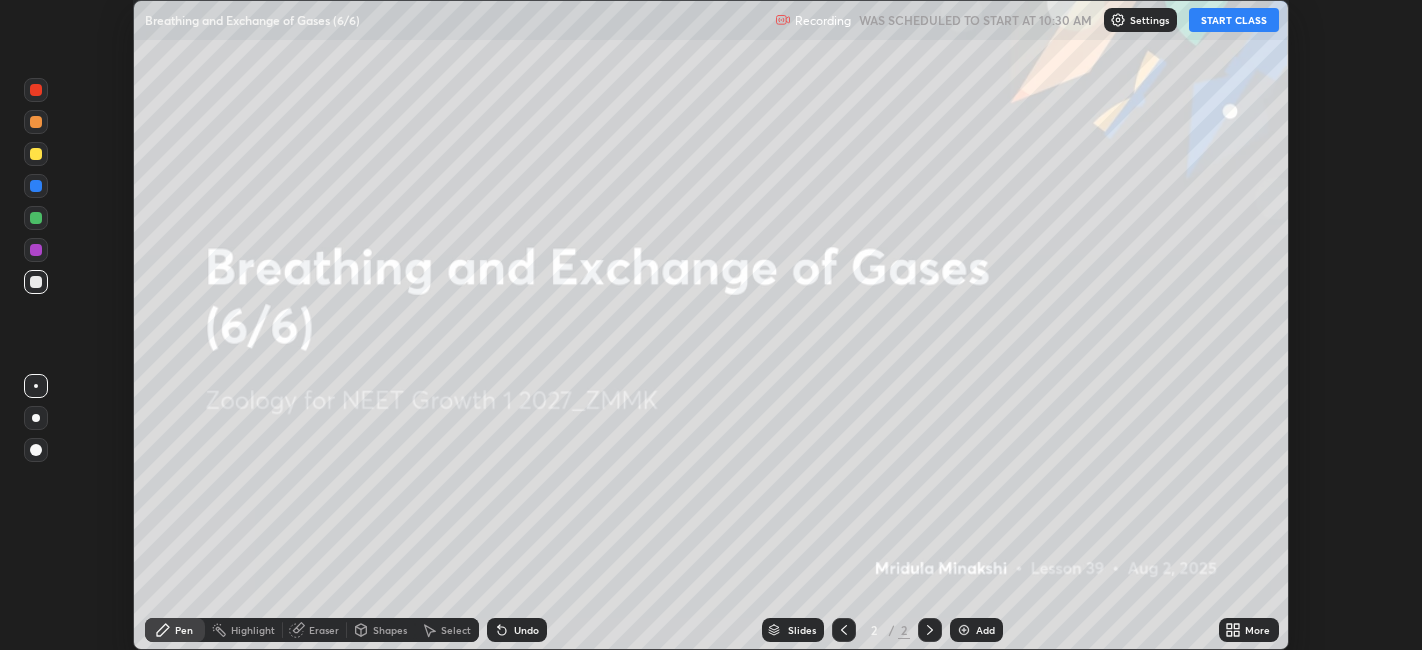 click on "More" at bounding box center [1257, 630] 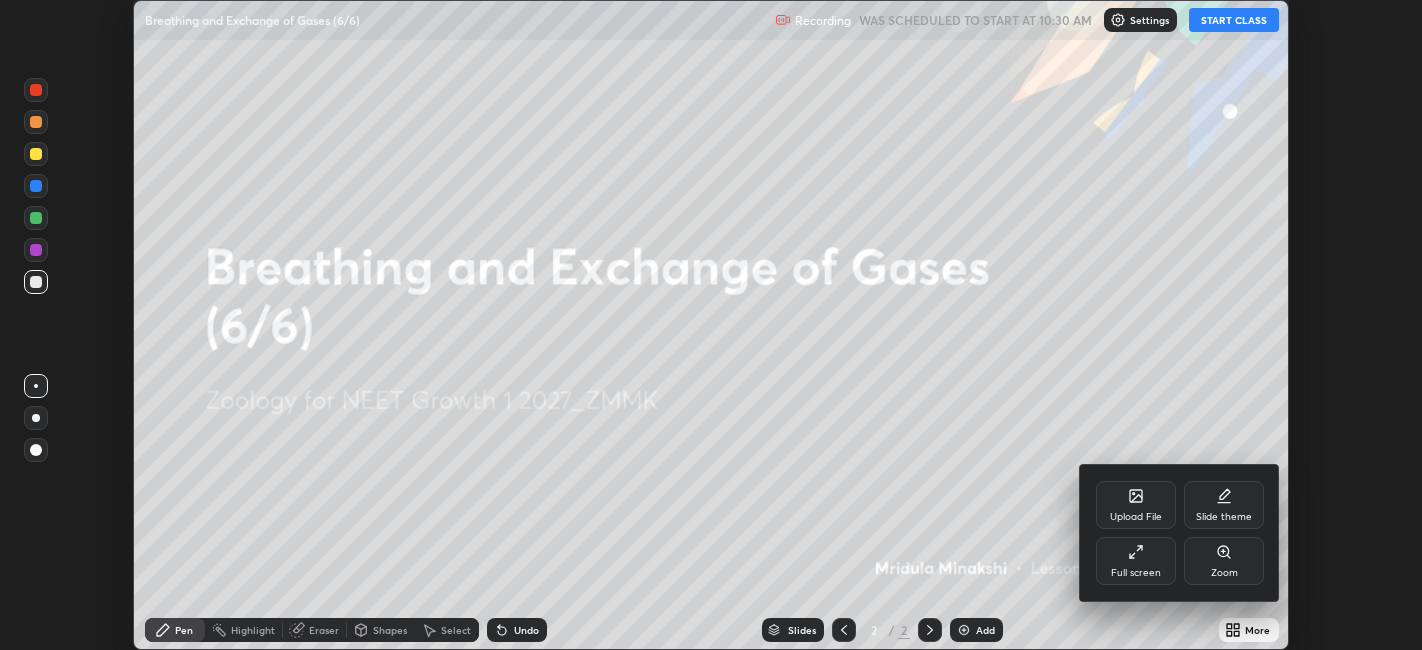 click on "Full screen" at bounding box center [1136, 561] 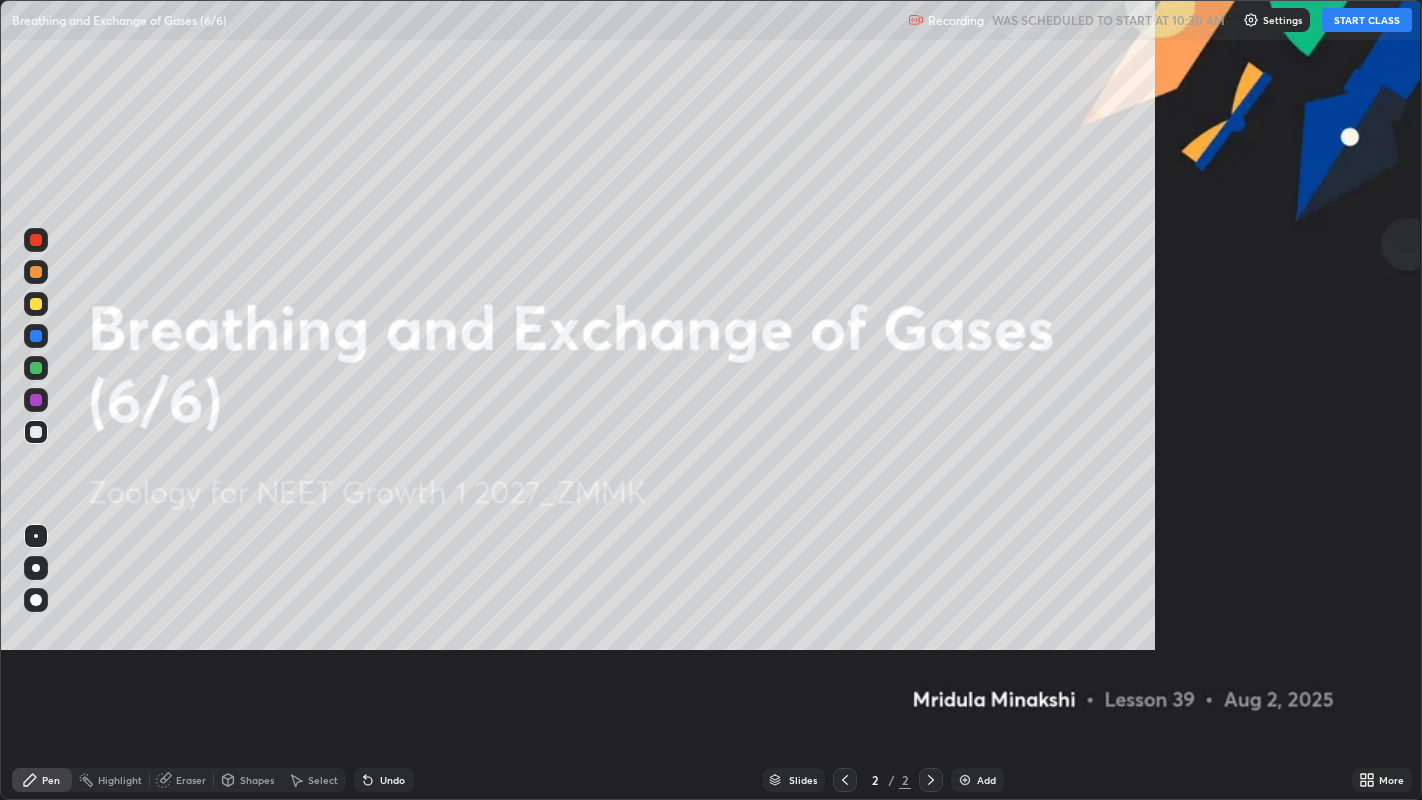scroll, scrollTop: 99200, scrollLeft: 98577, axis: both 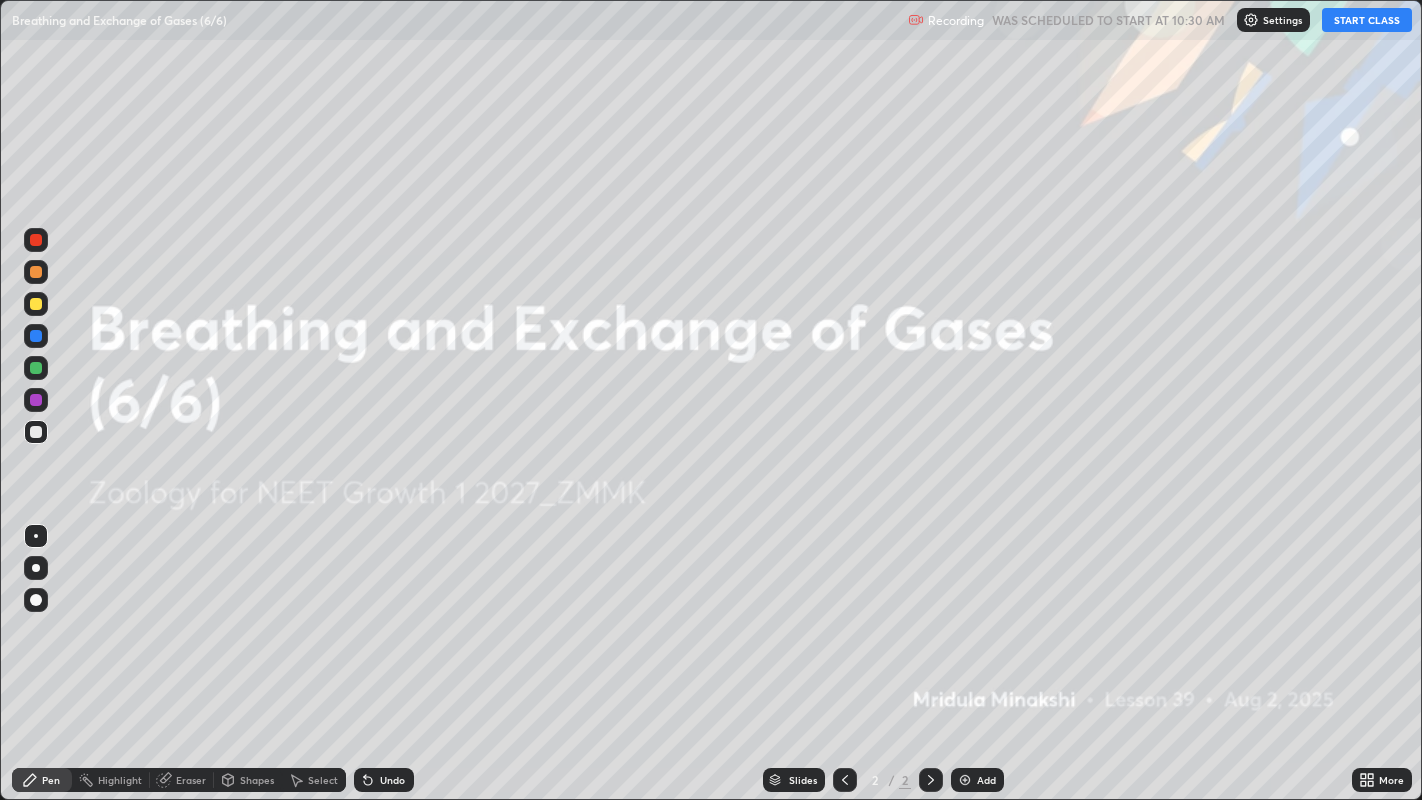 click on "START CLASS" at bounding box center [1367, 20] 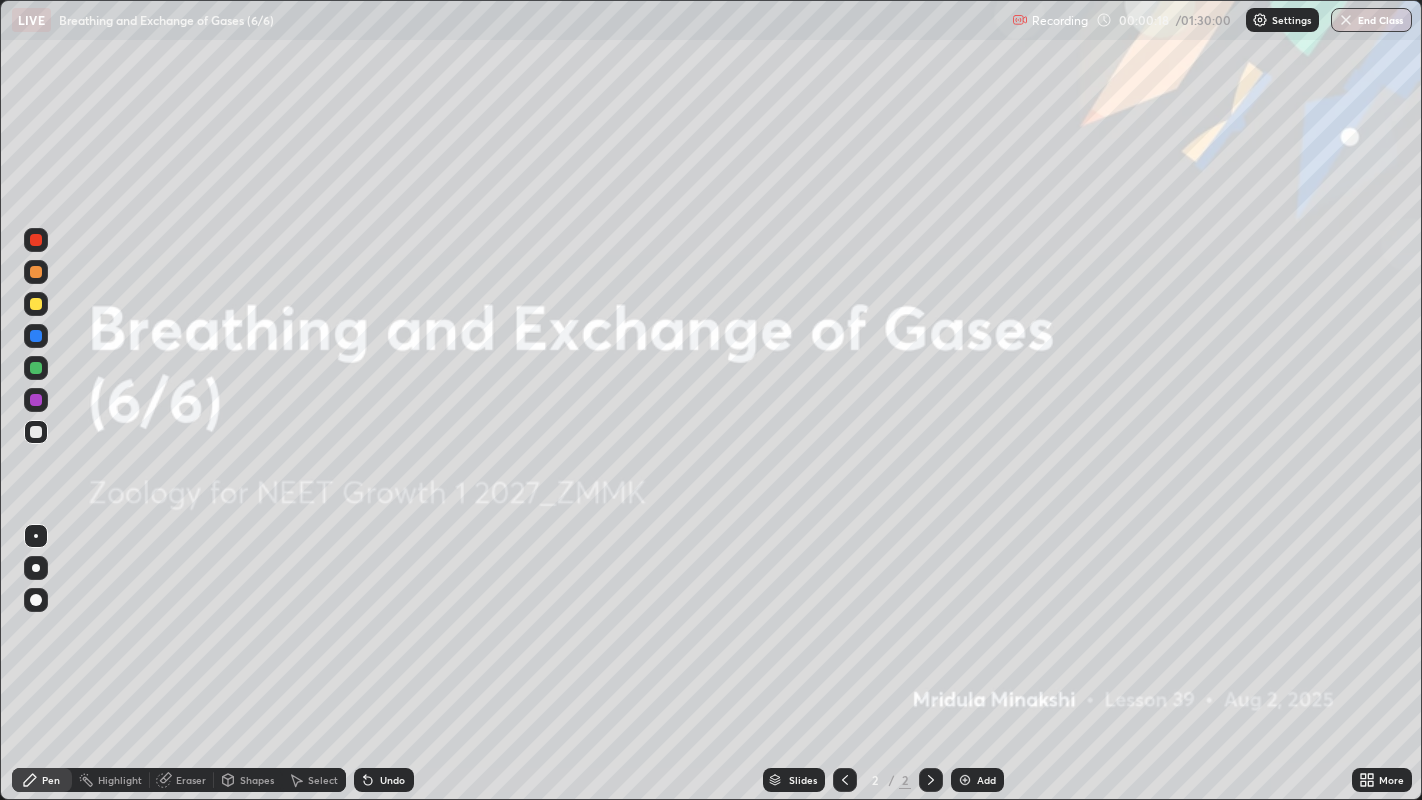 click on "Add" at bounding box center [986, 780] 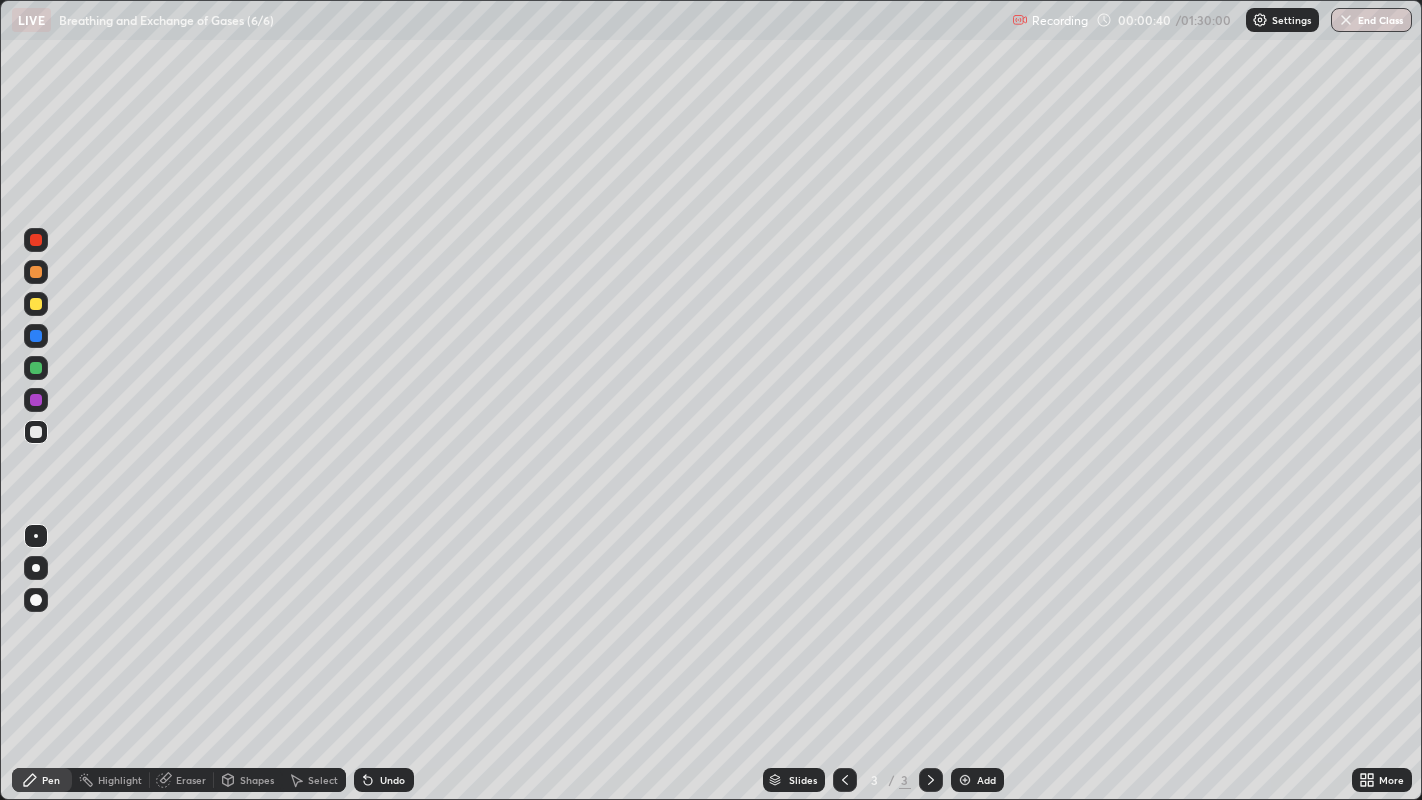 click at bounding box center (36, 368) 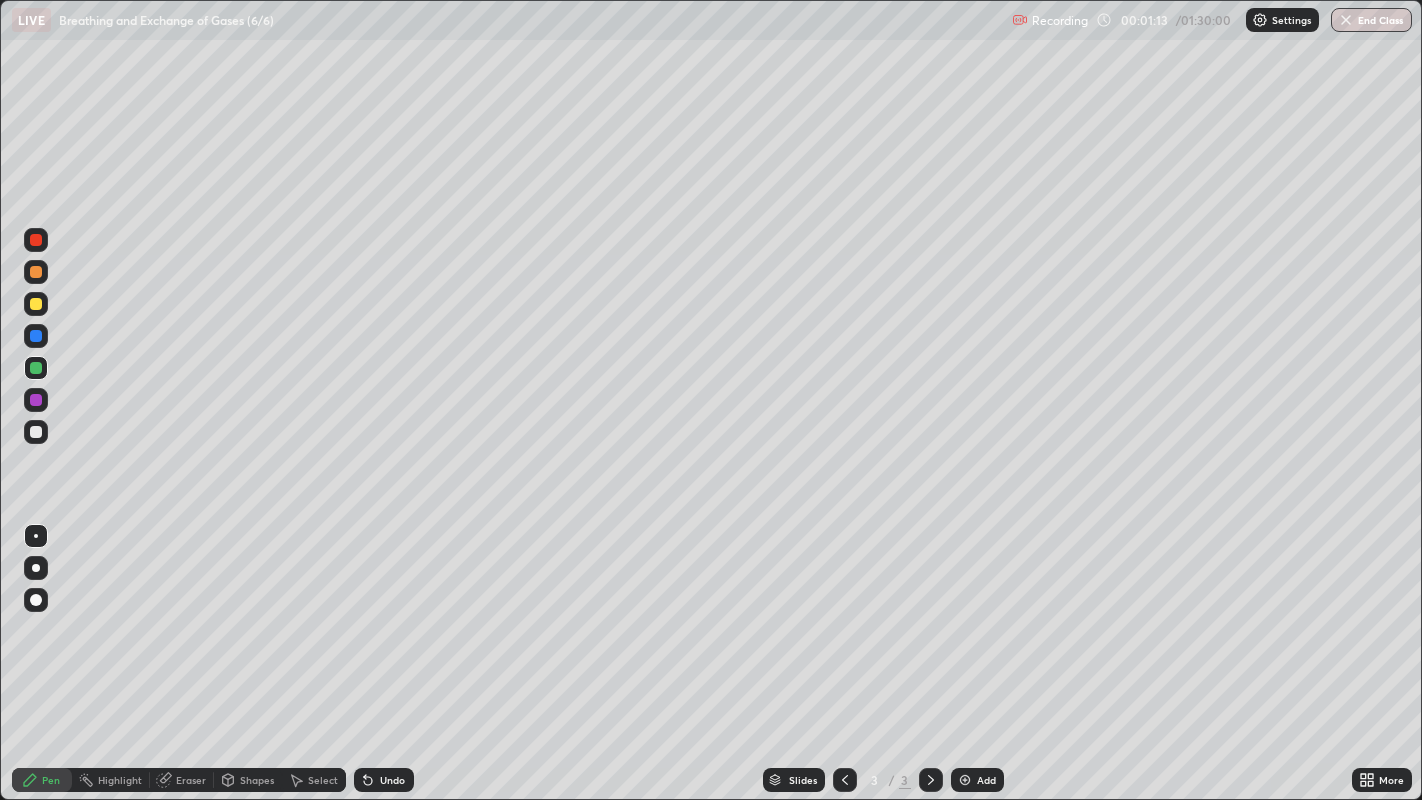 click at bounding box center (36, 368) 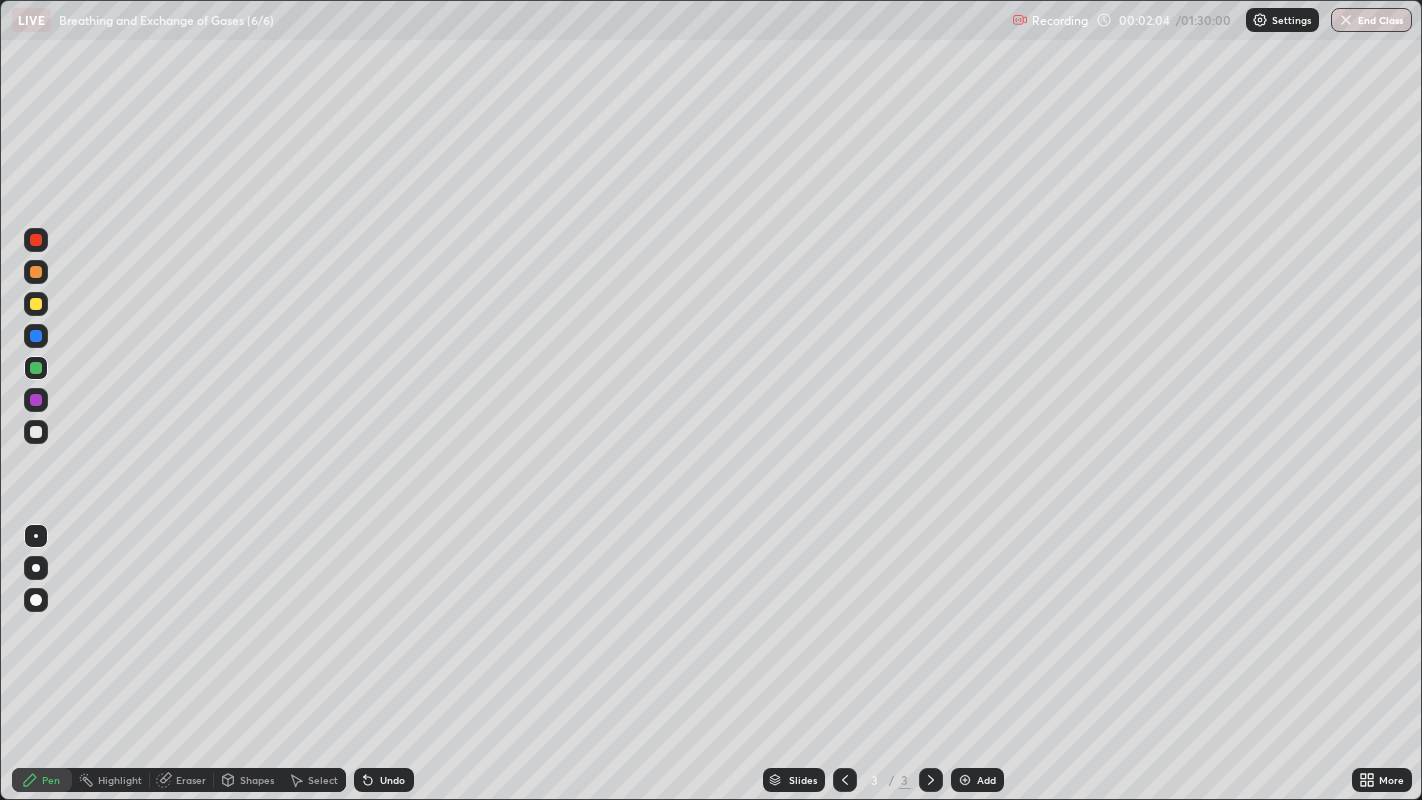 click at bounding box center (36, 368) 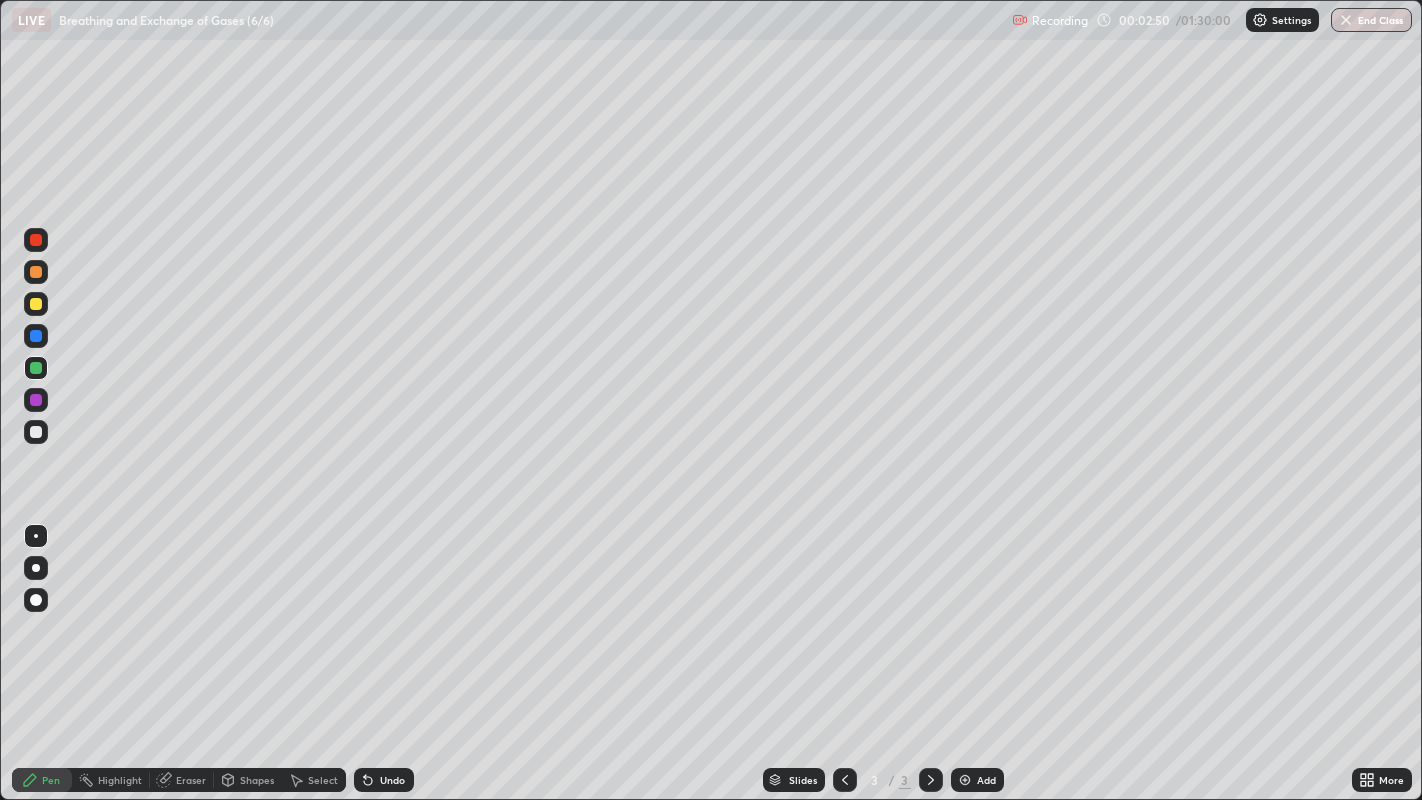 click at bounding box center [36, 432] 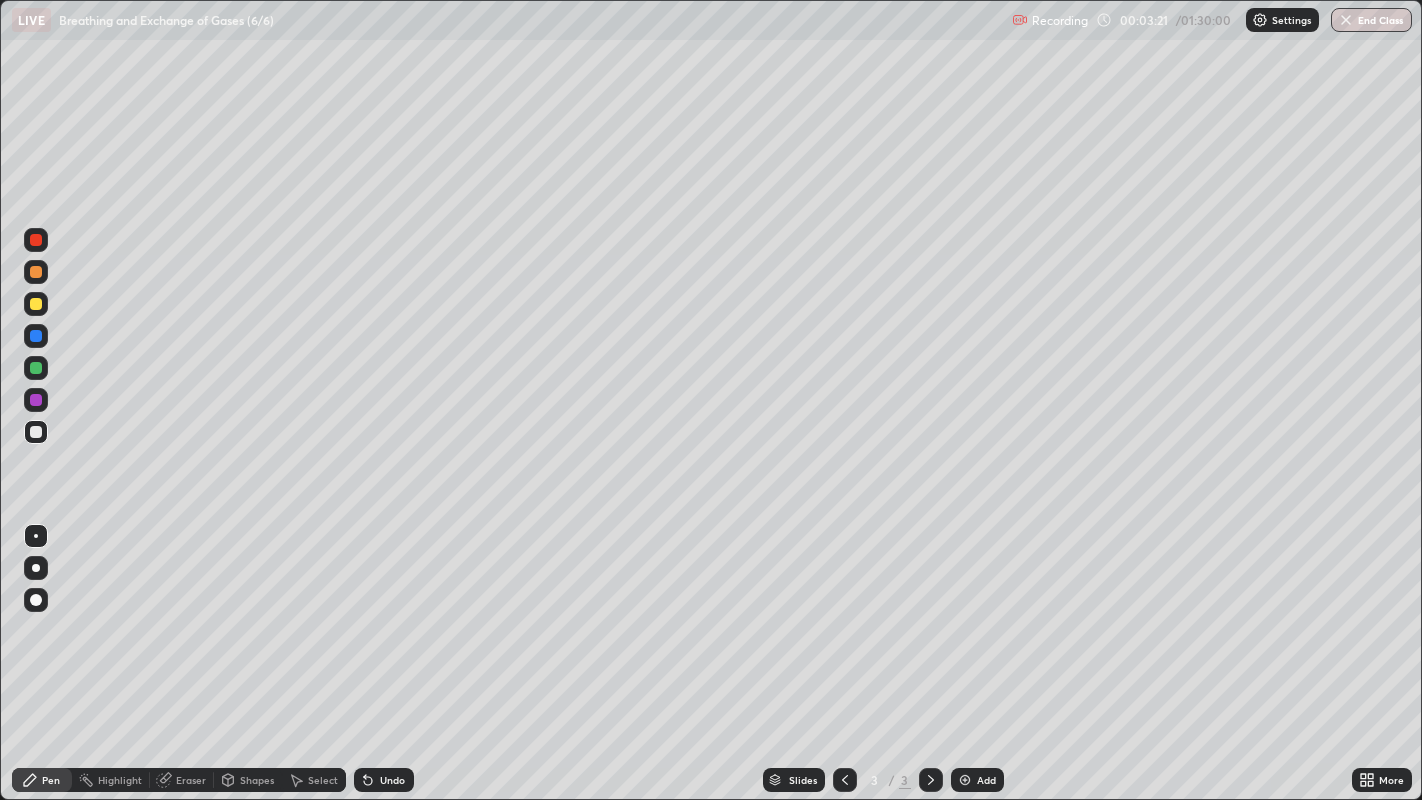 click at bounding box center [36, 368] 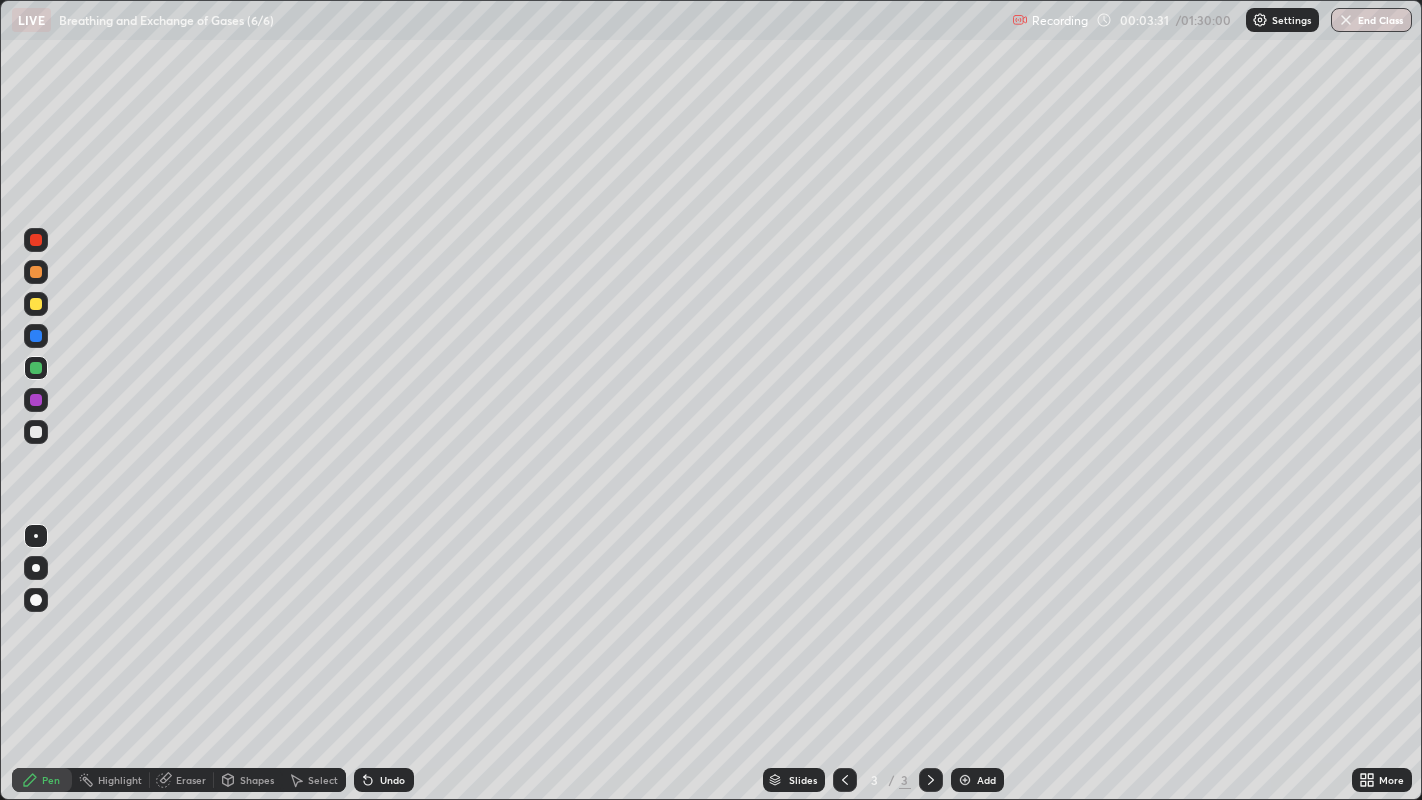 click at bounding box center (36, 432) 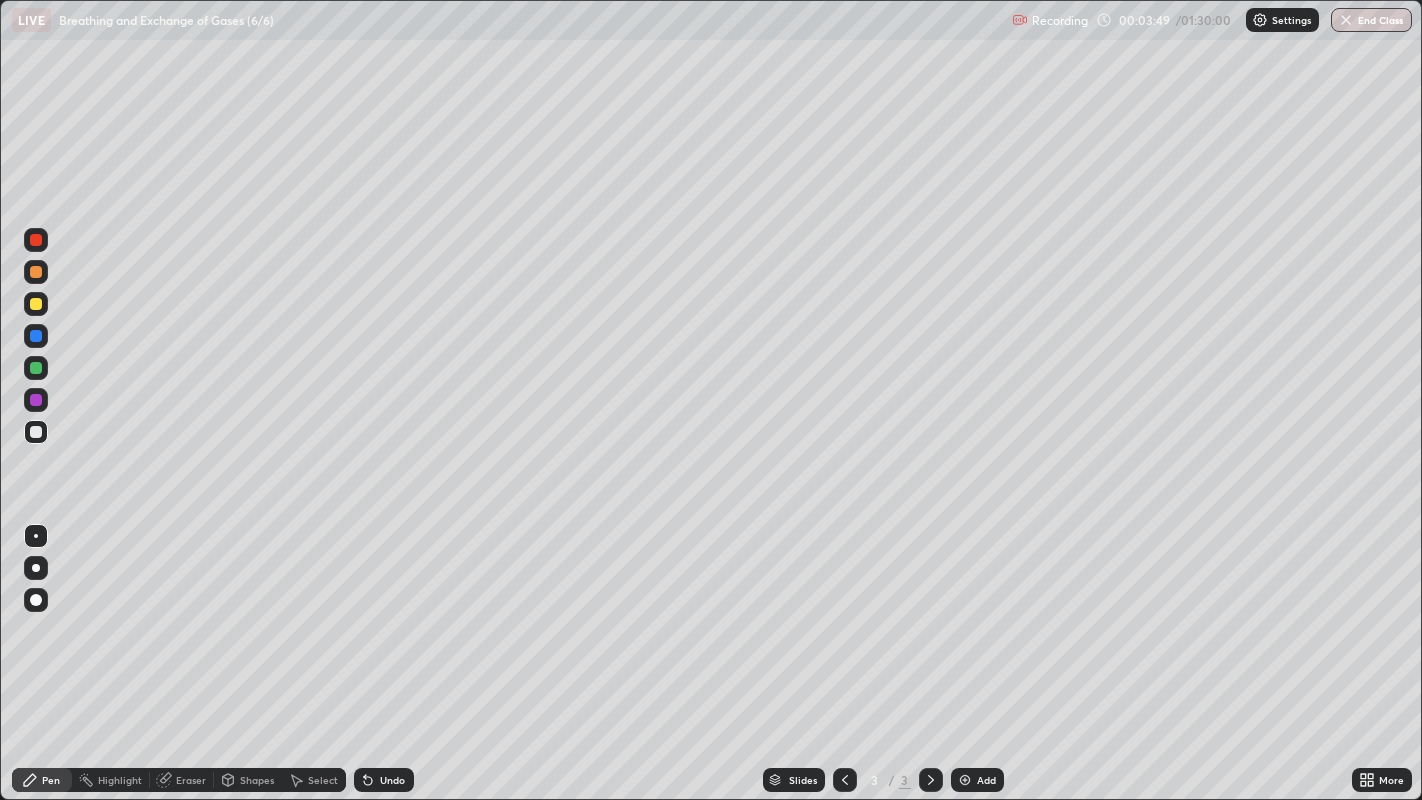 click at bounding box center (36, 368) 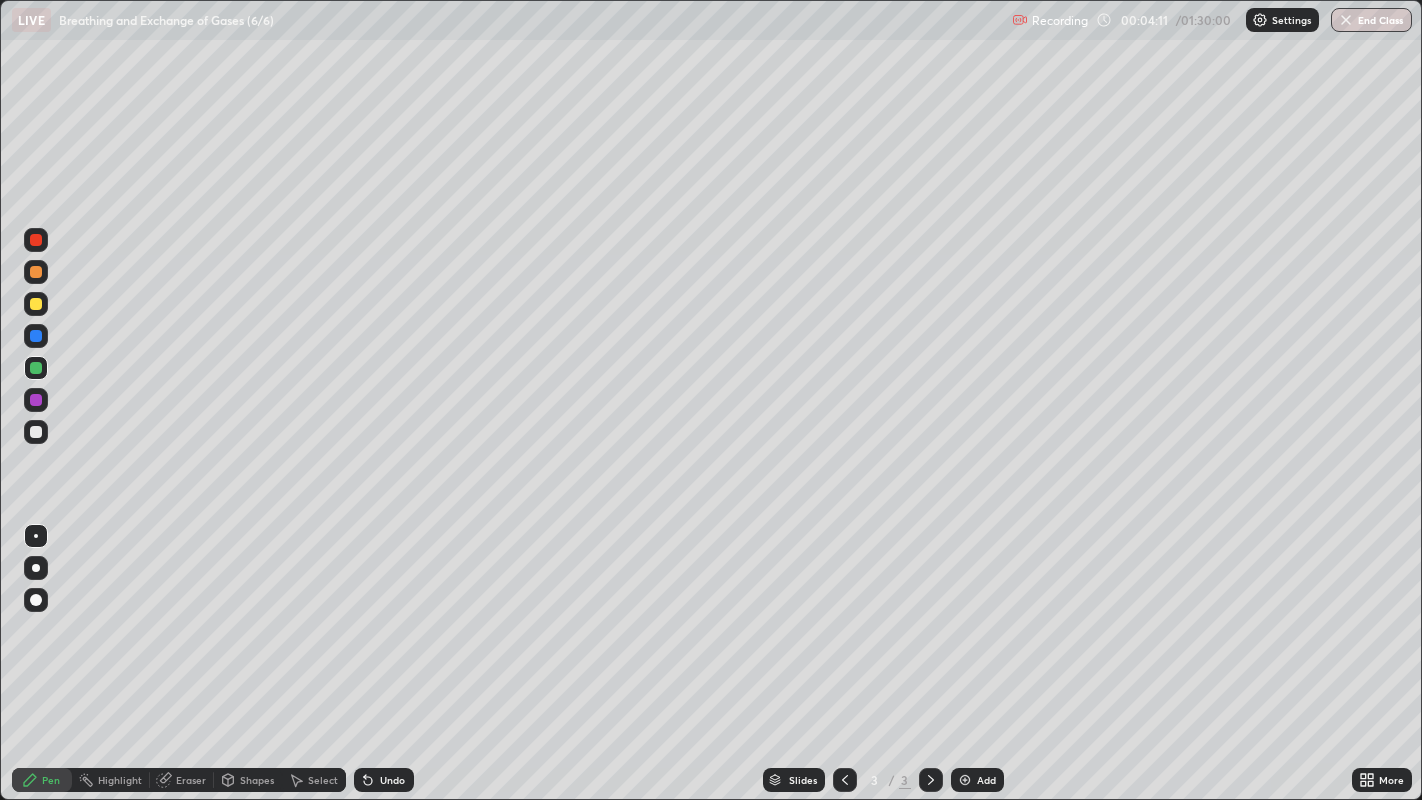 click at bounding box center (36, 600) 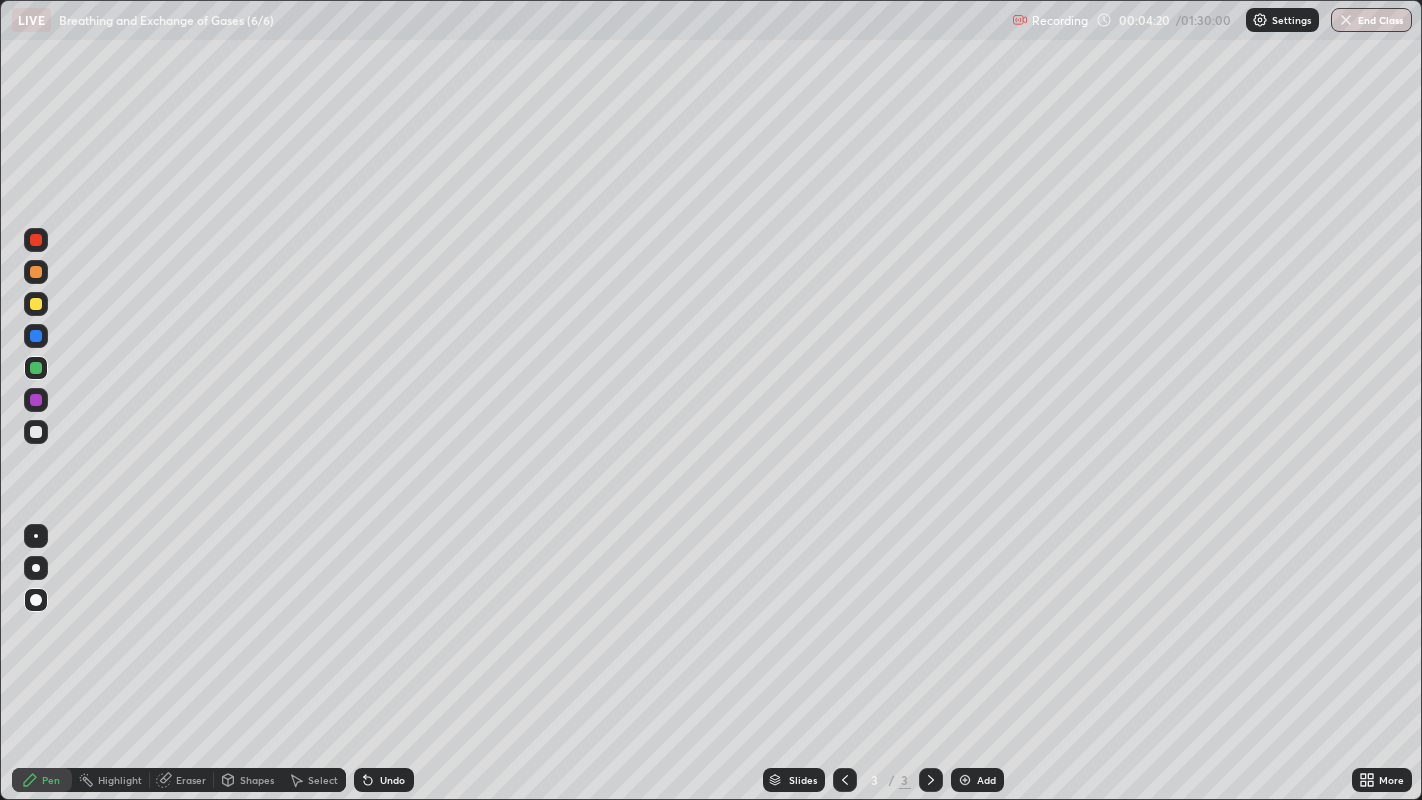 click at bounding box center [36, 536] 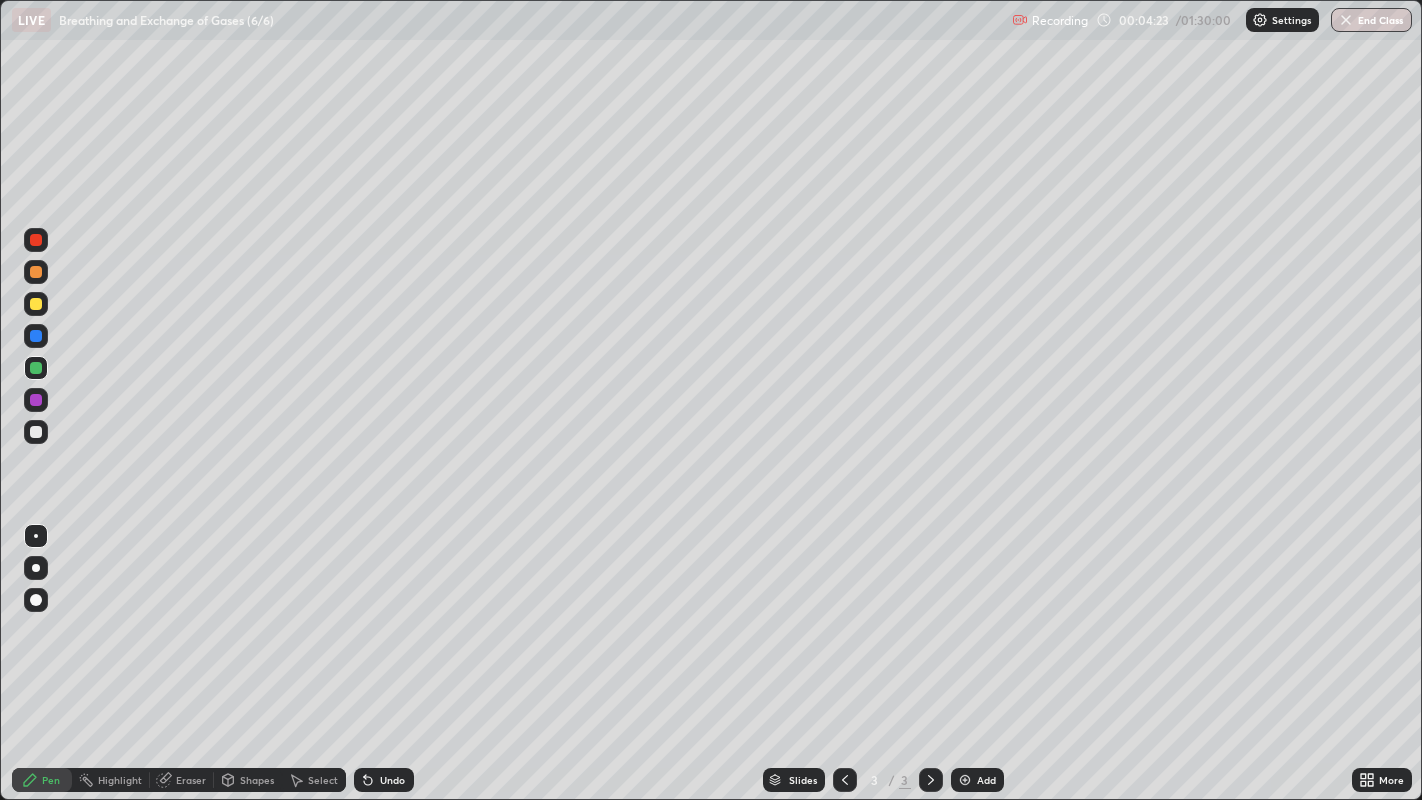 click at bounding box center [36, 432] 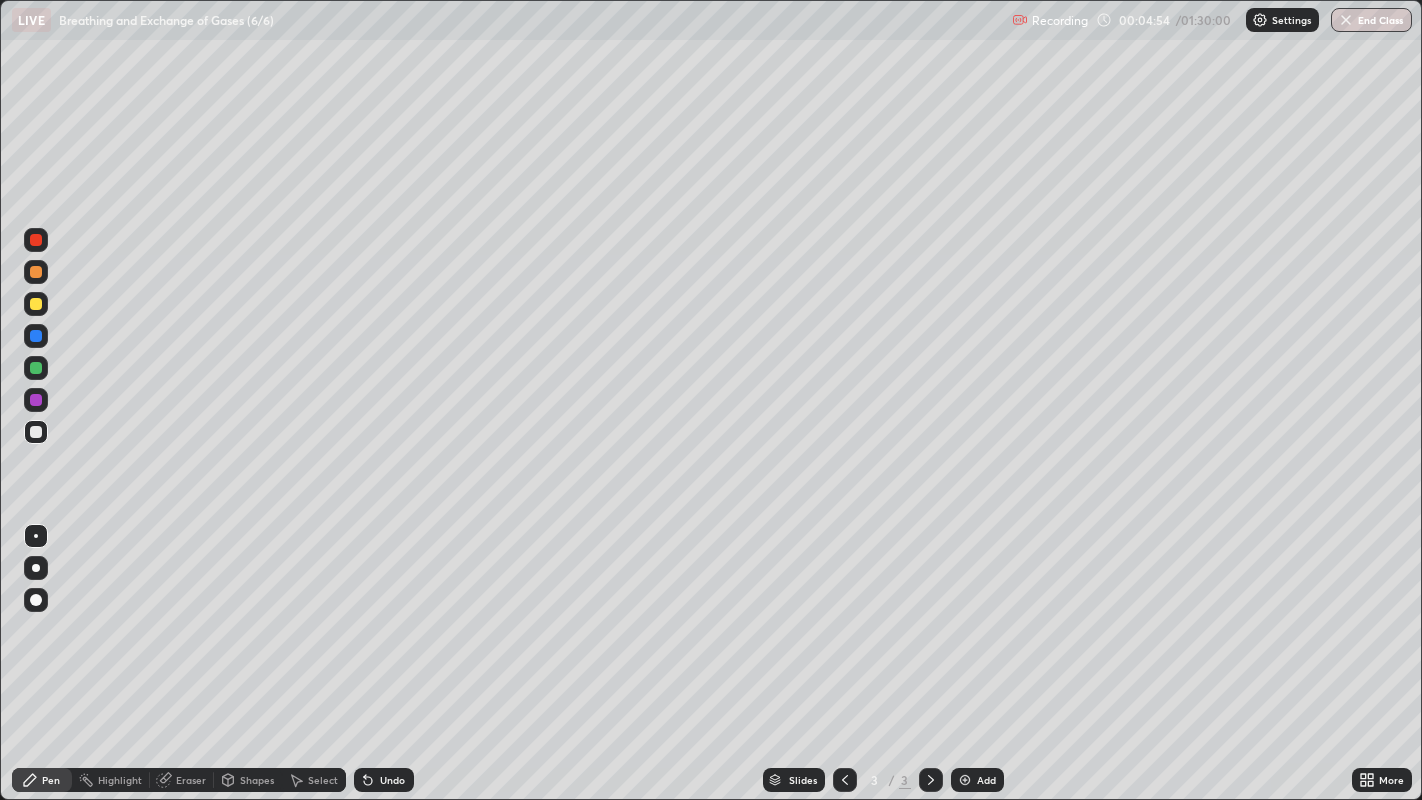 click at bounding box center (36, 368) 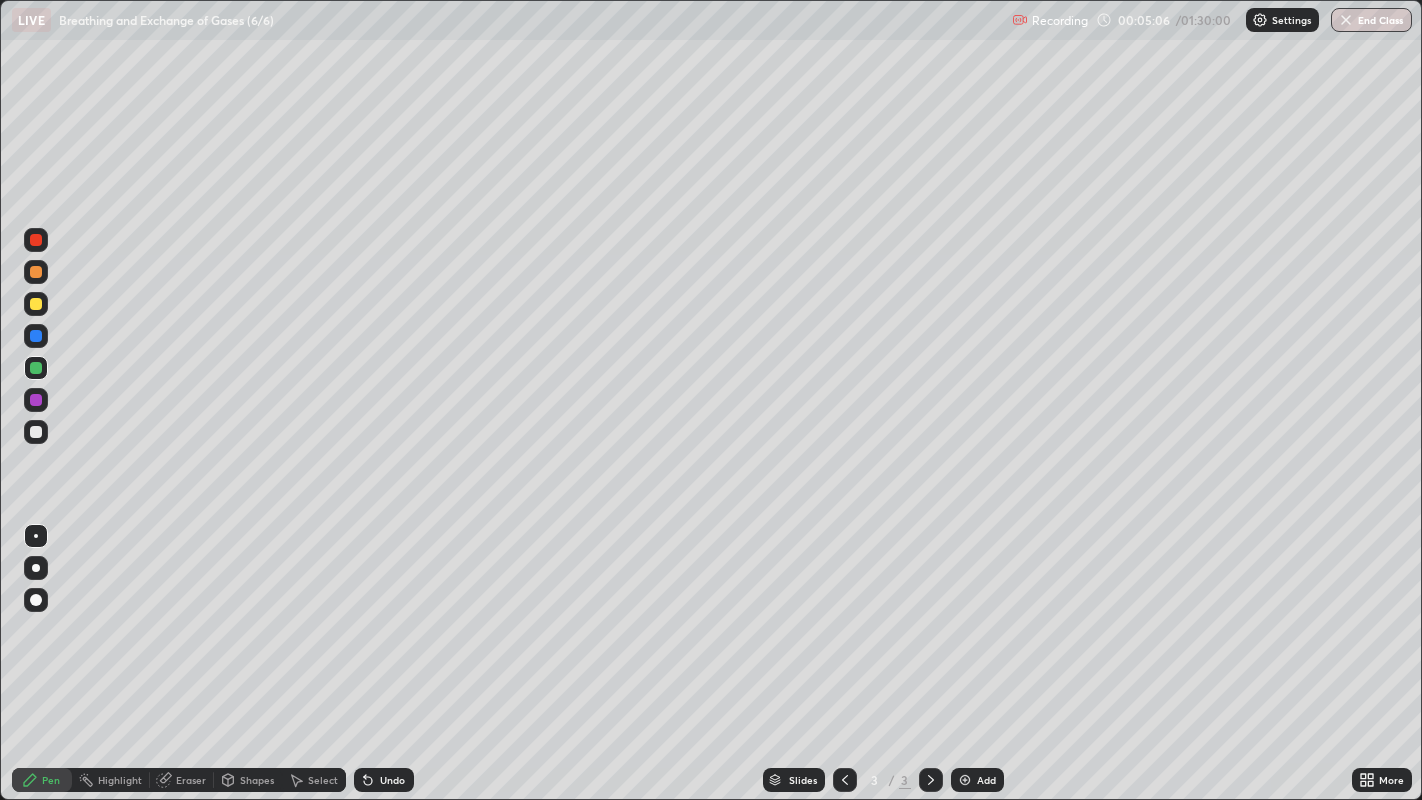 click at bounding box center (36, 432) 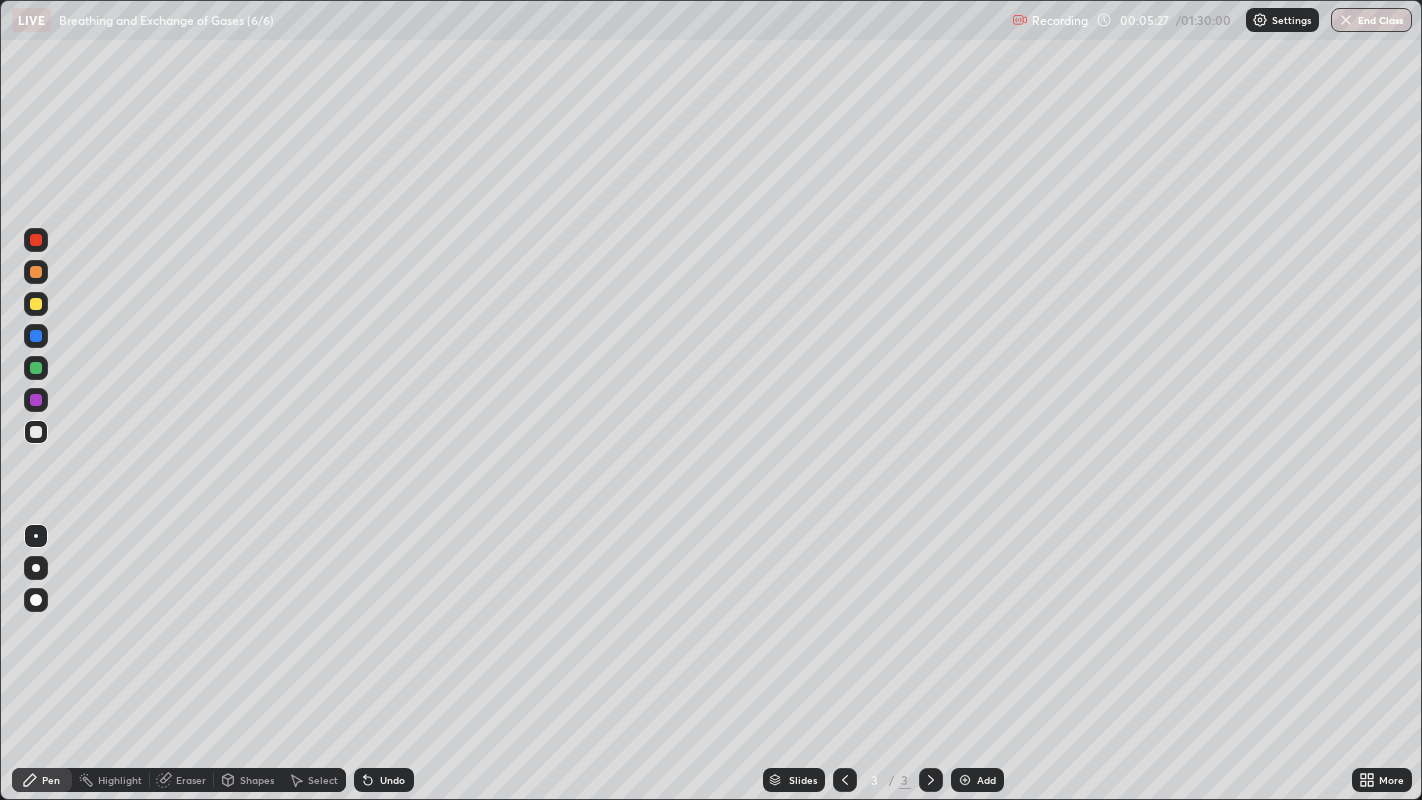 click at bounding box center [36, 368] 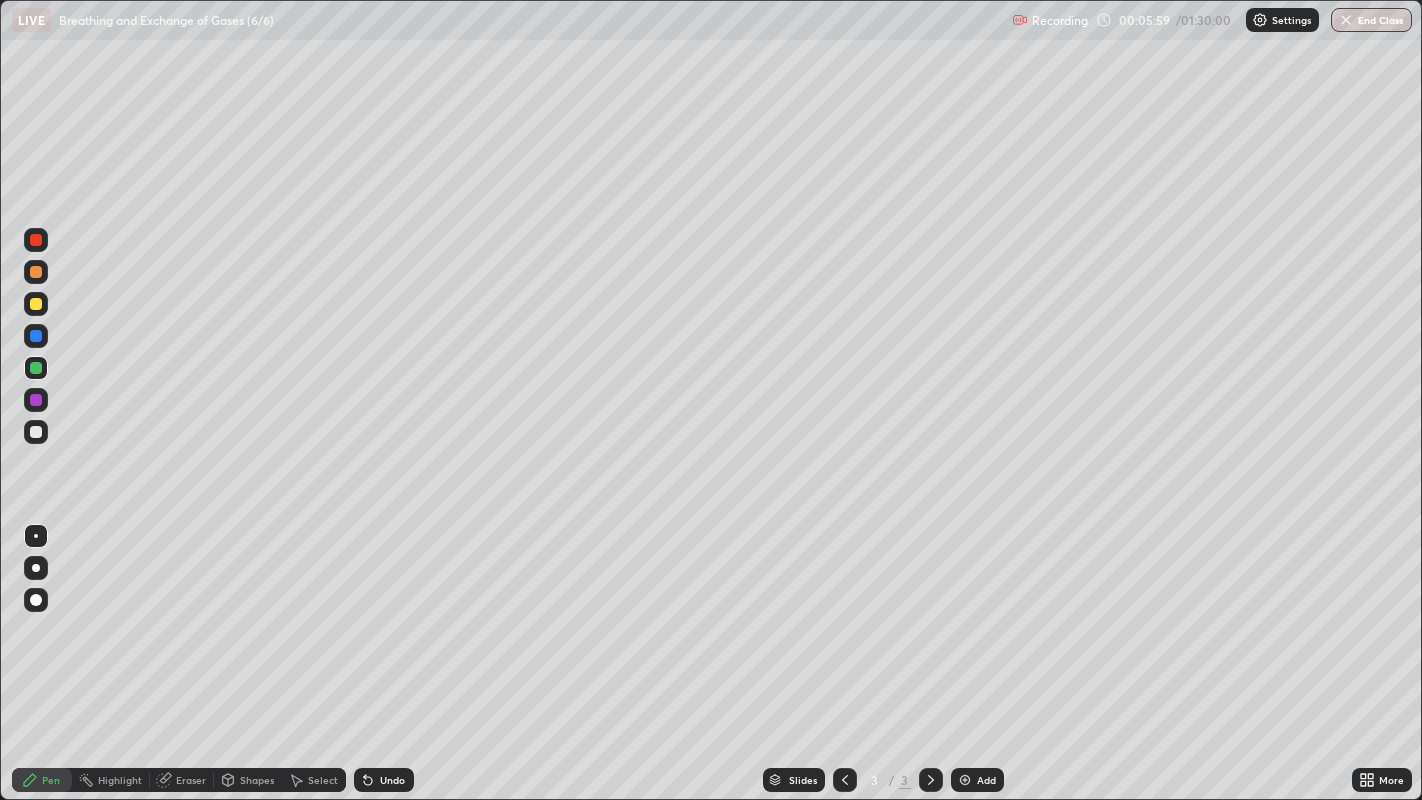 click at bounding box center [36, 432] 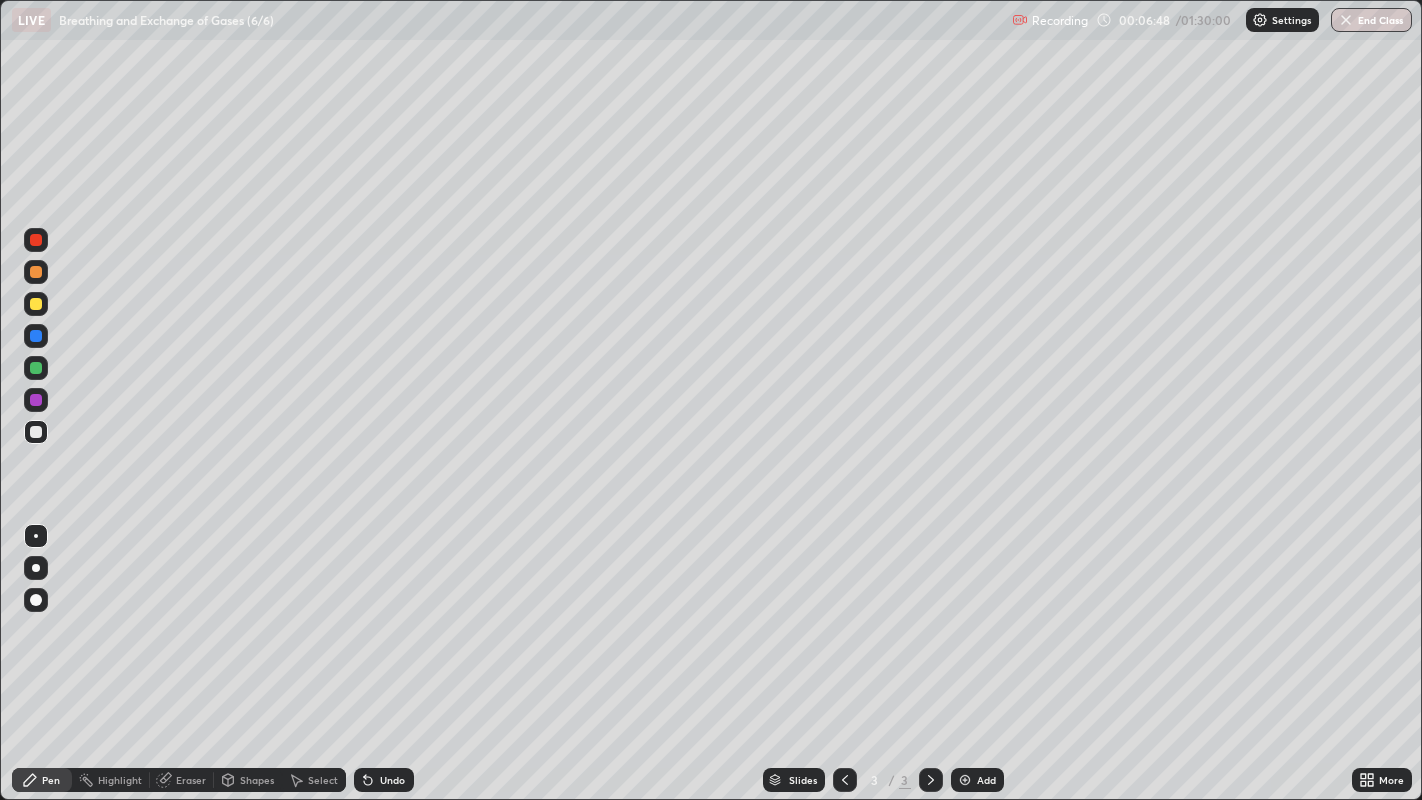 click at bounding box center [36, 368] 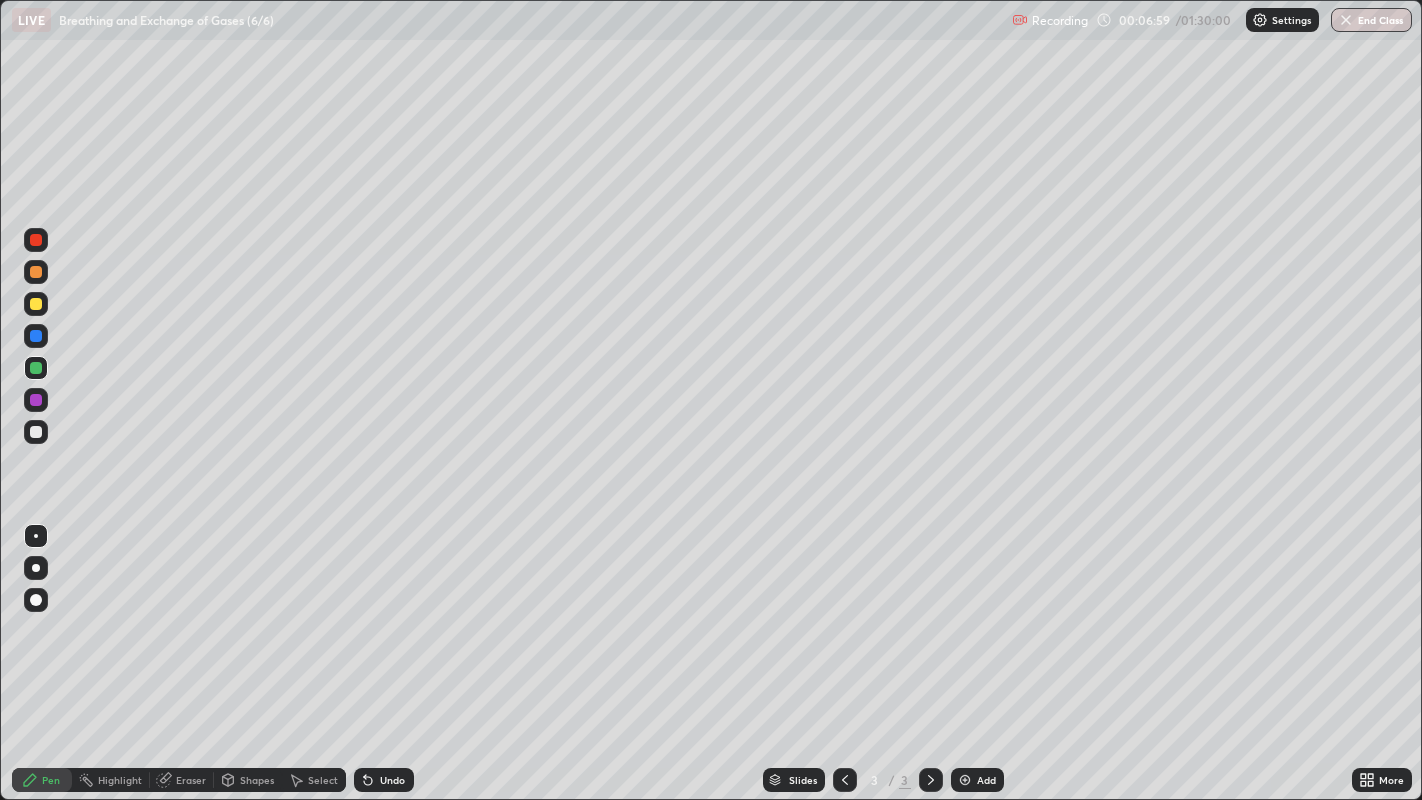 click at bounding box center [36, 240] 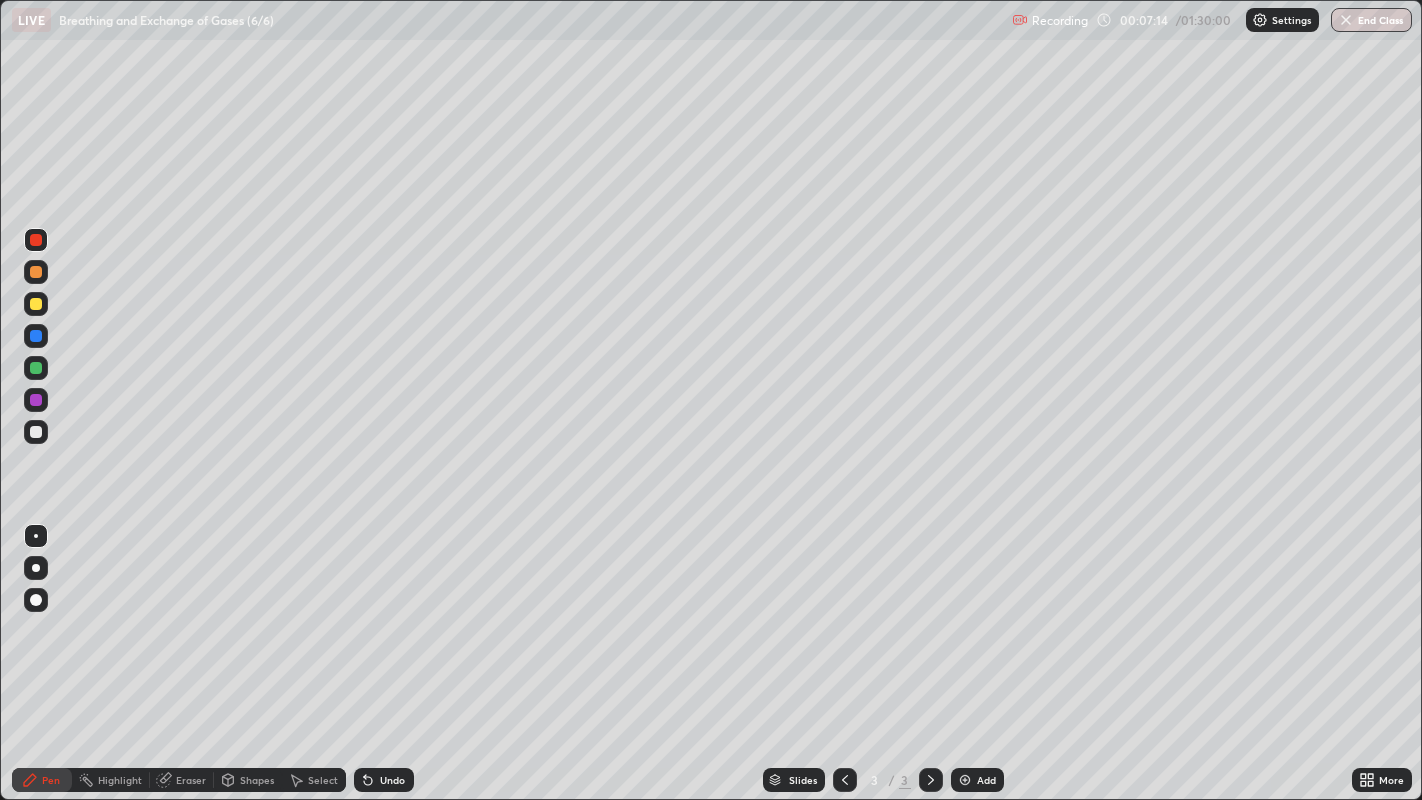 click on "Eraser" at bounding box center [191, 780] 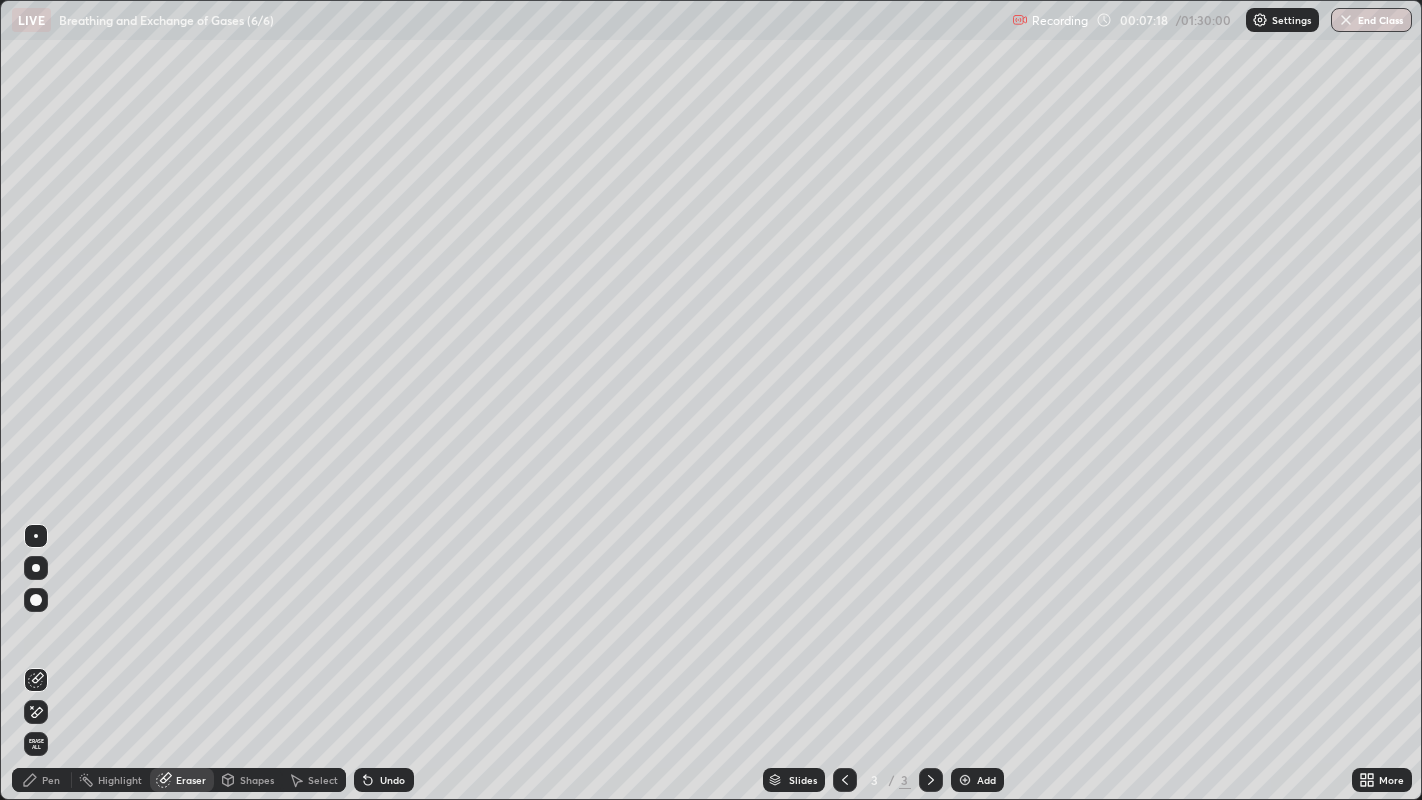 click on "Pen" at bounding box center (51, 780) 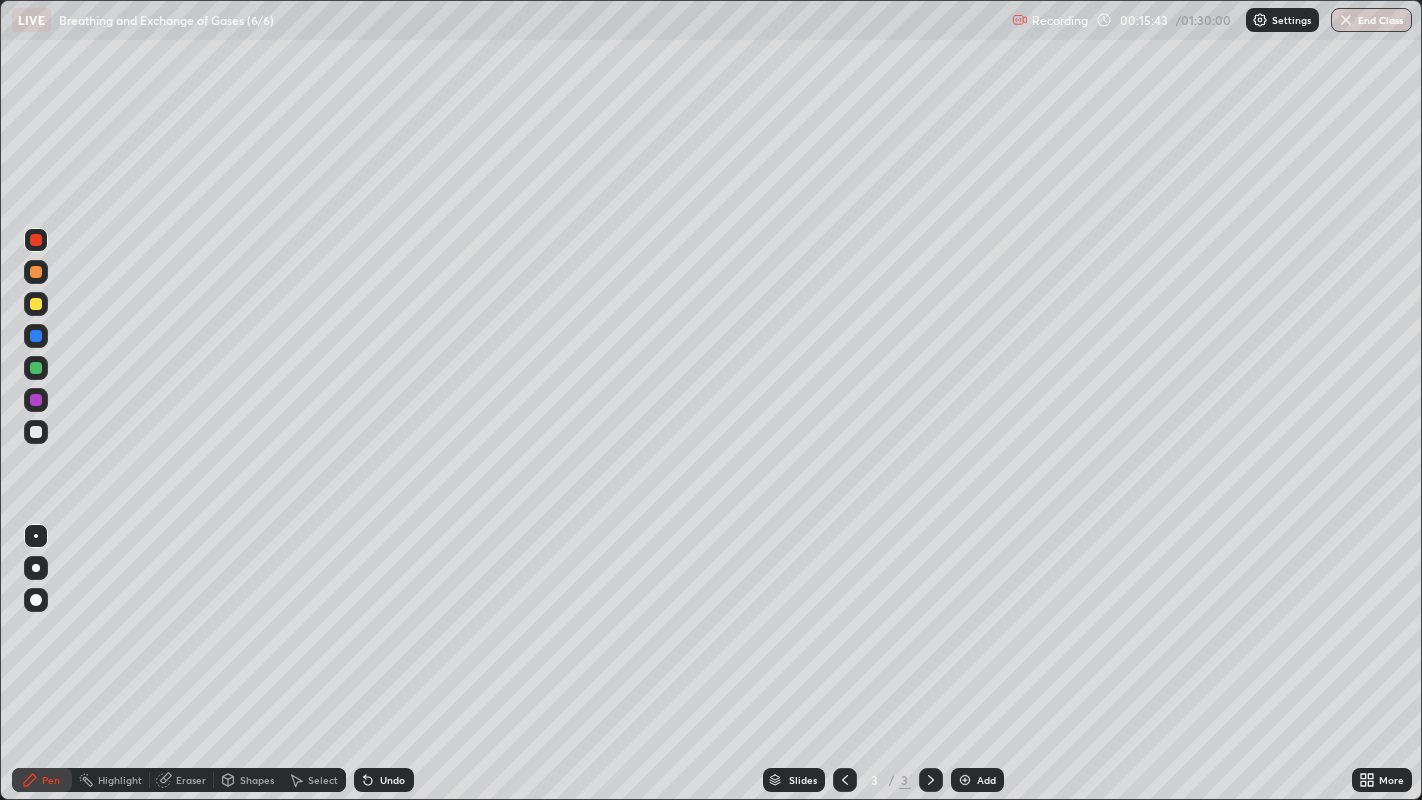 click on "Add" at bounding box center [986, 780] 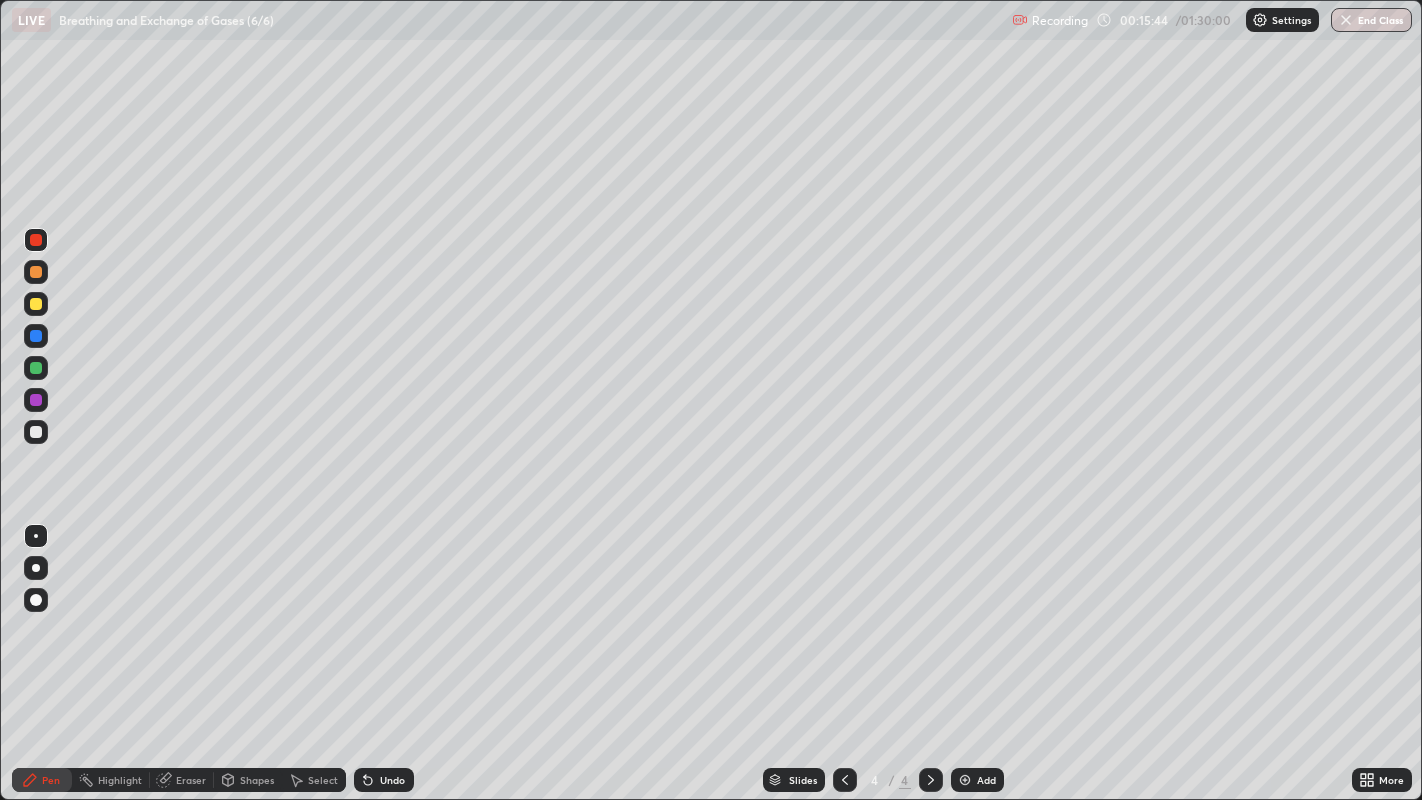 click 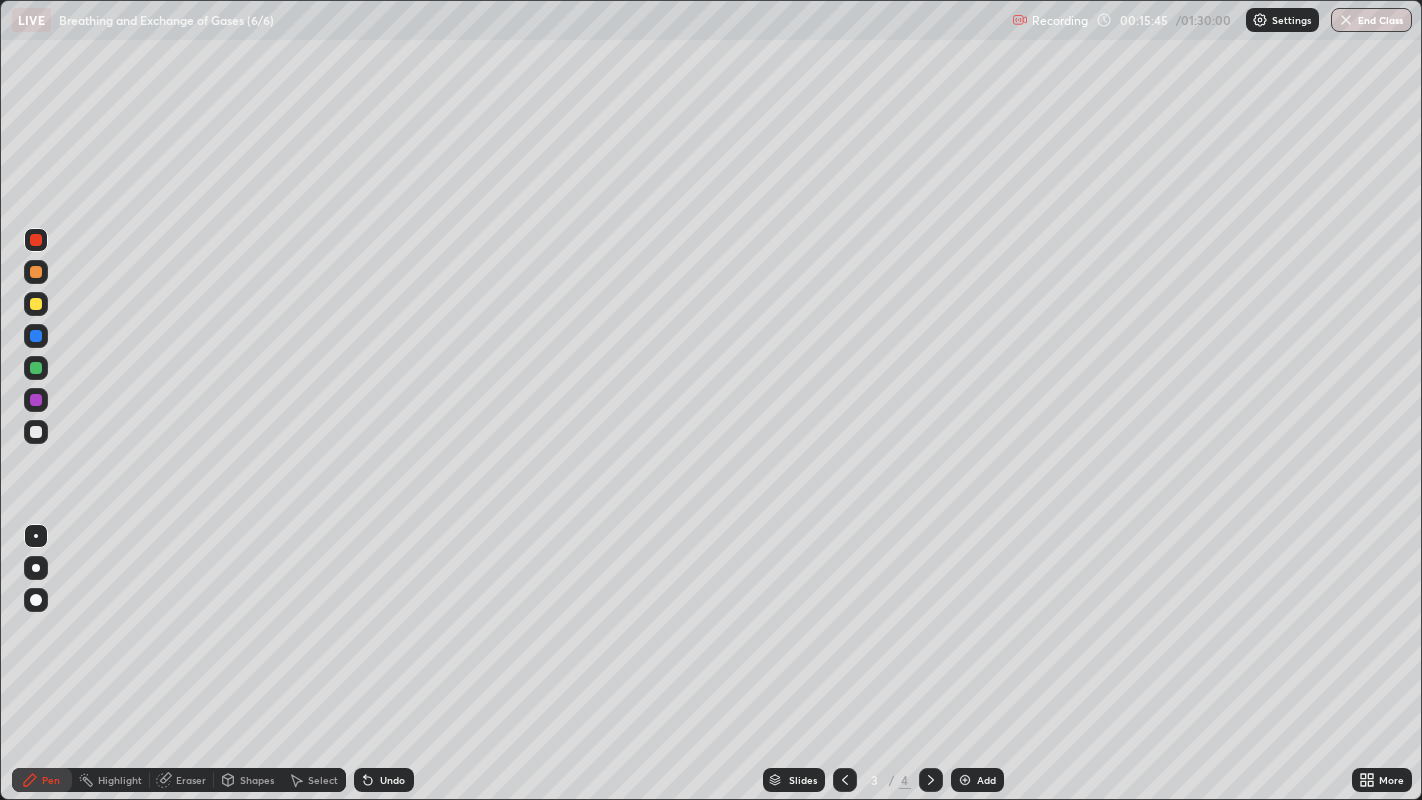 click 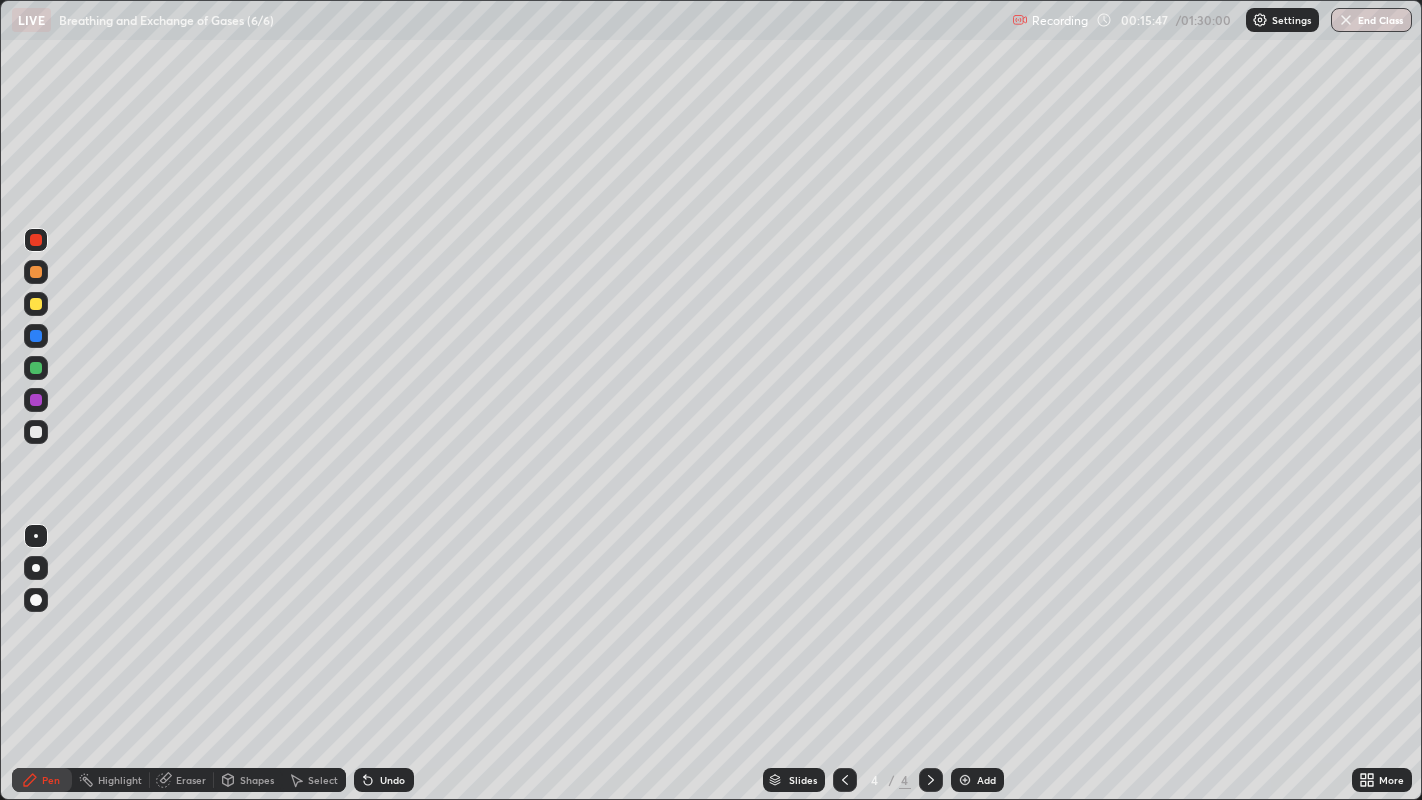 click at bounding box center [36, 368] 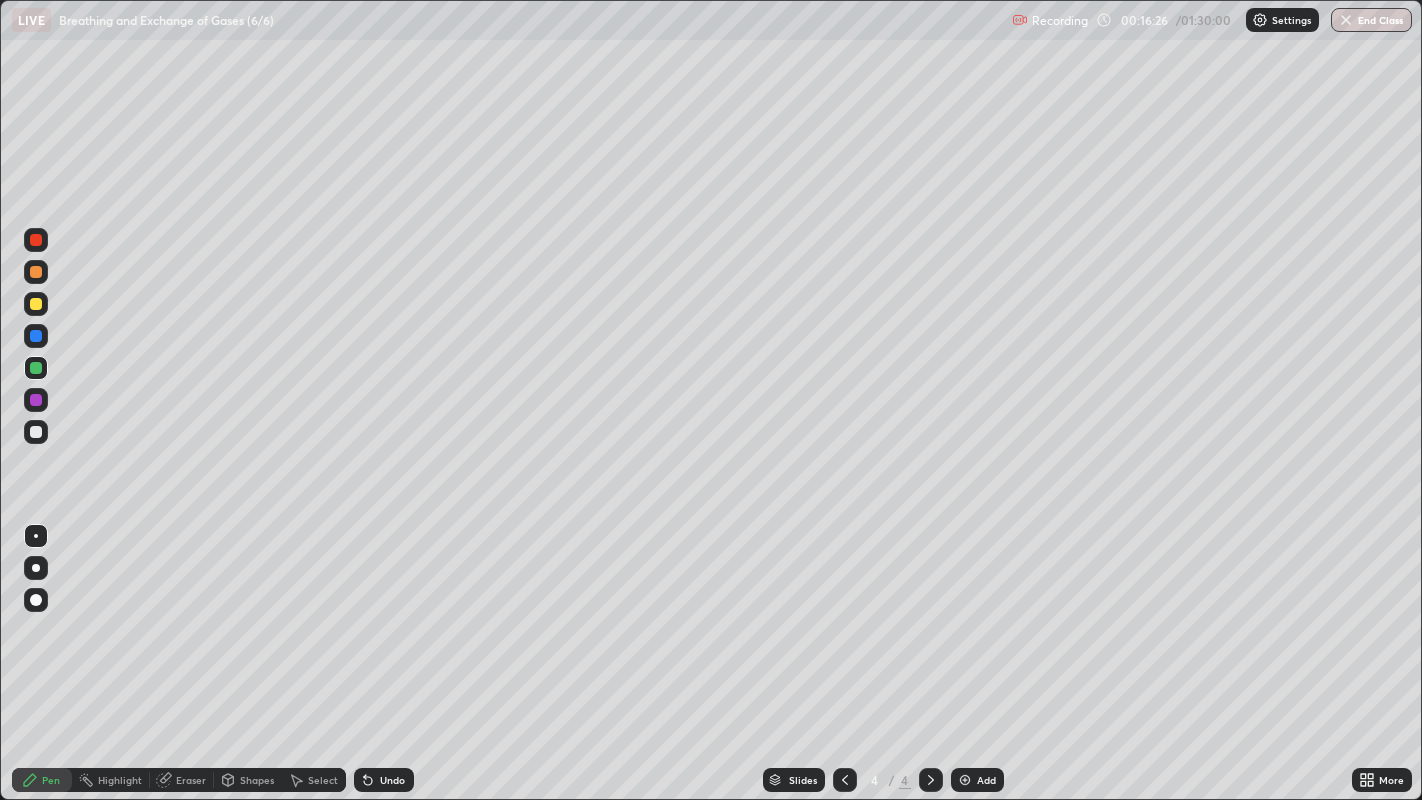 click at bounding box center [36, 432] 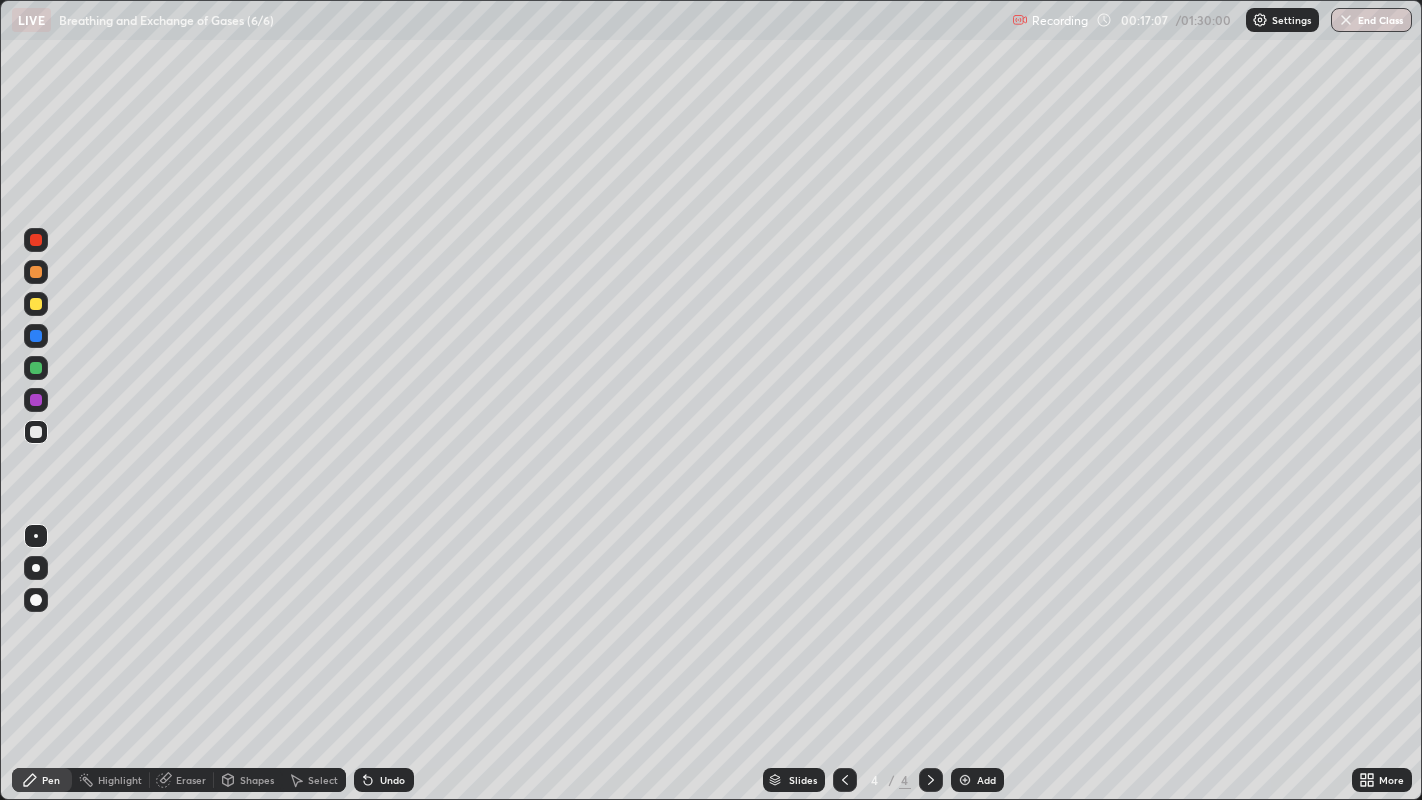 click at bounding box center [36, 368] 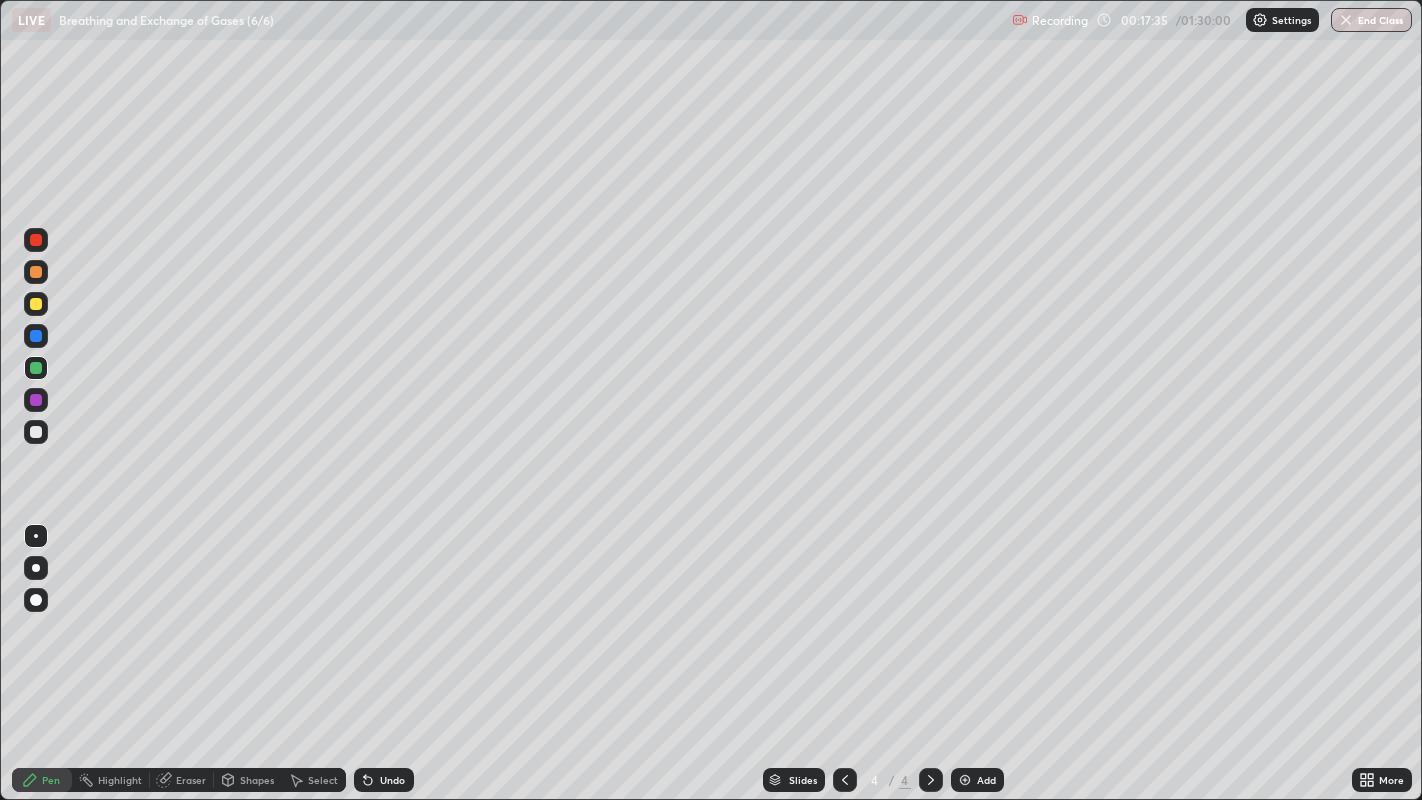 click at bounding box center [36, 240] 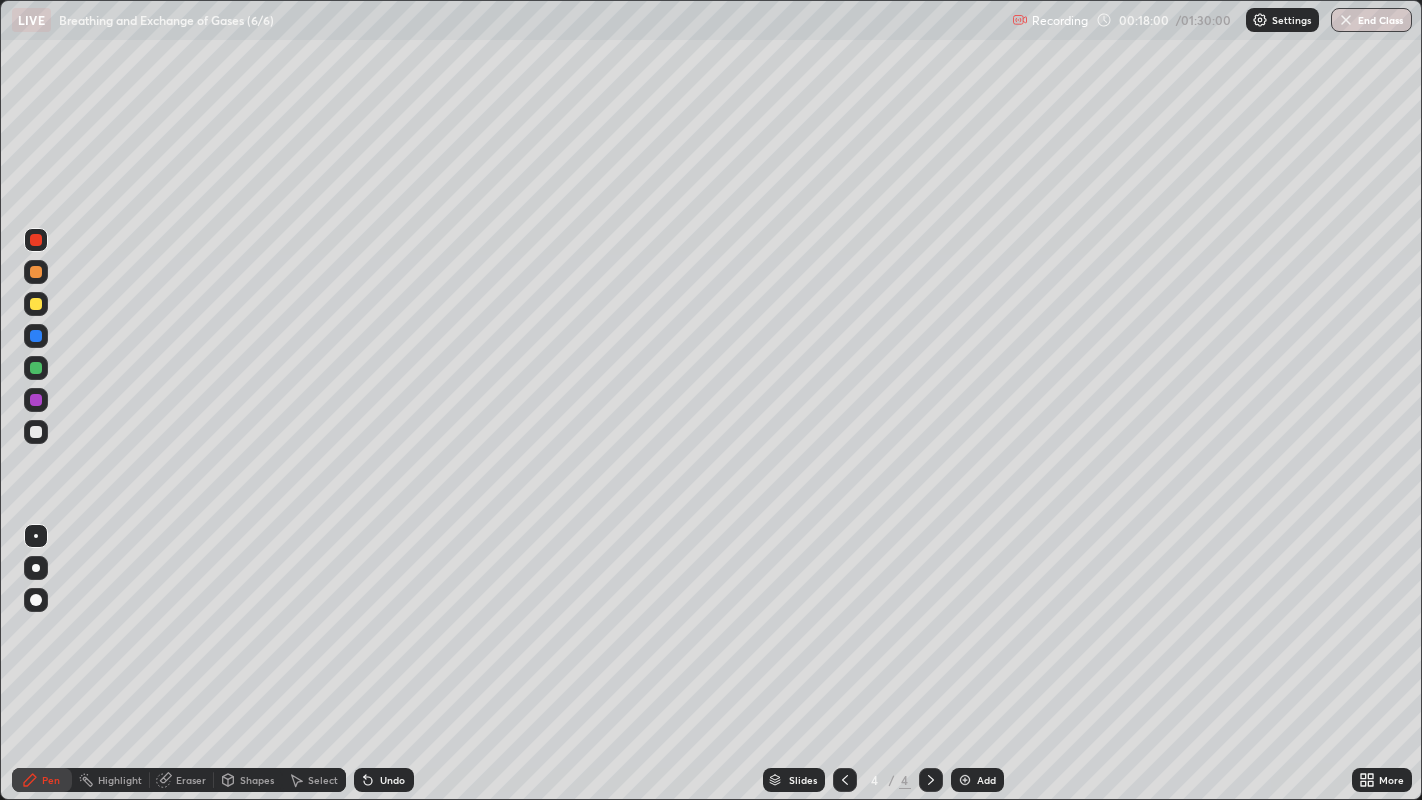 click at bounding box center [36, 368] 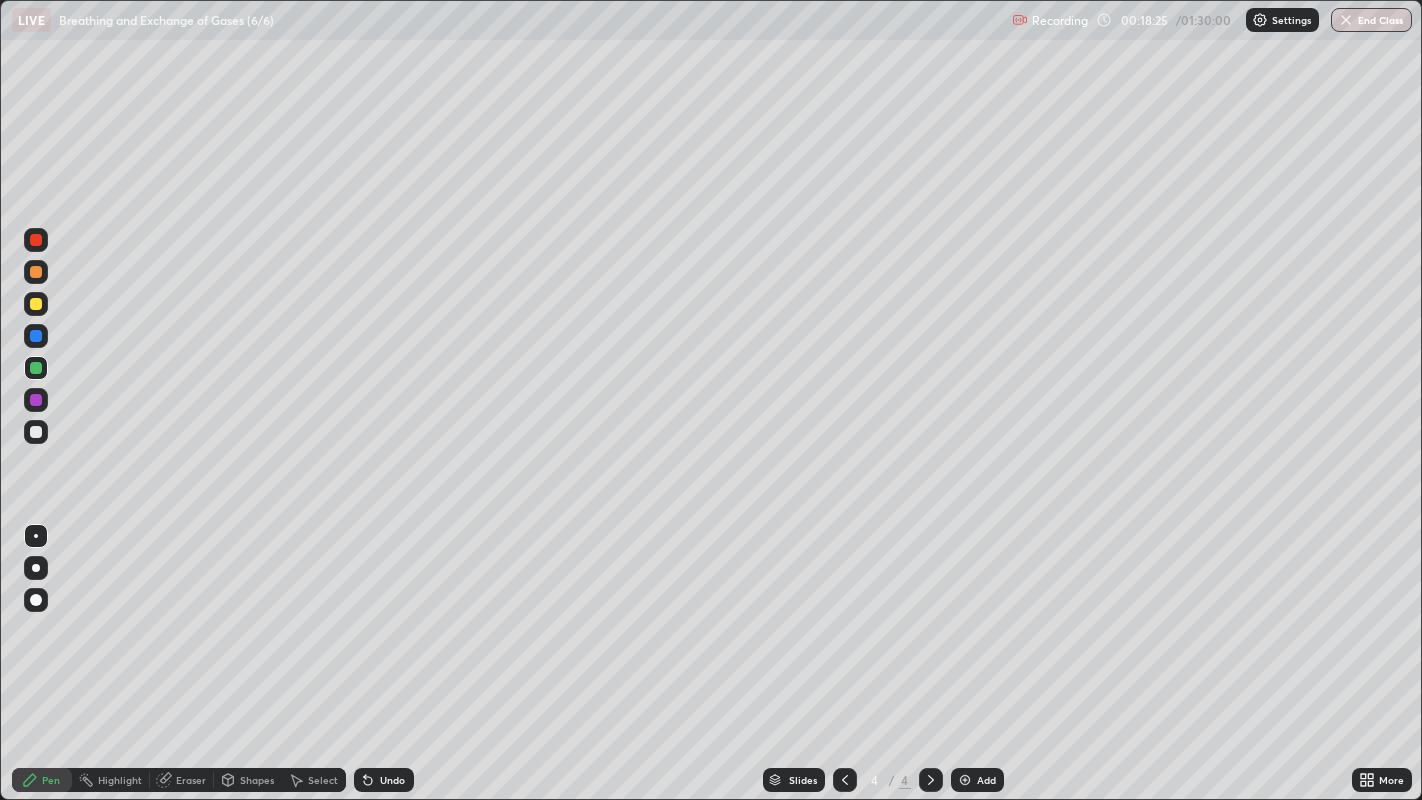 click at bounding box center [36, 432] 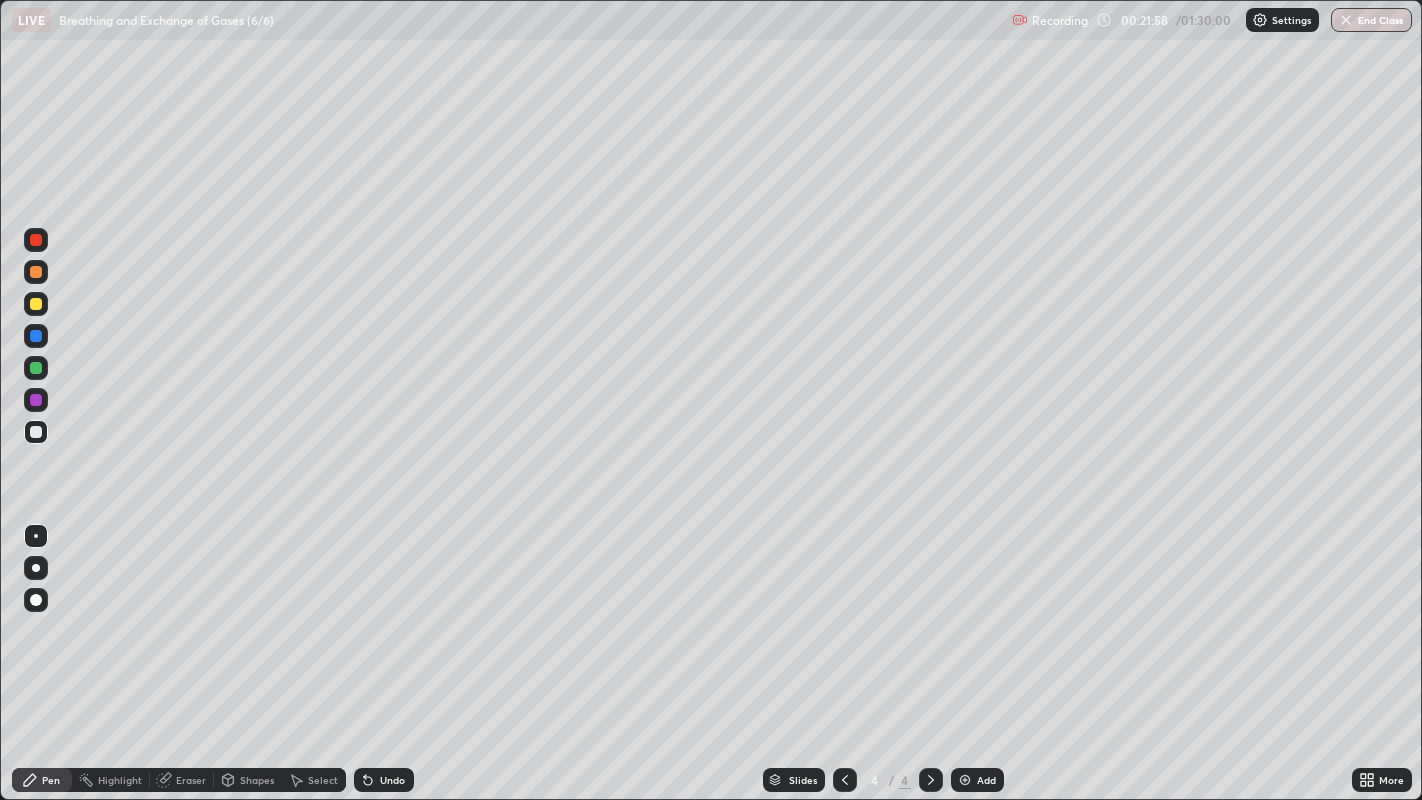 click at bounding box center (36, 432) 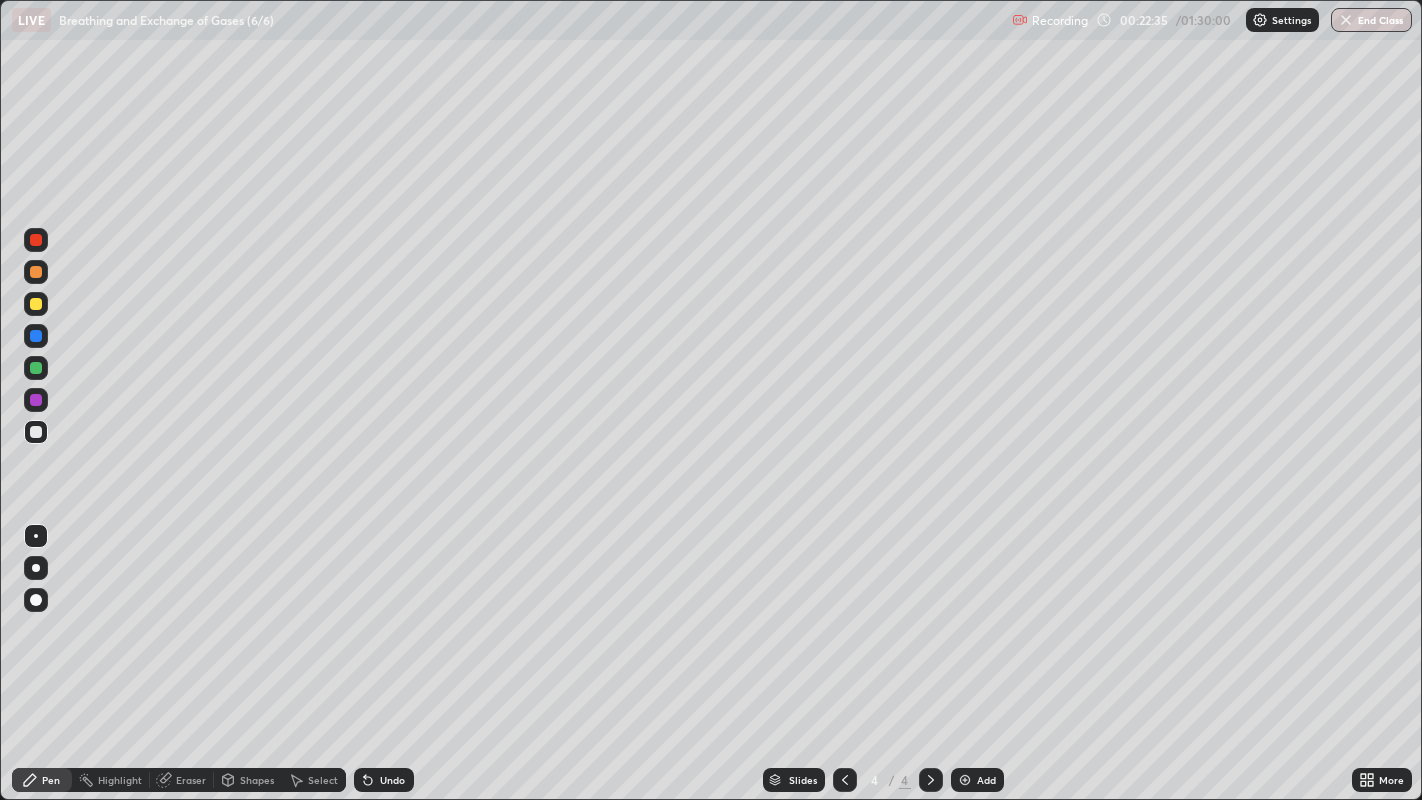 click at bounding box center (36, 368) 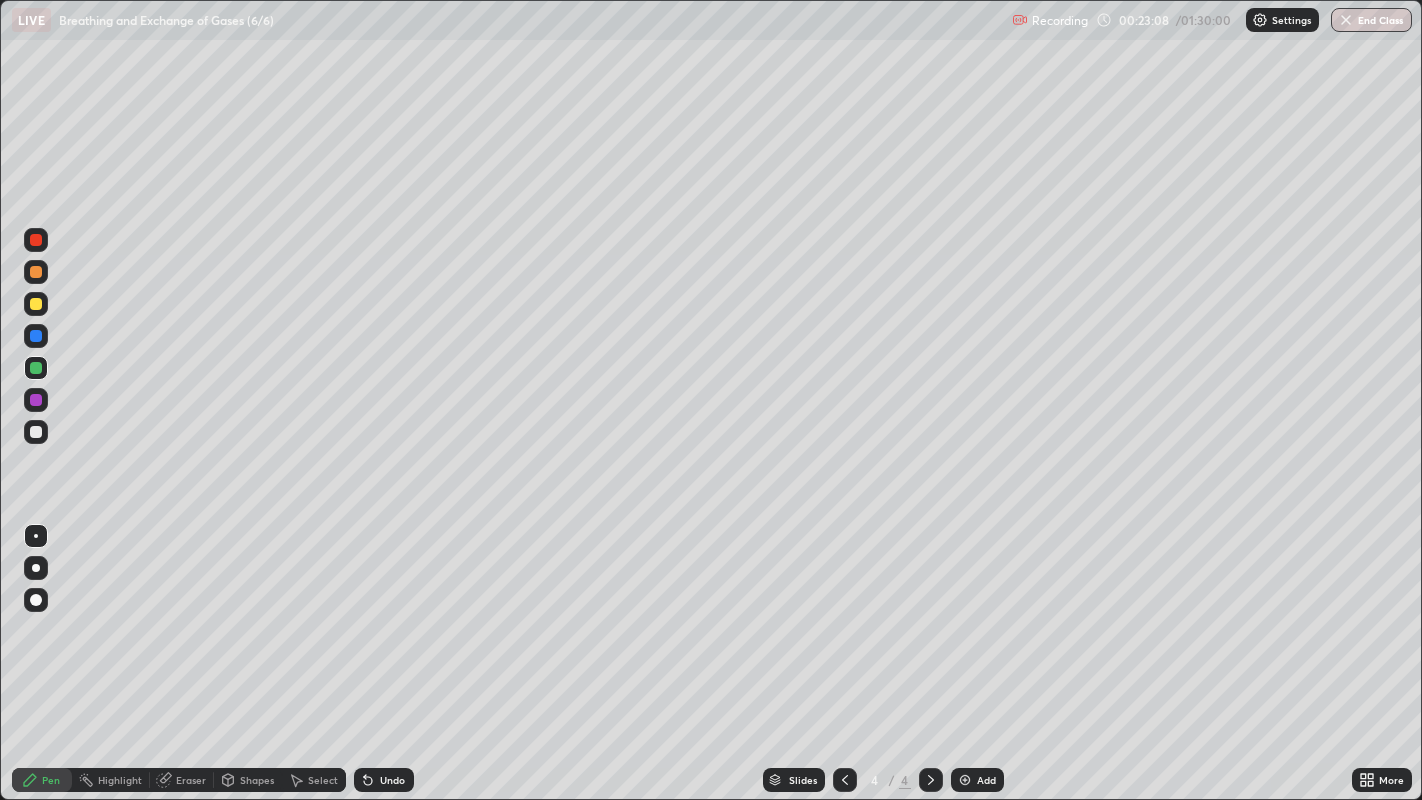 click at bounding box center (36, 432) 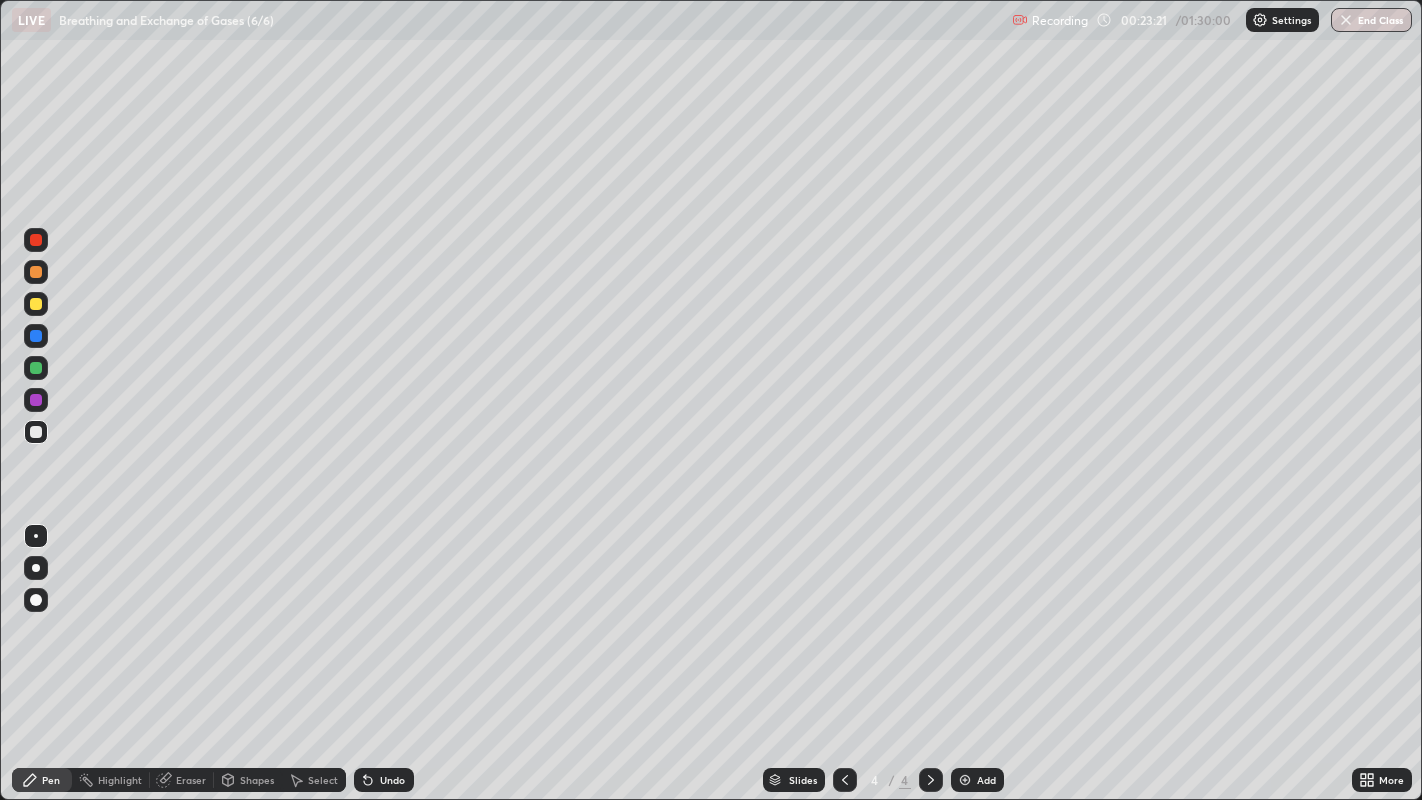 click at bounding box center (36, 368) 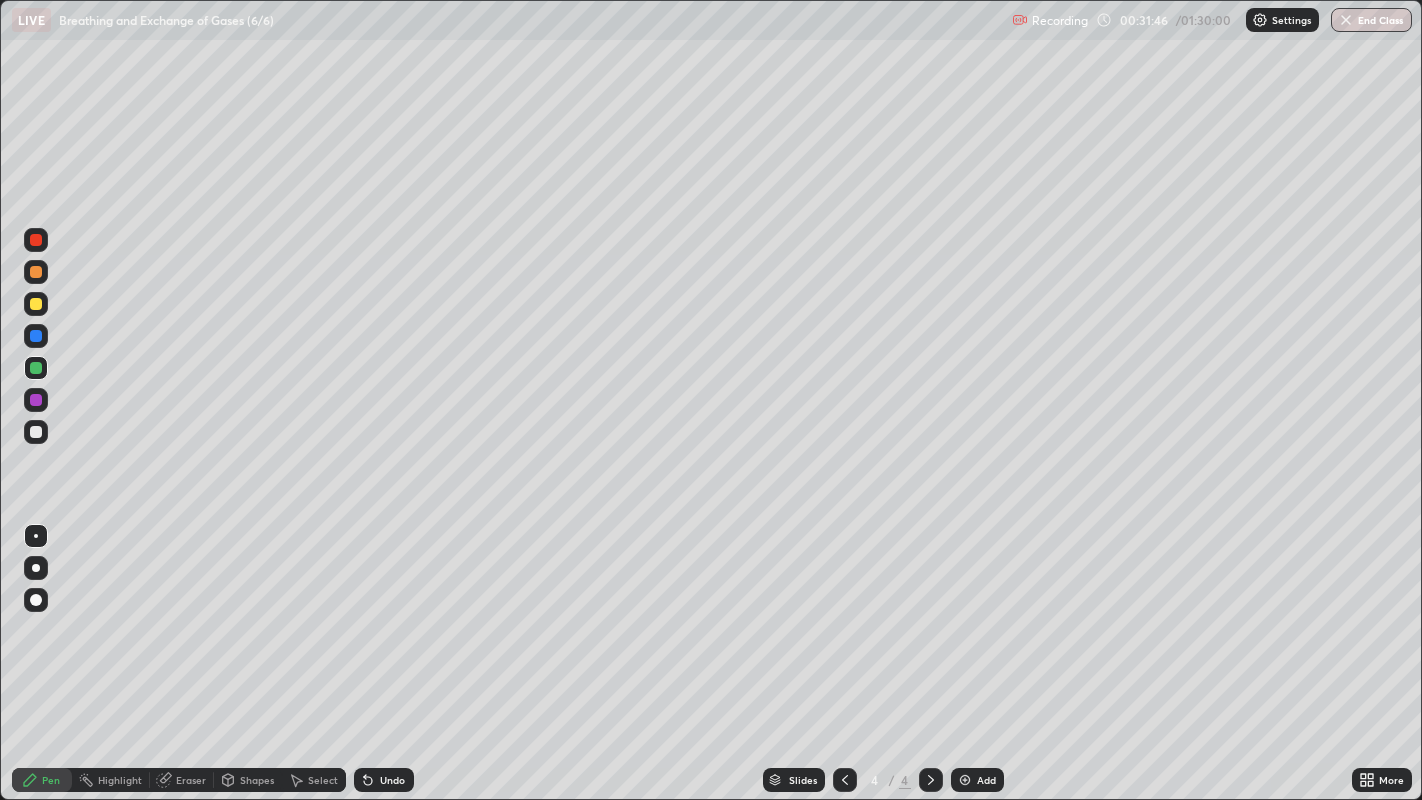 click on "Add" at bounding box center [986, 780] 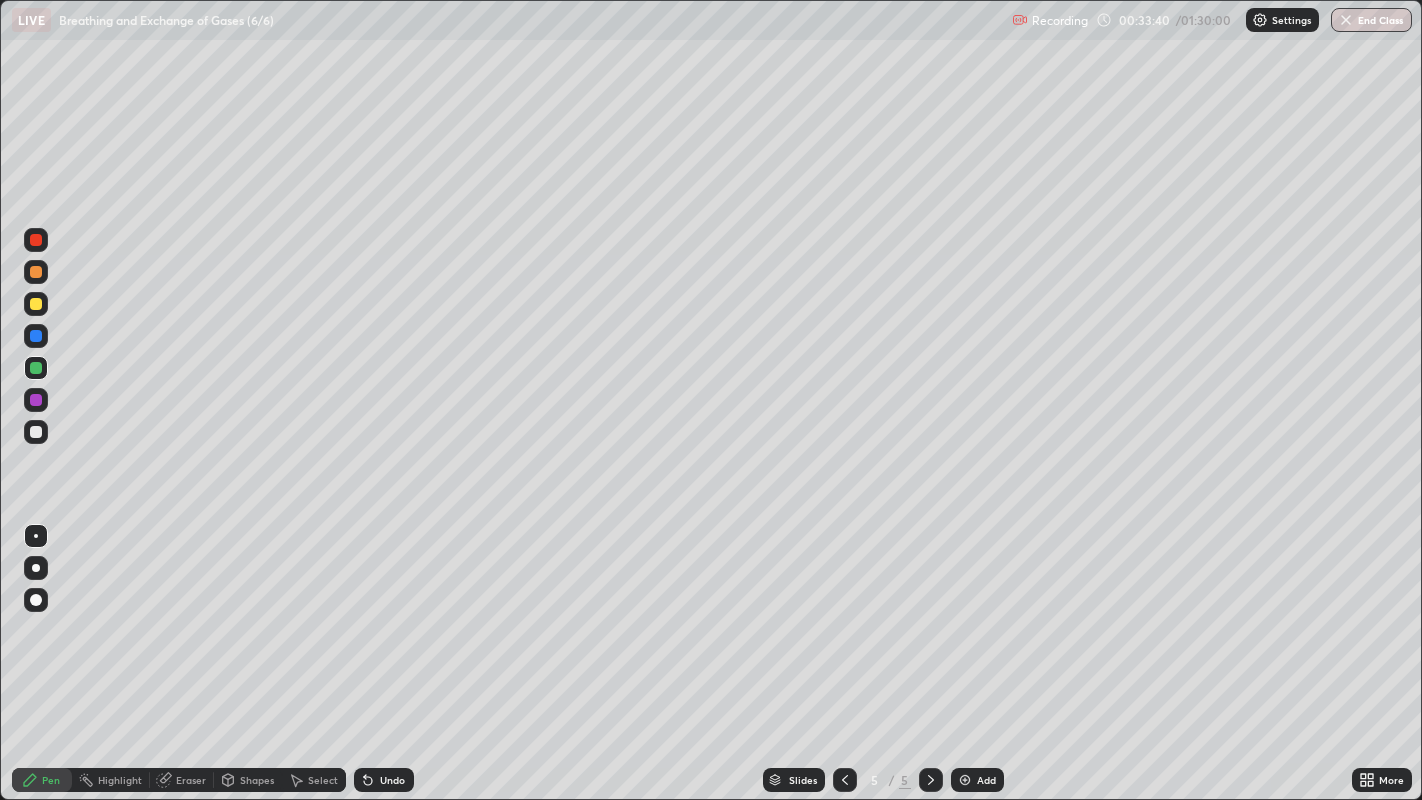 click at bounding box center (36, 368) 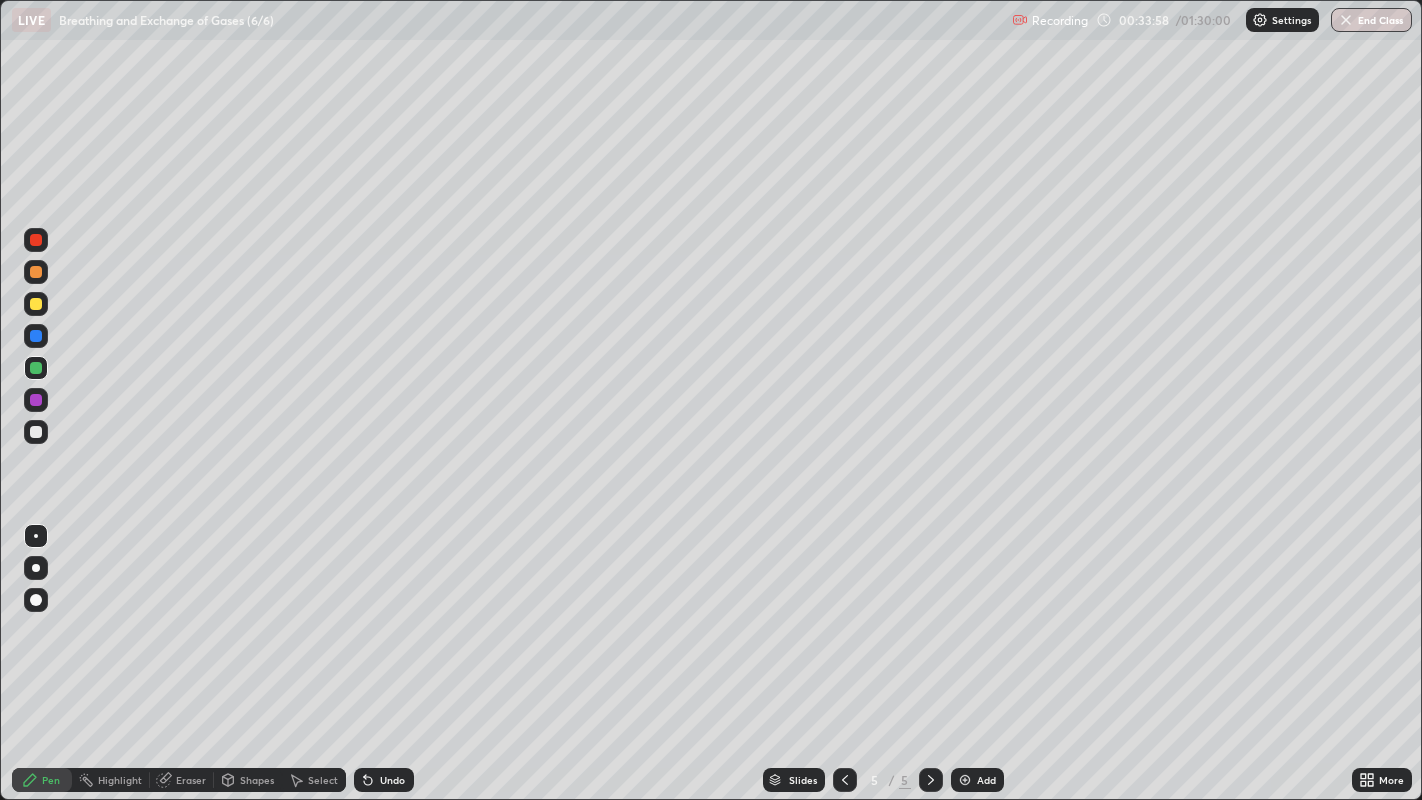 click at bounding box center (36, 368) 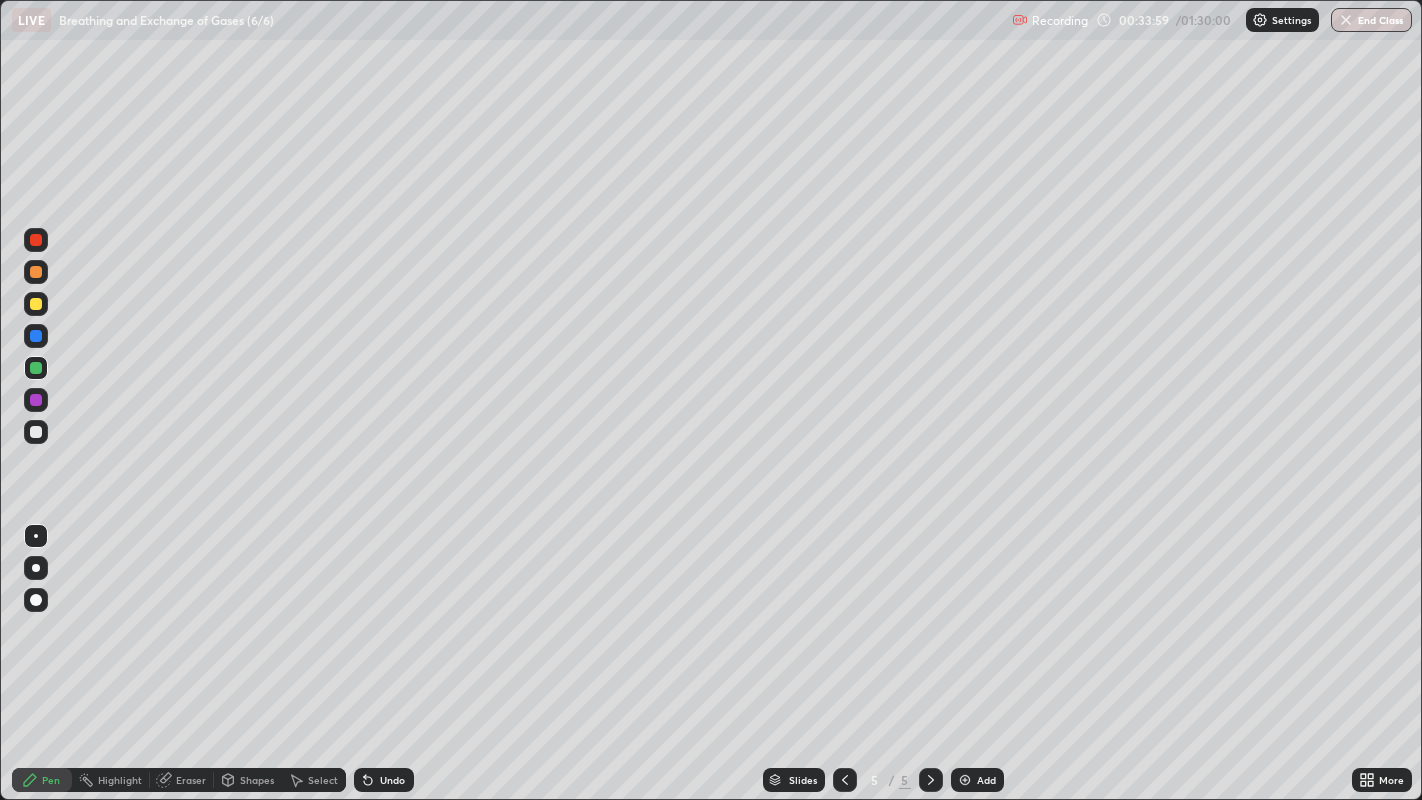 click at bounding box center [36, 240] 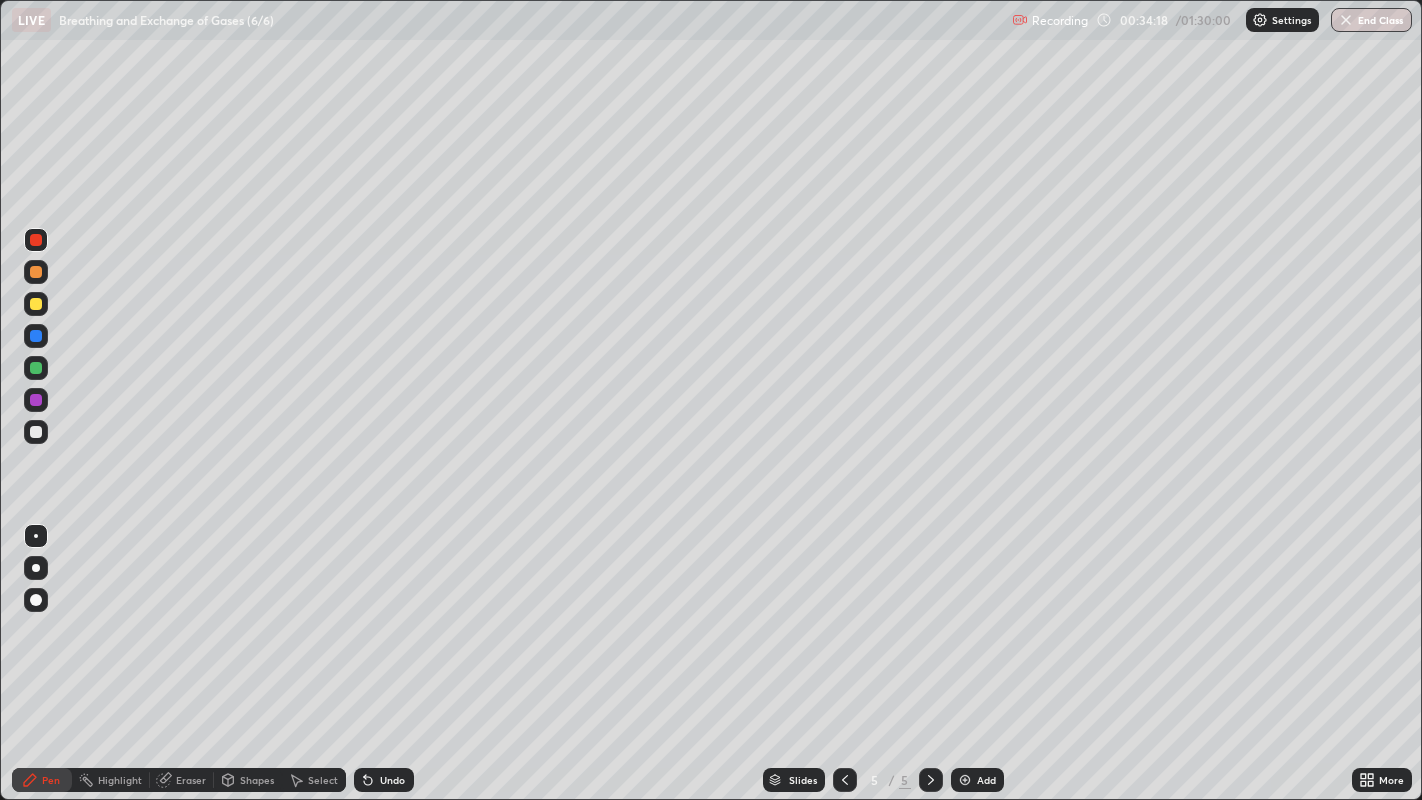 click at bounding box center (36, 368) 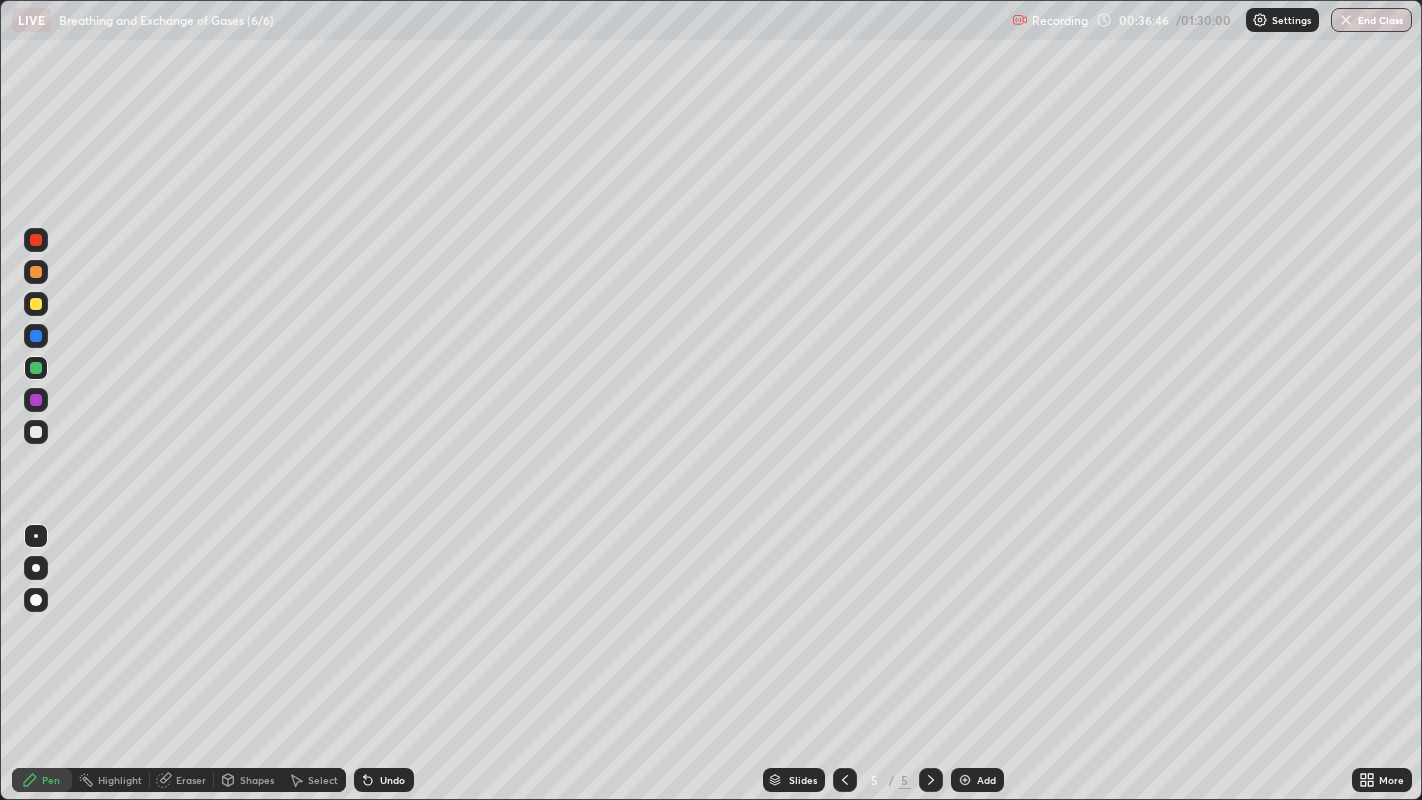 click at bounding box center (36, 240) 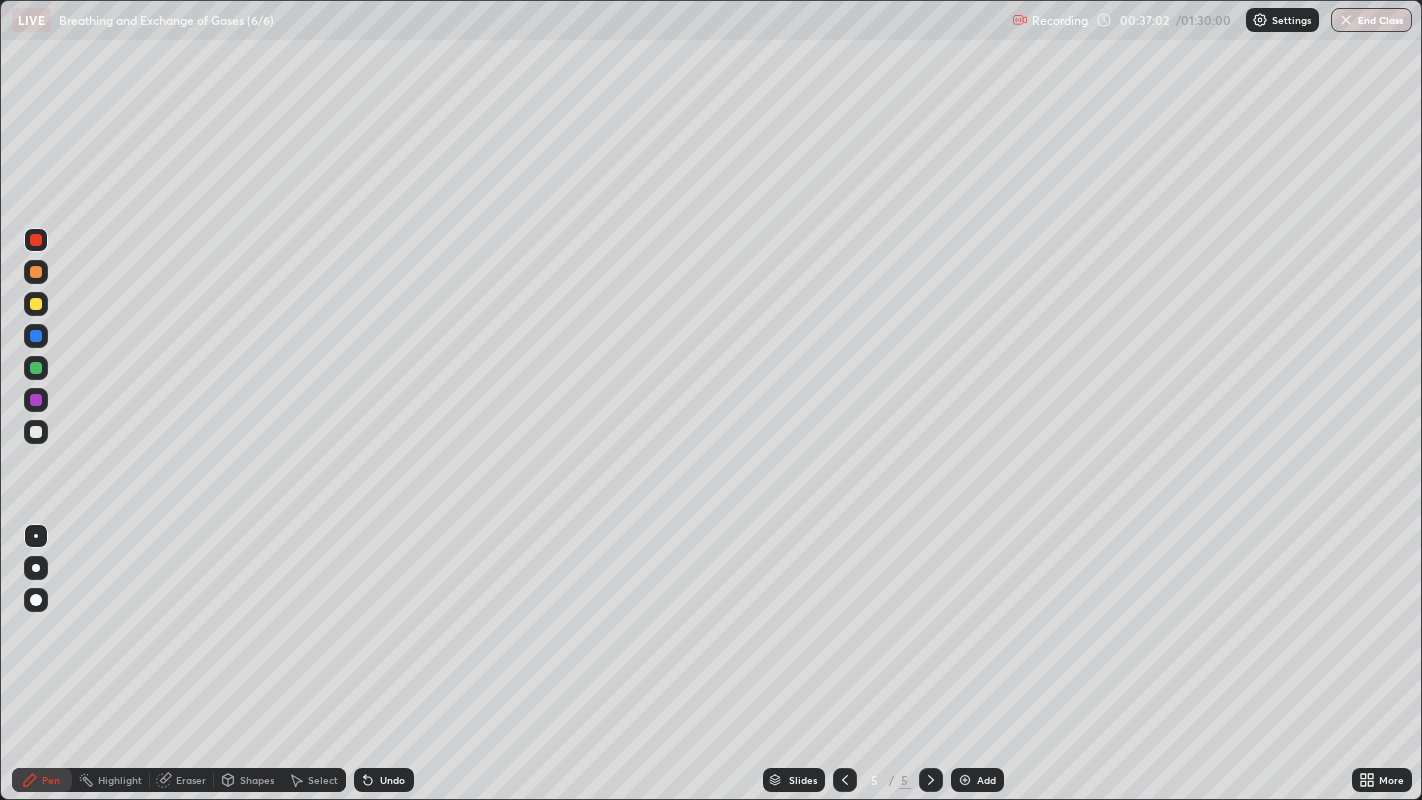 click on "Eraser" at bounding box center (191, 780) 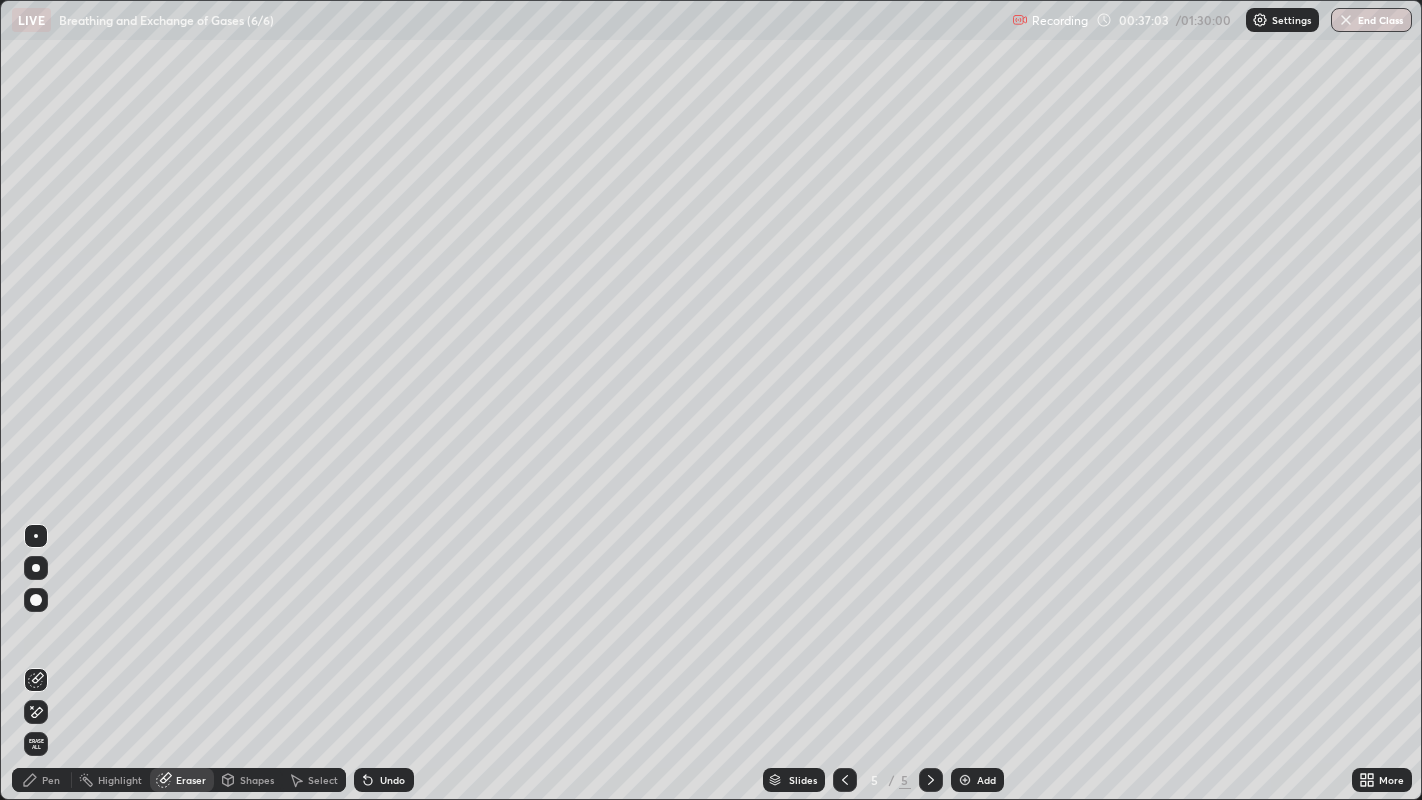 click on "Pen" at bounding box center [51, 780] 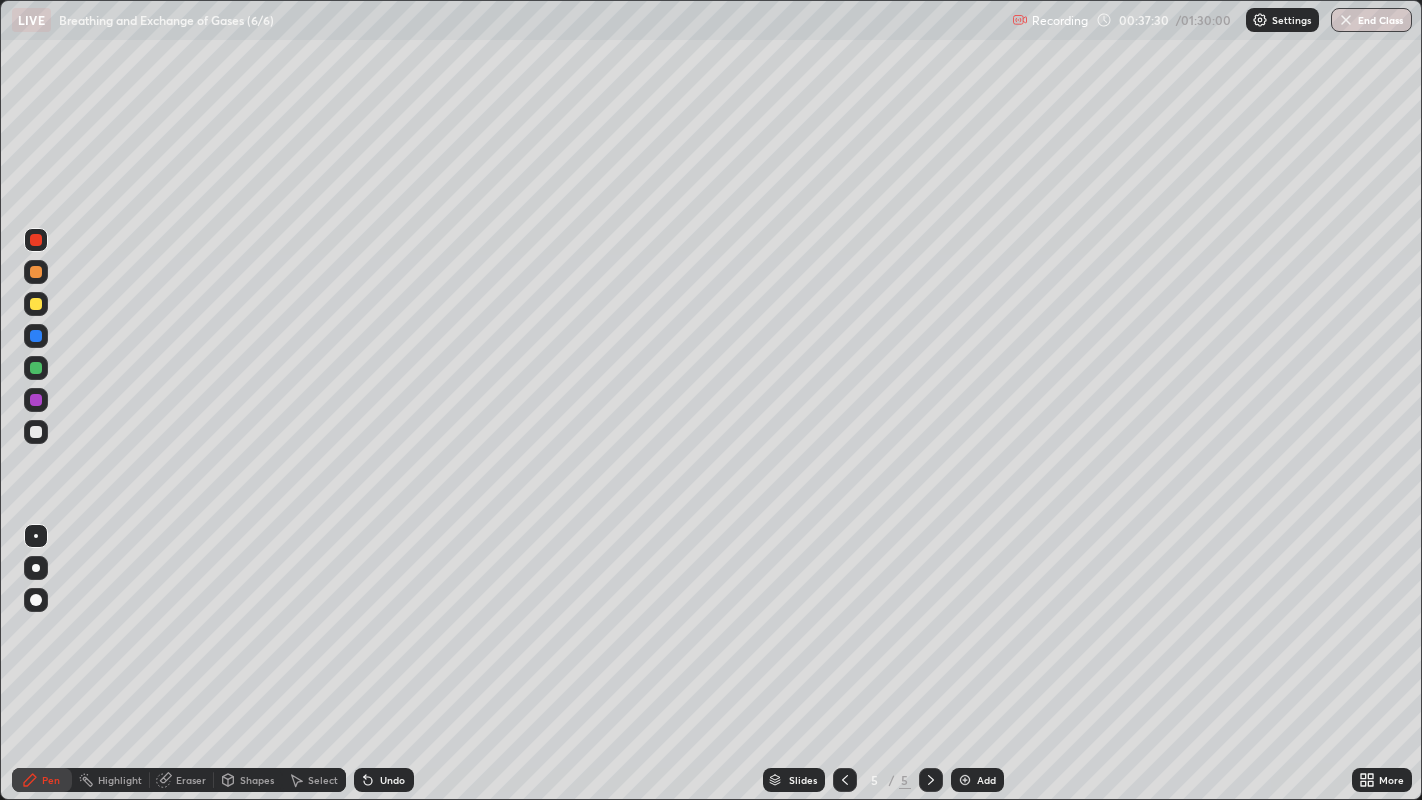 click at bounding box center (36, 368) 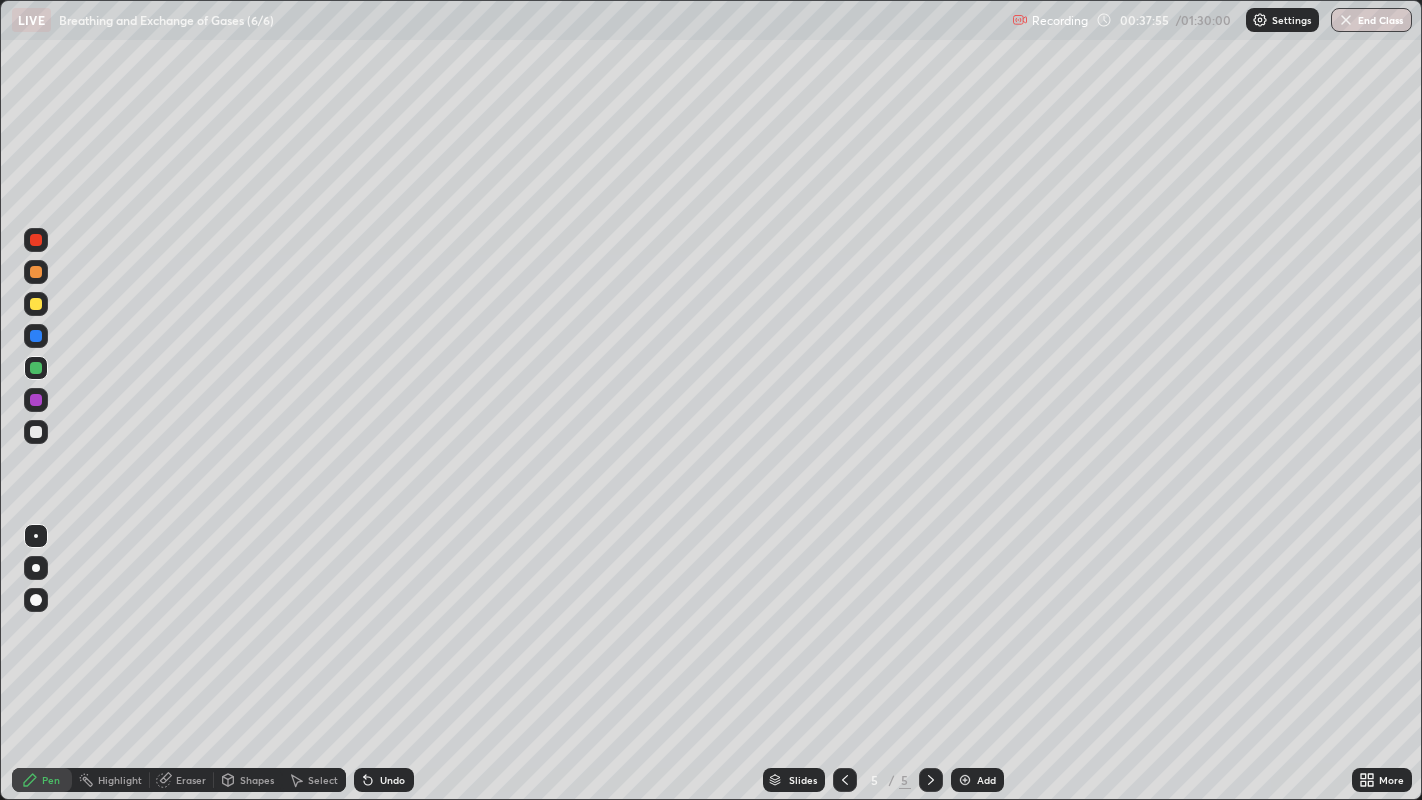 click at bounding box center (36, 240) 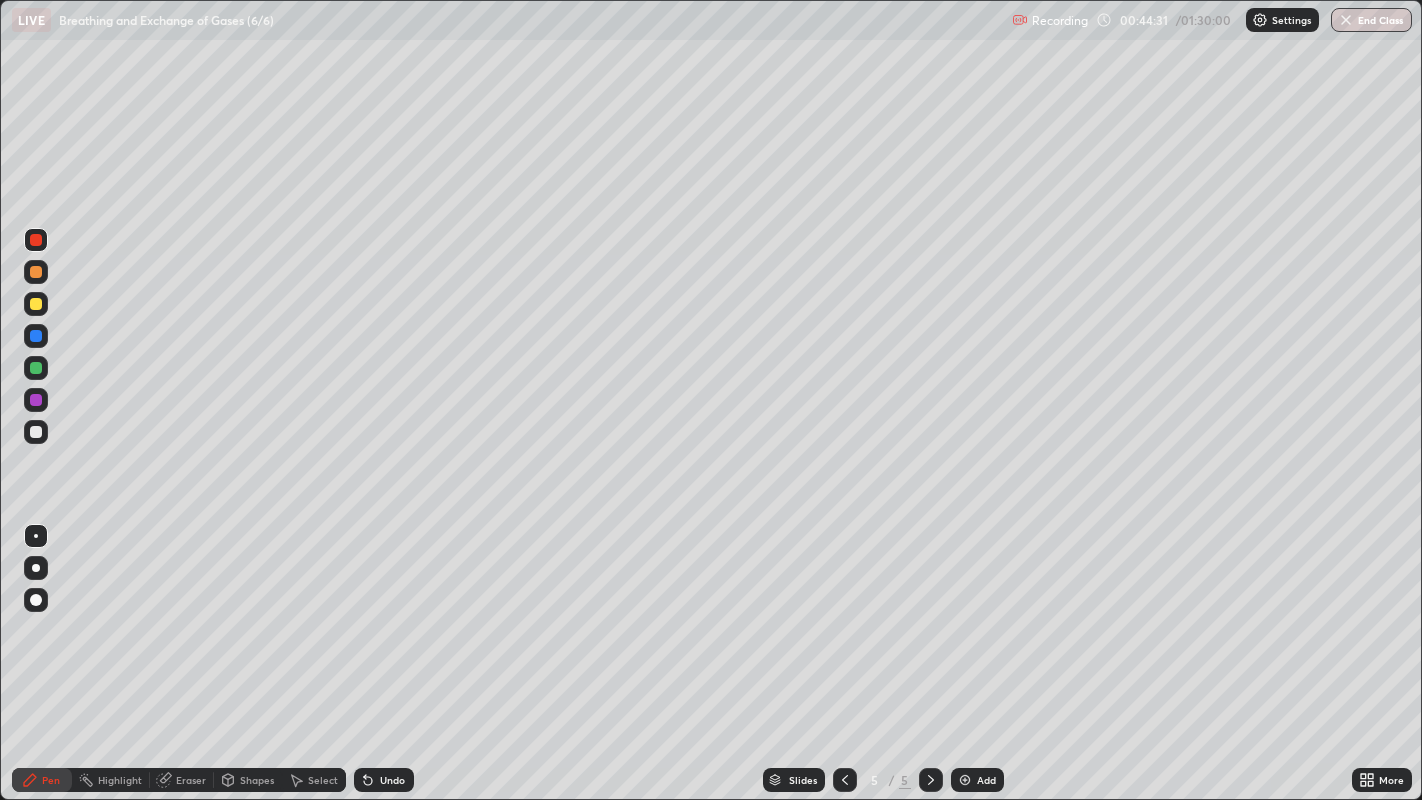 click on "Add" at bounding box center [977, 780] 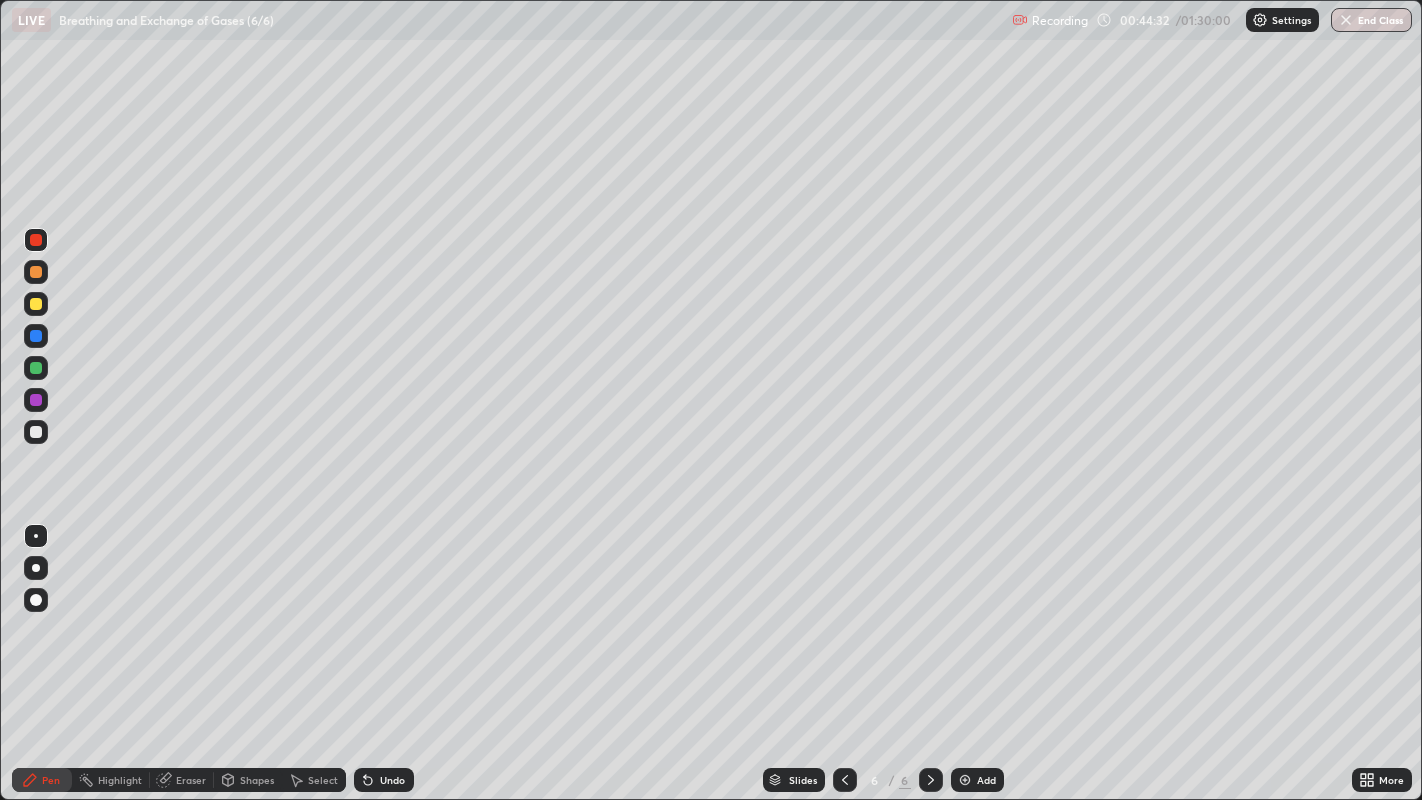 click at bounding box center [36, 368] 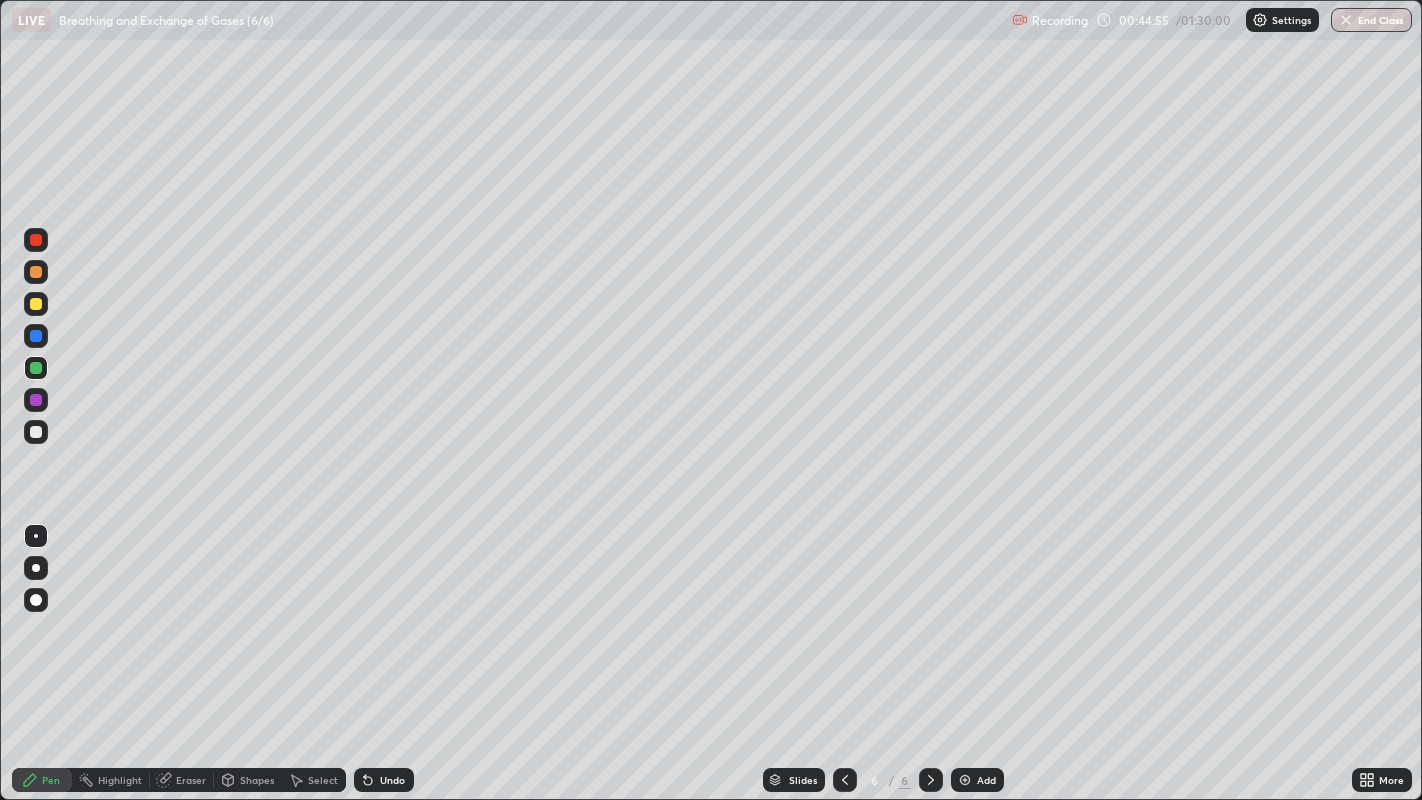 click at bounding box center [36, 432] 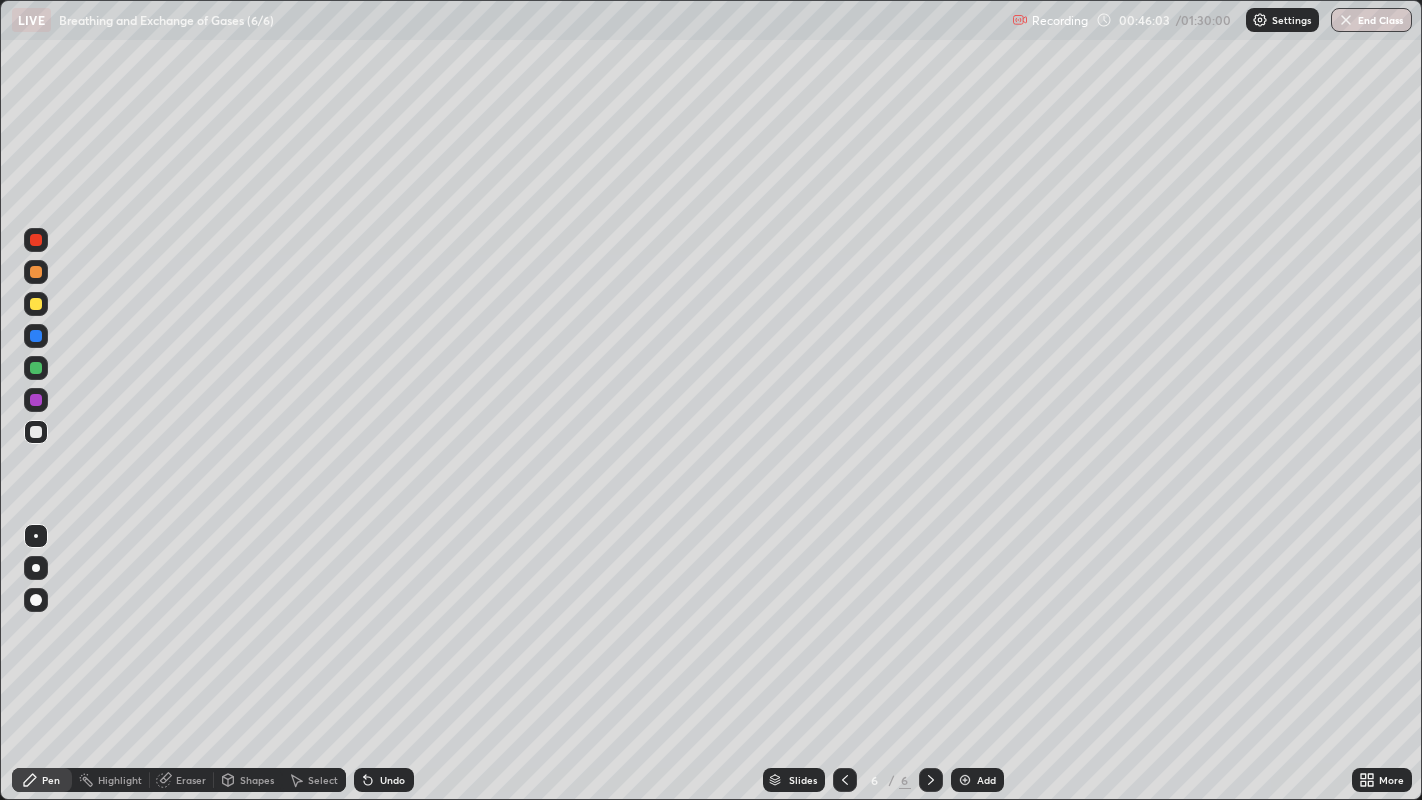 click at bounding box center (36, 432) 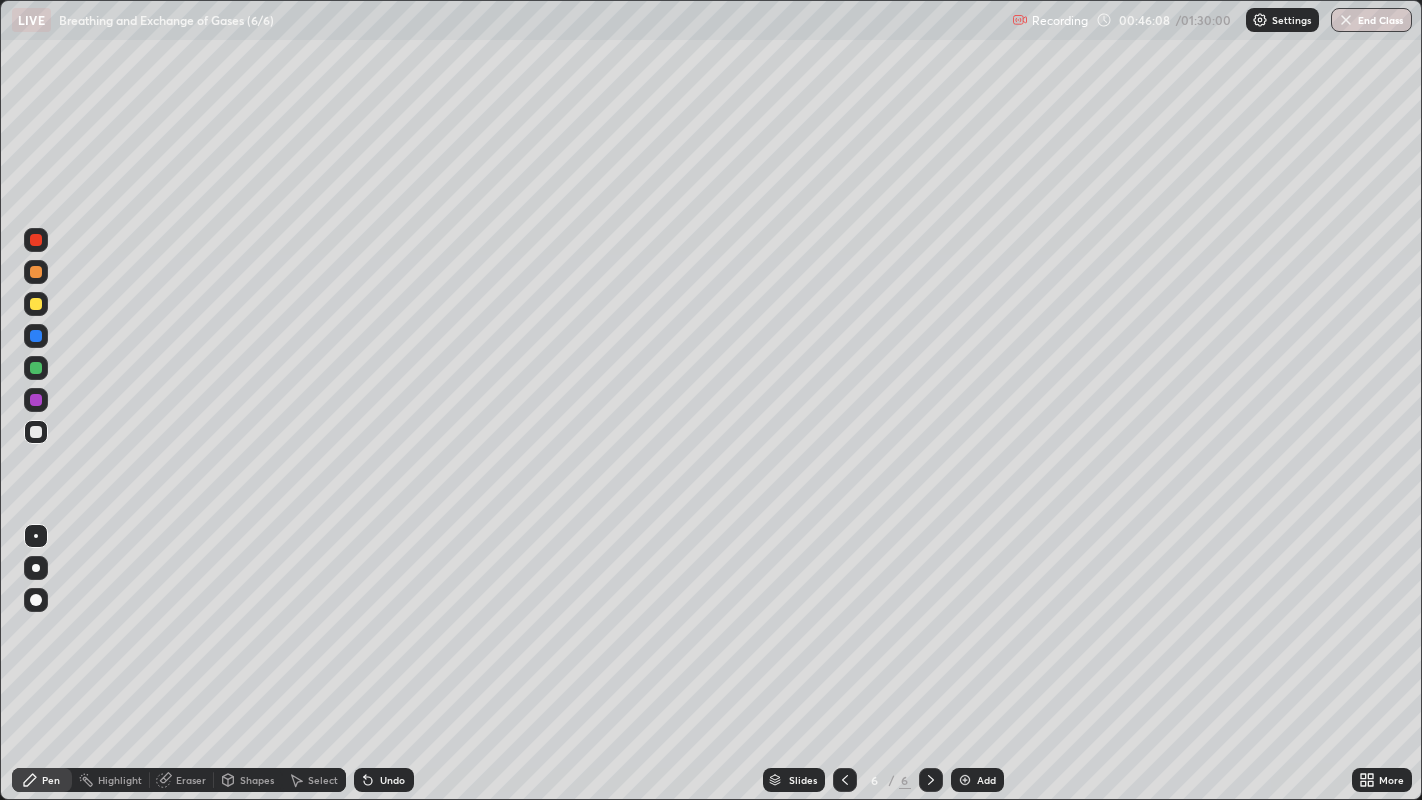 click at bounding box center (36, 368) 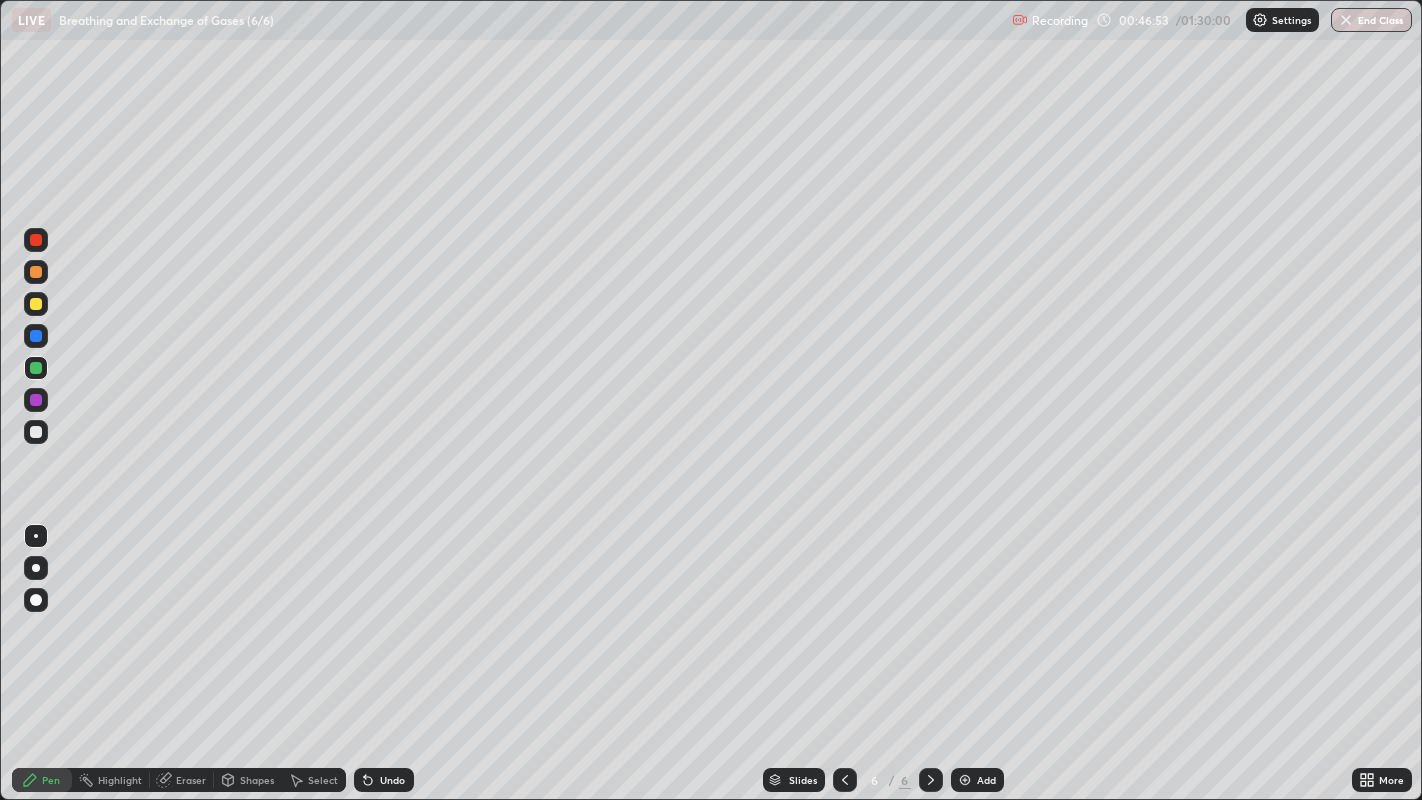 click at bounding box center [36, 432] 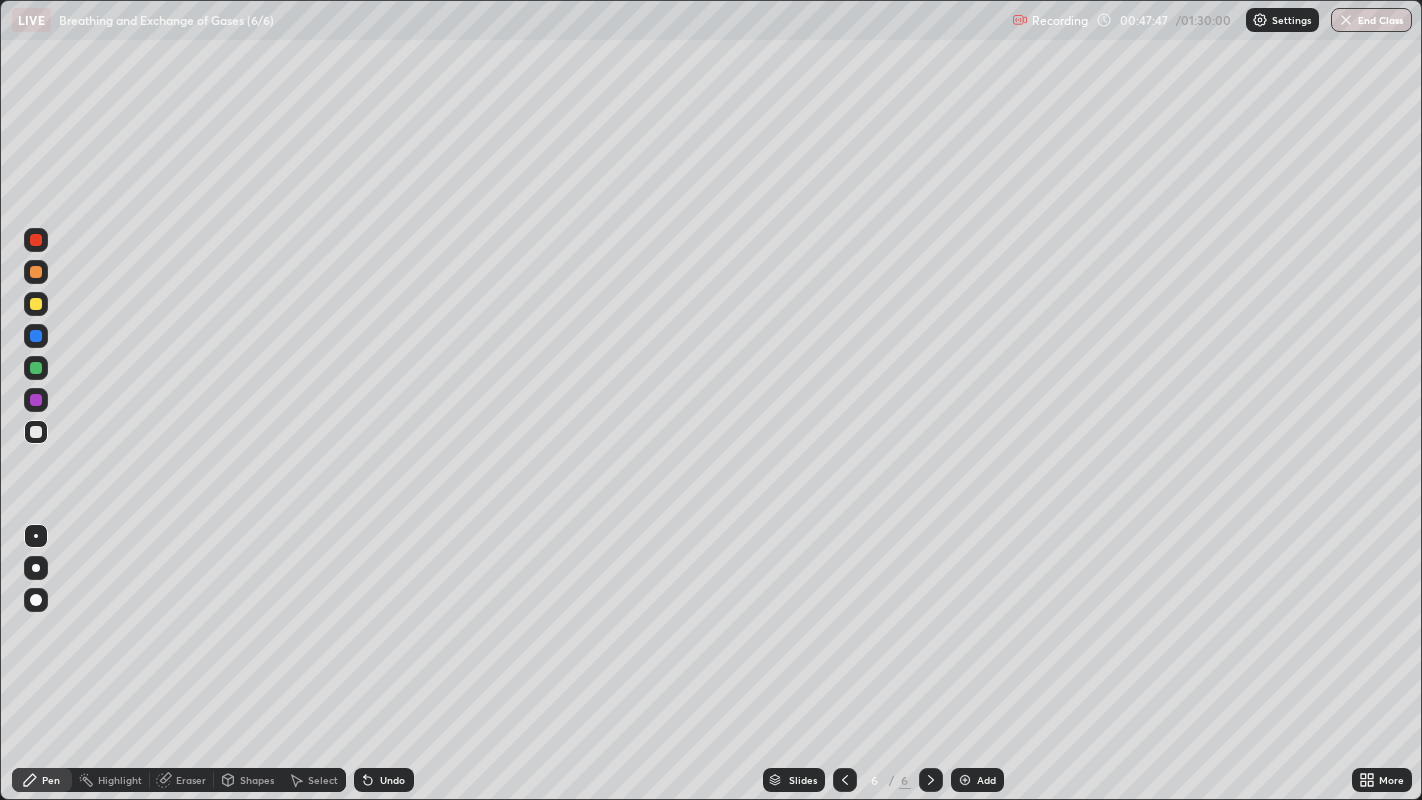 click at bounding box center [36, 368] 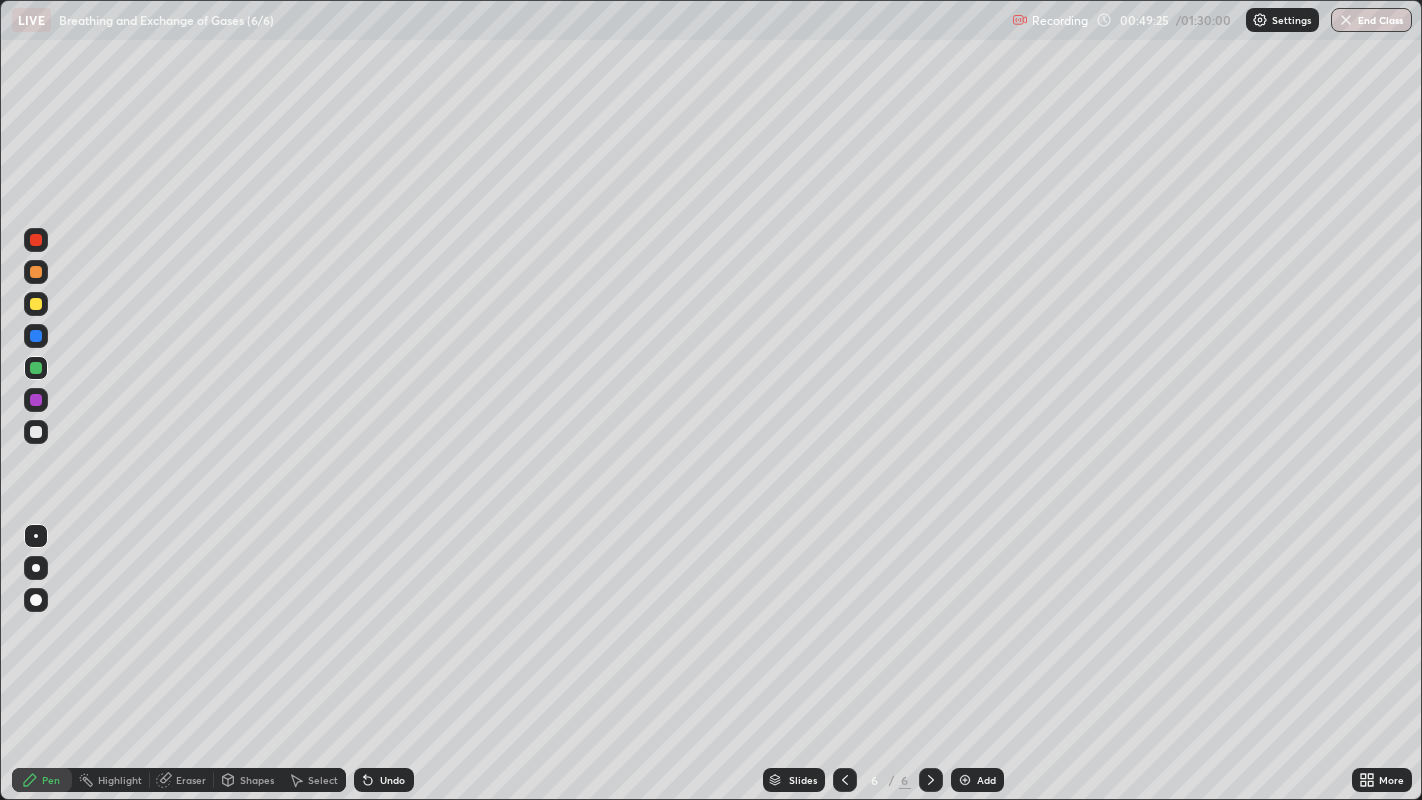 click at bounding box center (36, 432) 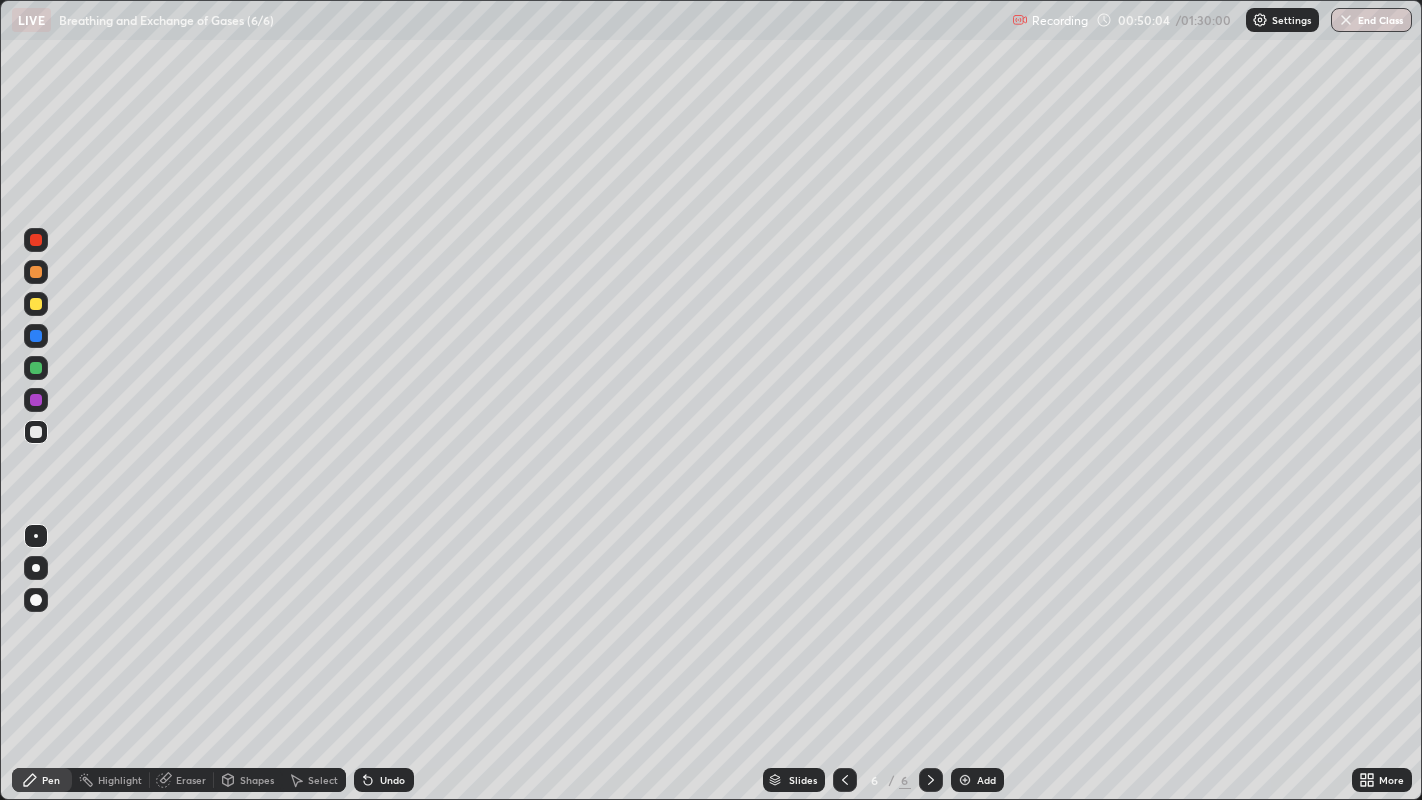 click at bounding box center [36, 368] 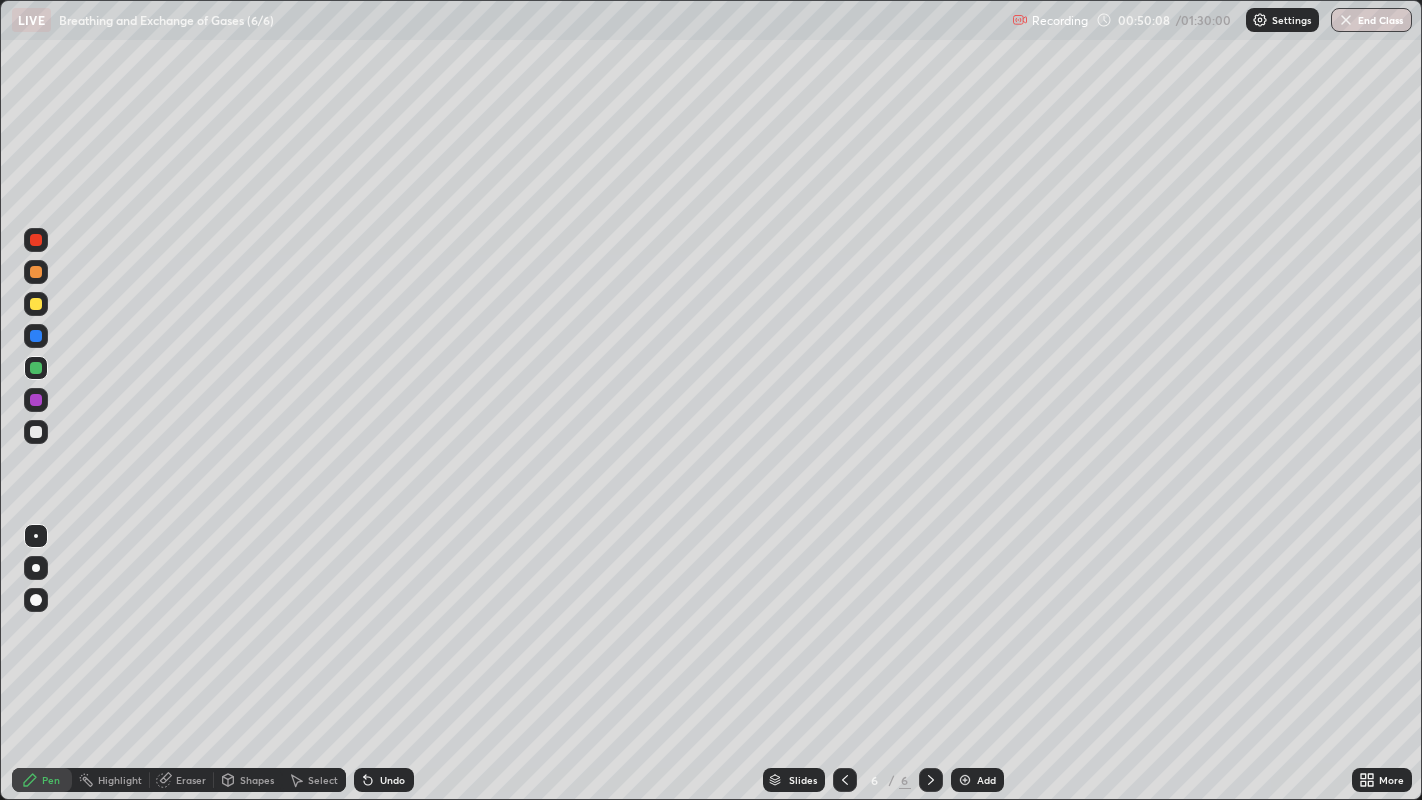 click at bounding box center [36, 432] 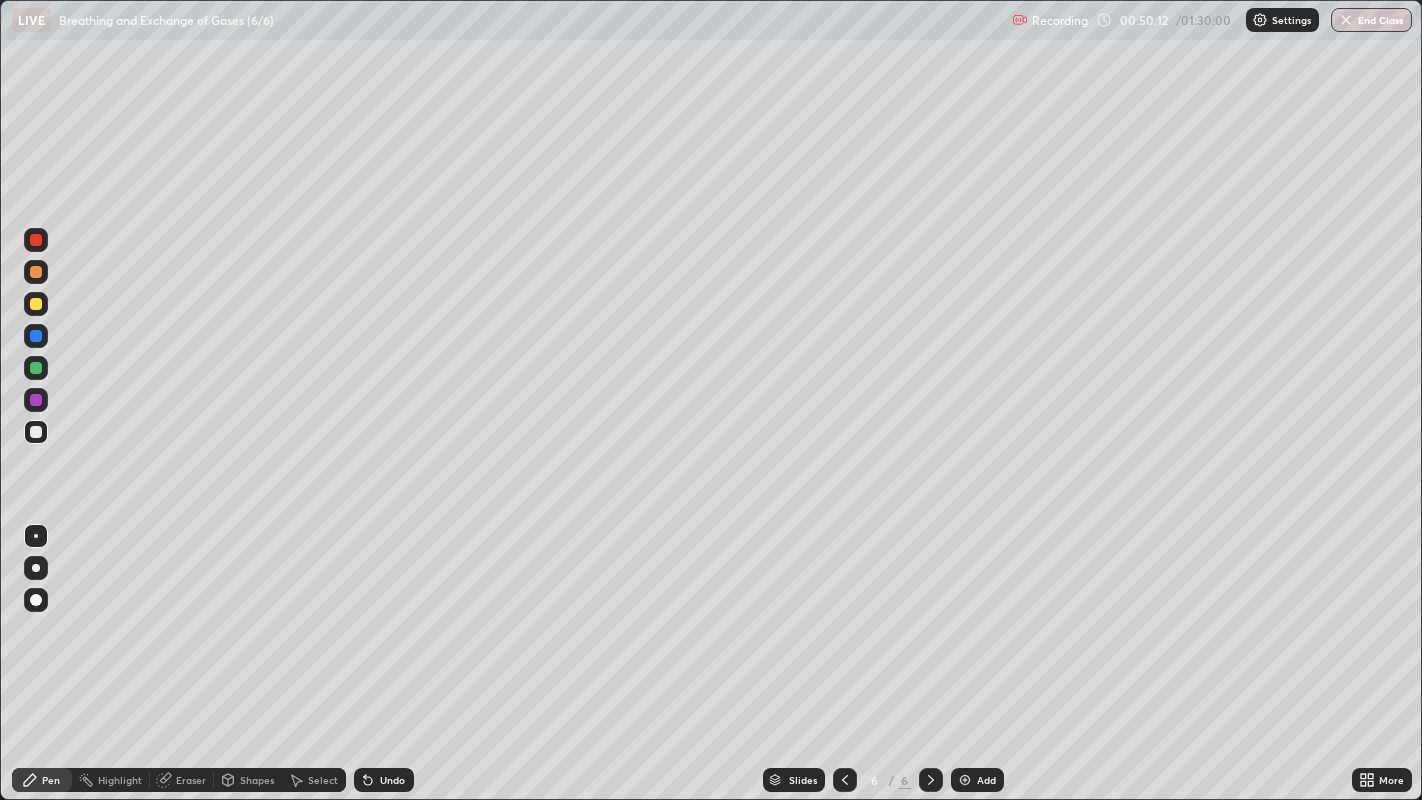 click at bounding box center (36, 368) 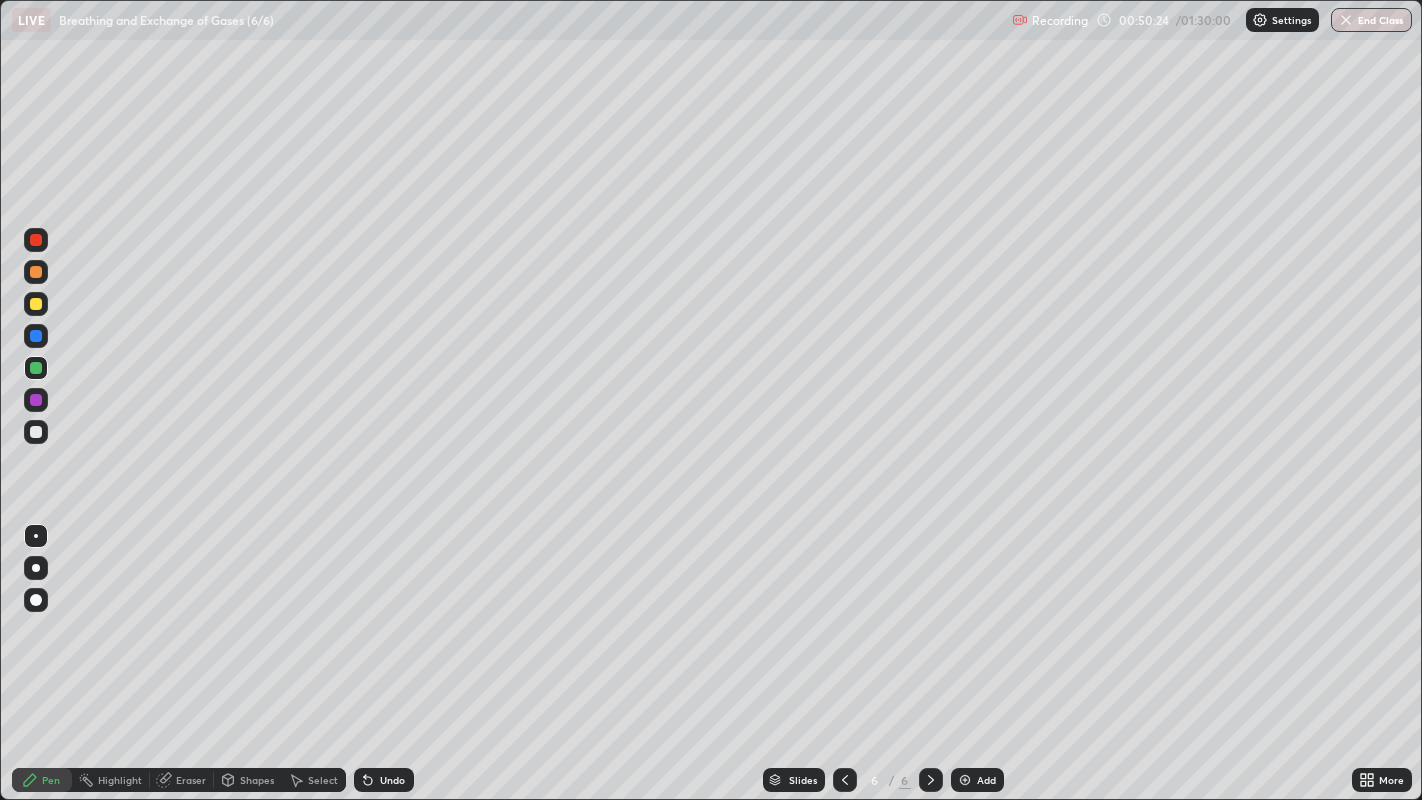 click at bounding box center [36, 432] 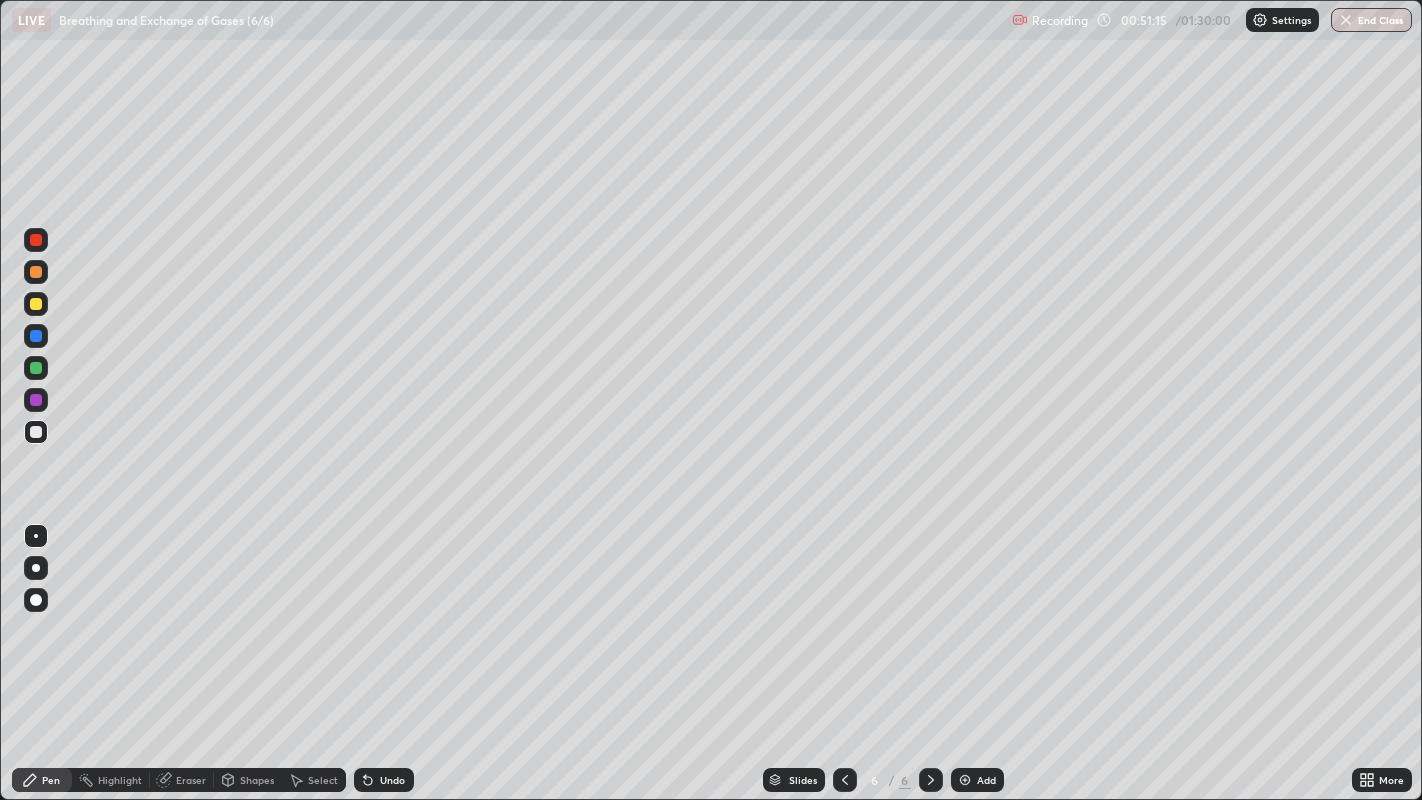 click at bounding box center (36, 368) 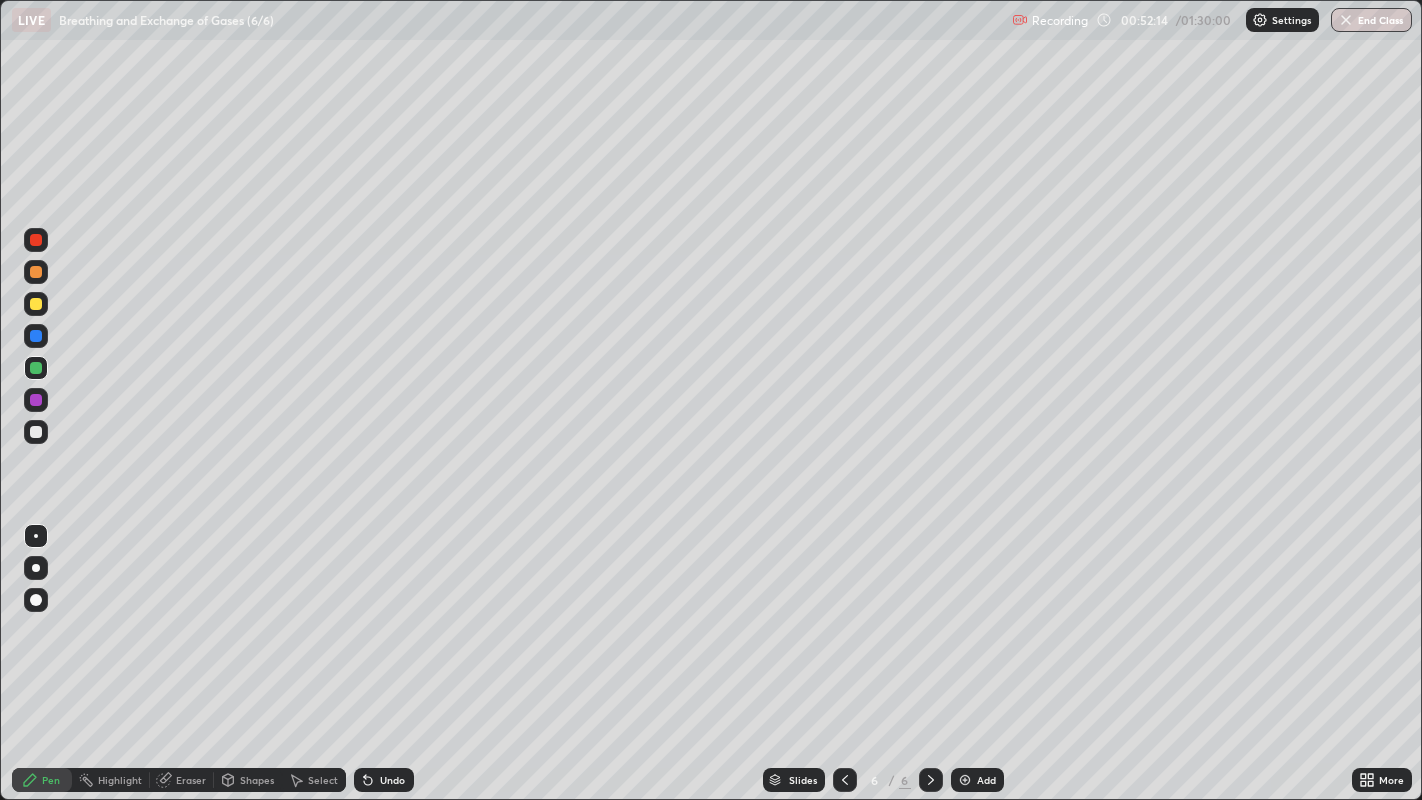 click at bounding box center (36, 432) 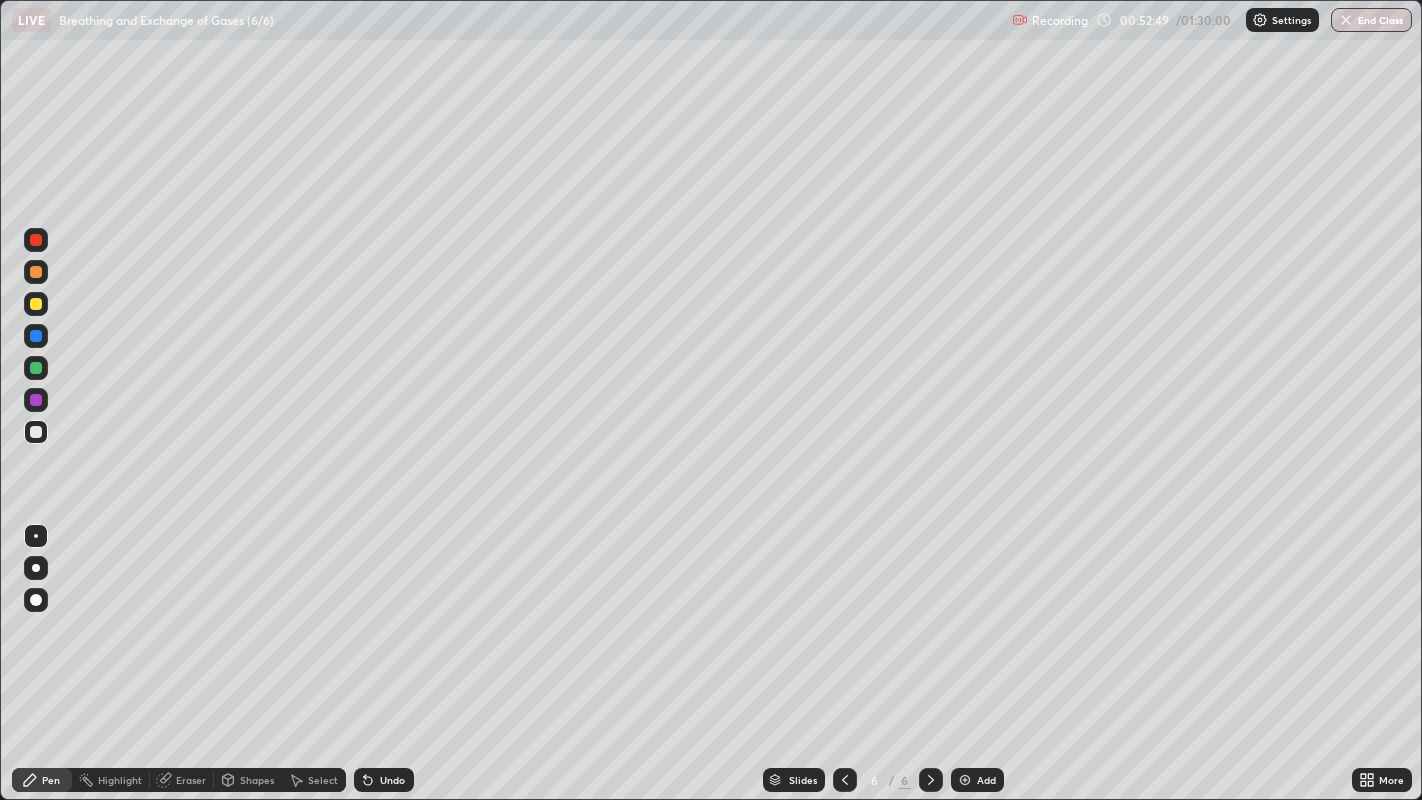click at bounding box center [36, 368] 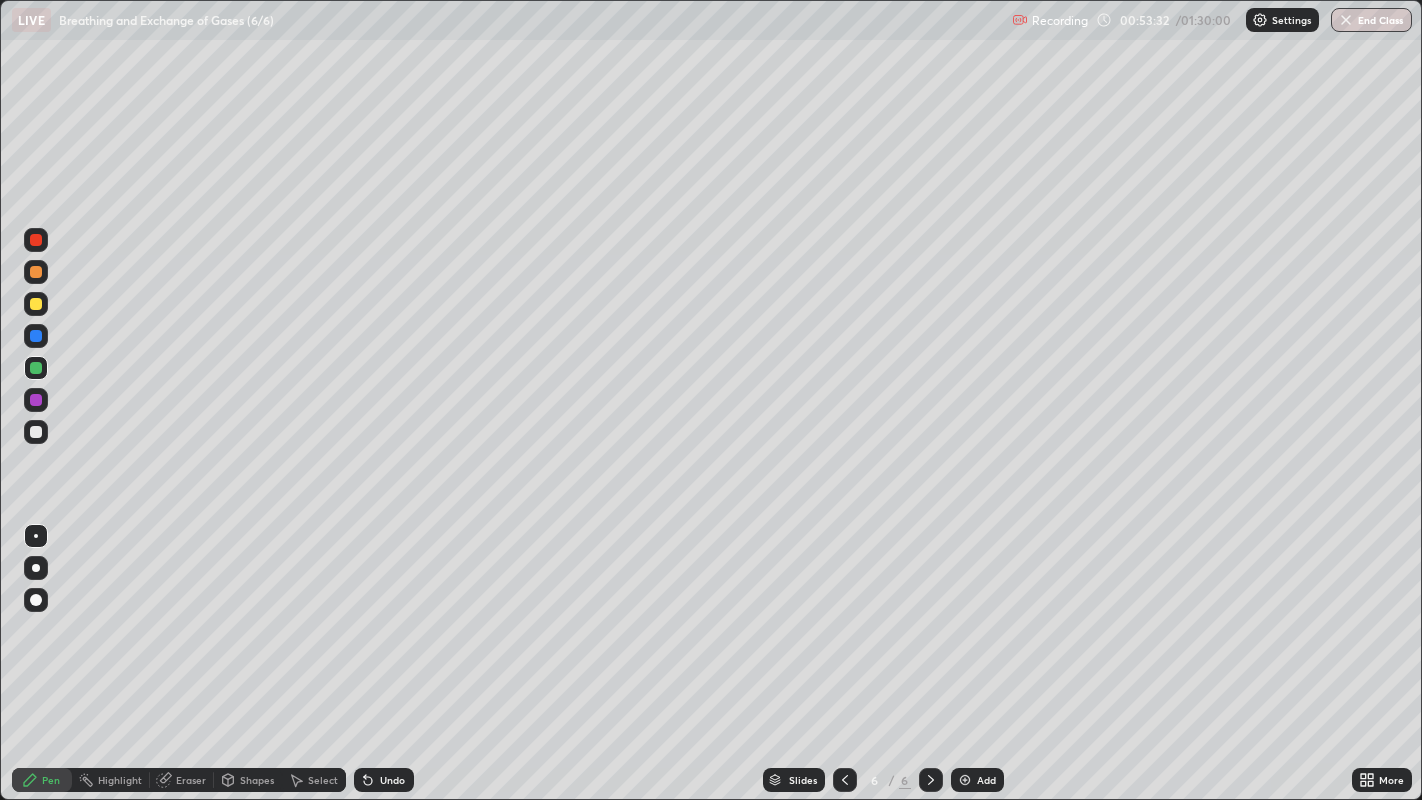 click at bounding box center (36, 240) 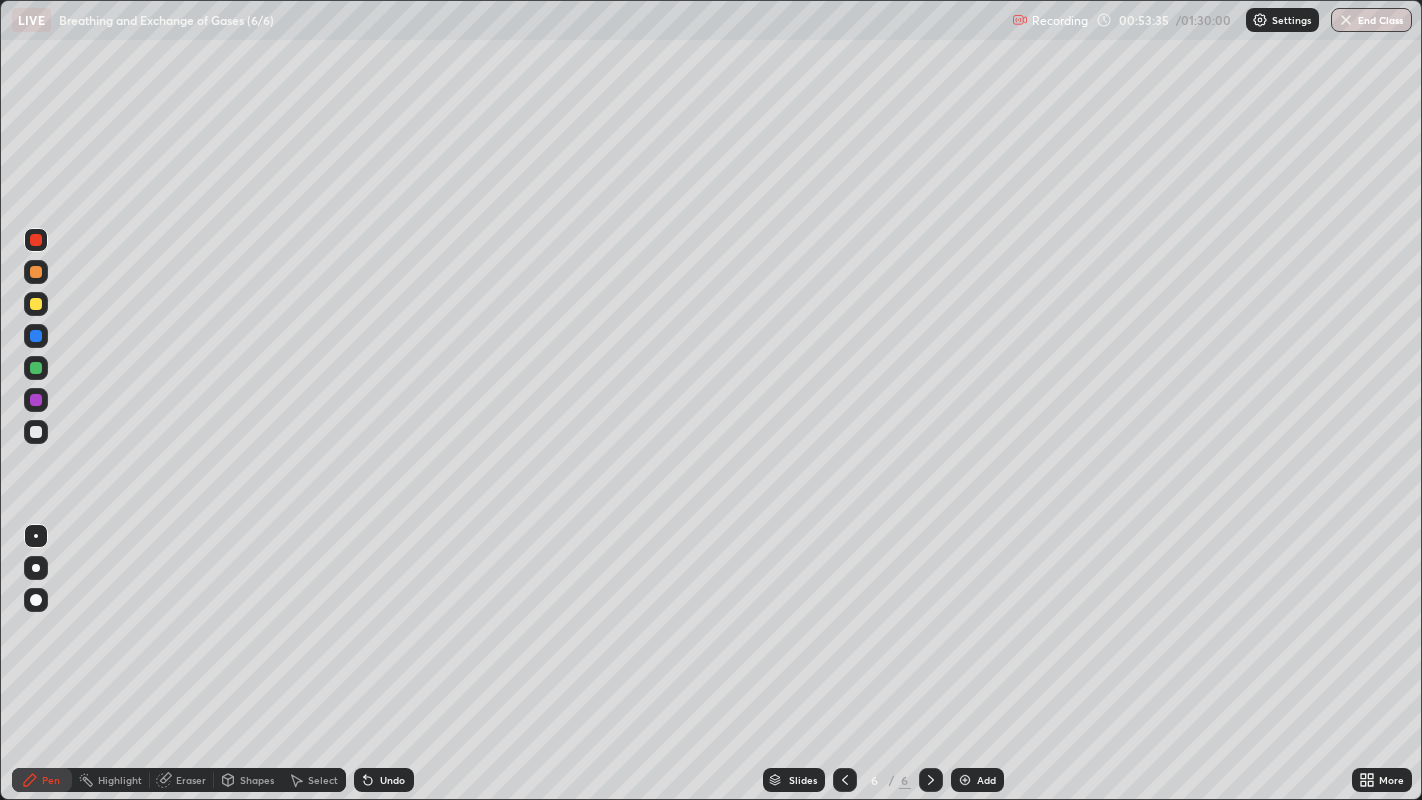 click at bounding box center (36, 432) 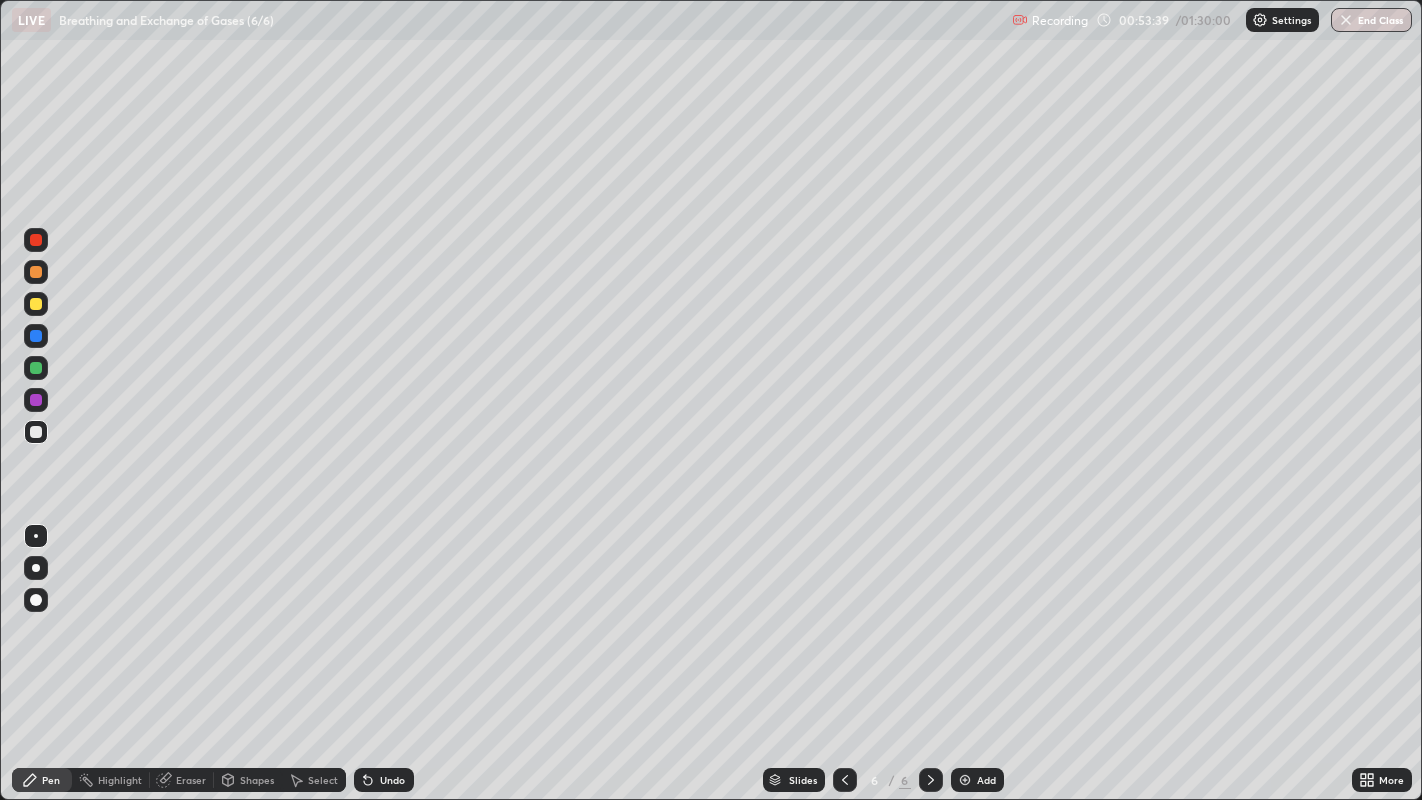click at bounding box center (36, 368) 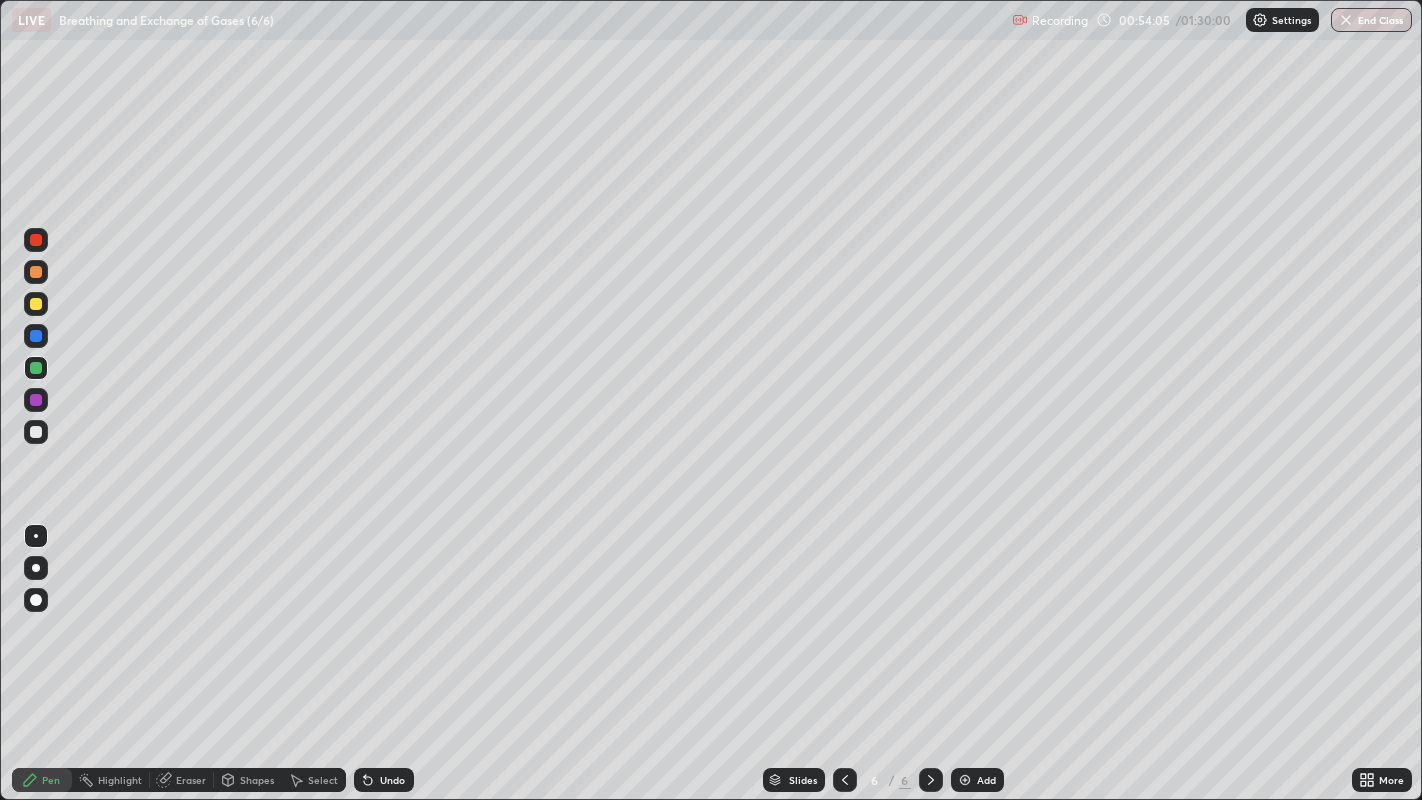 click on "Eraser" at bounding box center (191, 780) 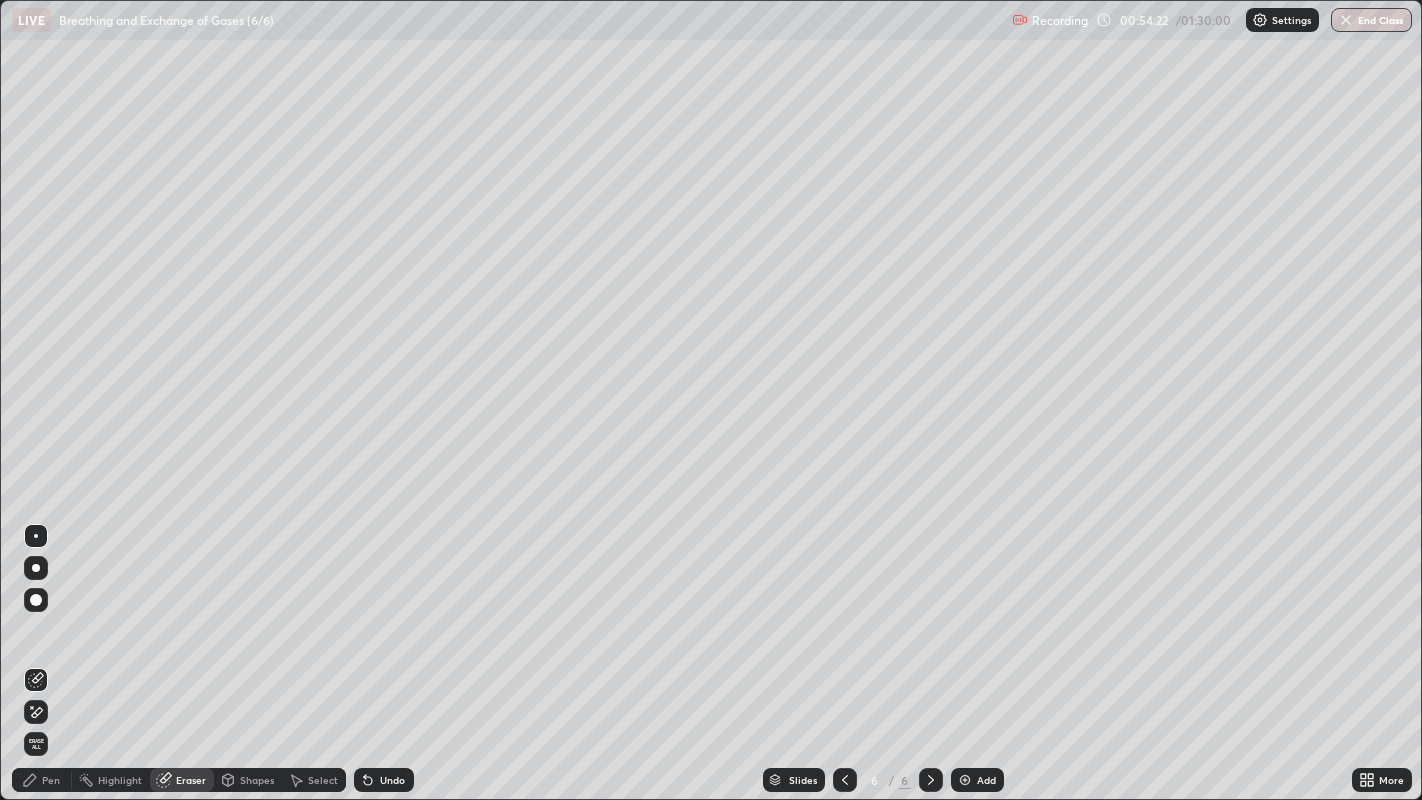 click on "Pen" at bounding box center [42, 780] 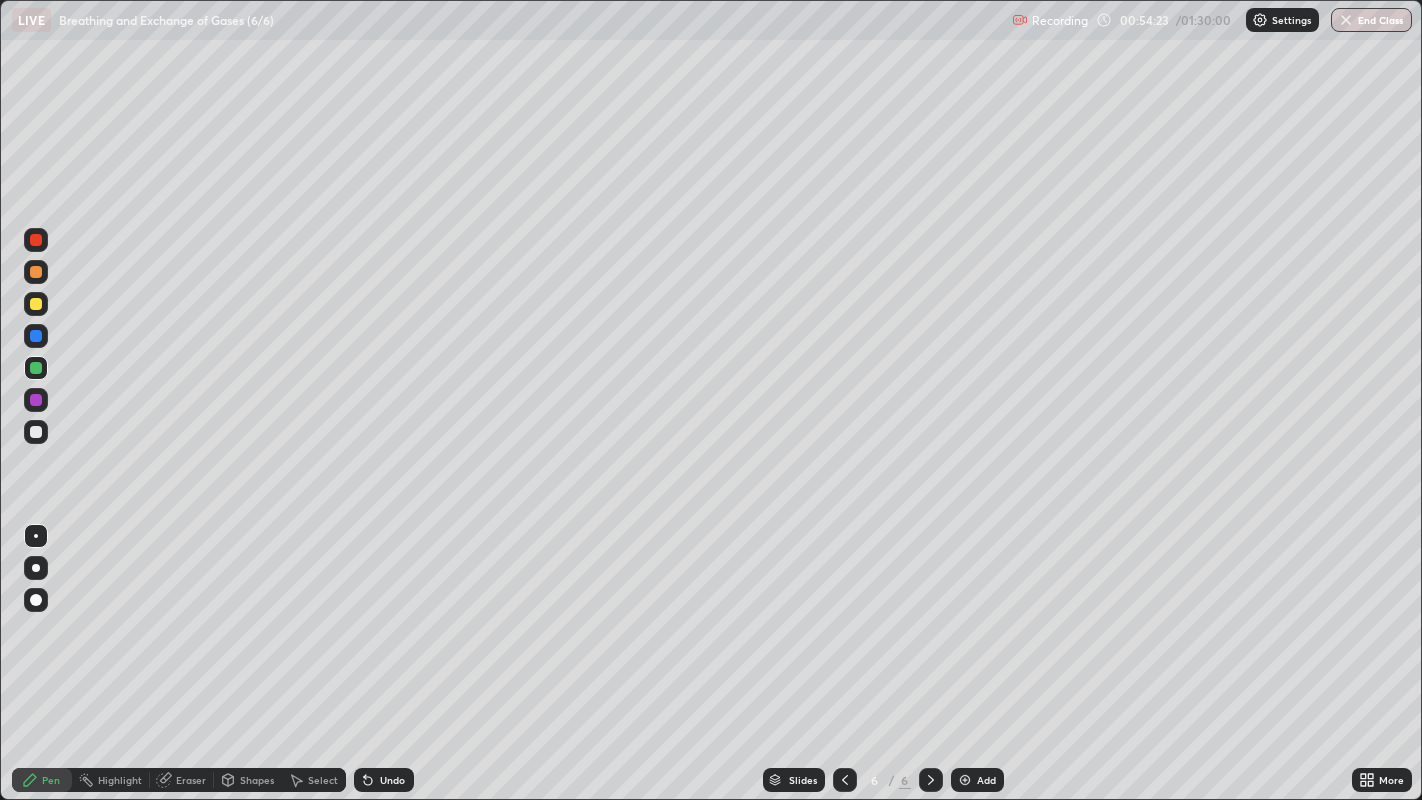 click at bounding box center (36, 368) 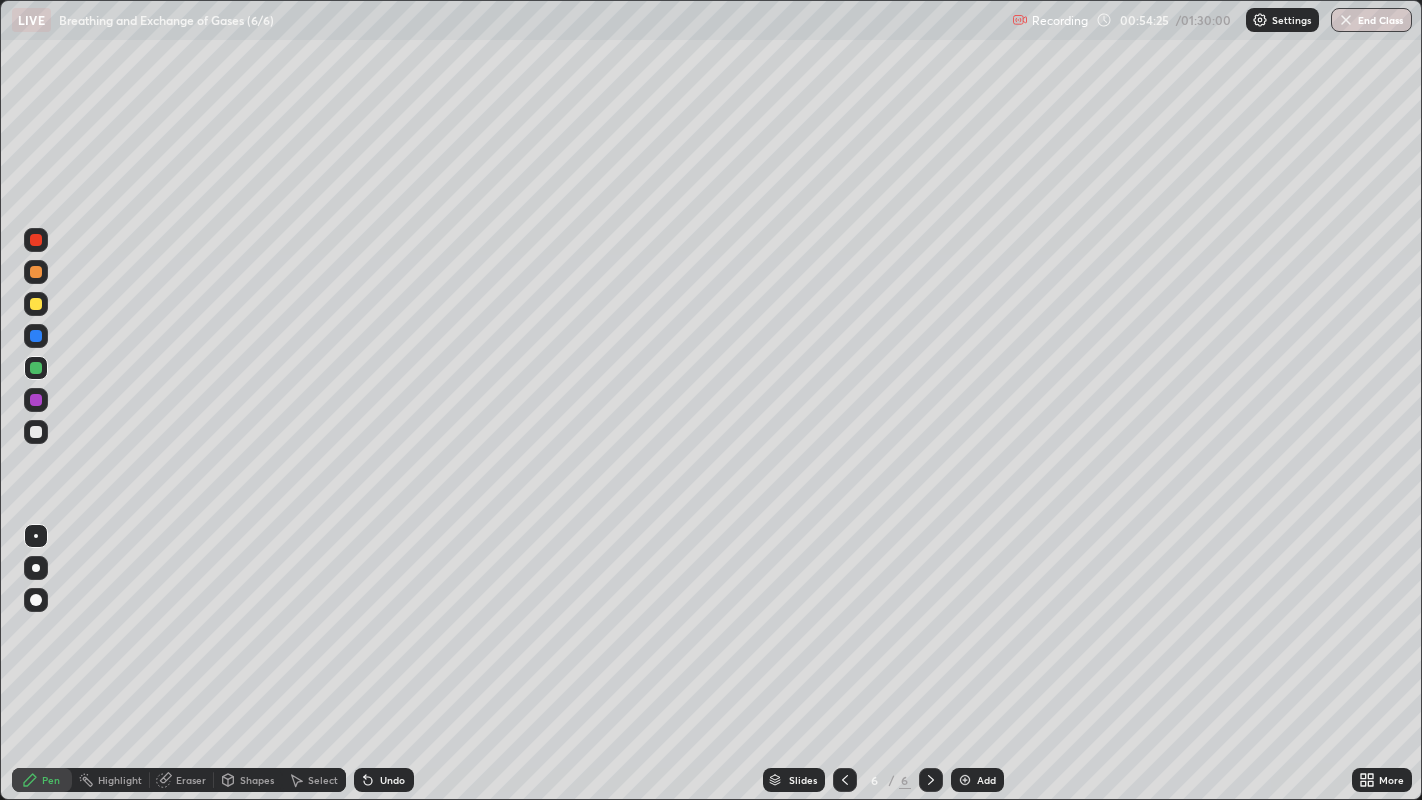 click at bounding box center [36, 240] 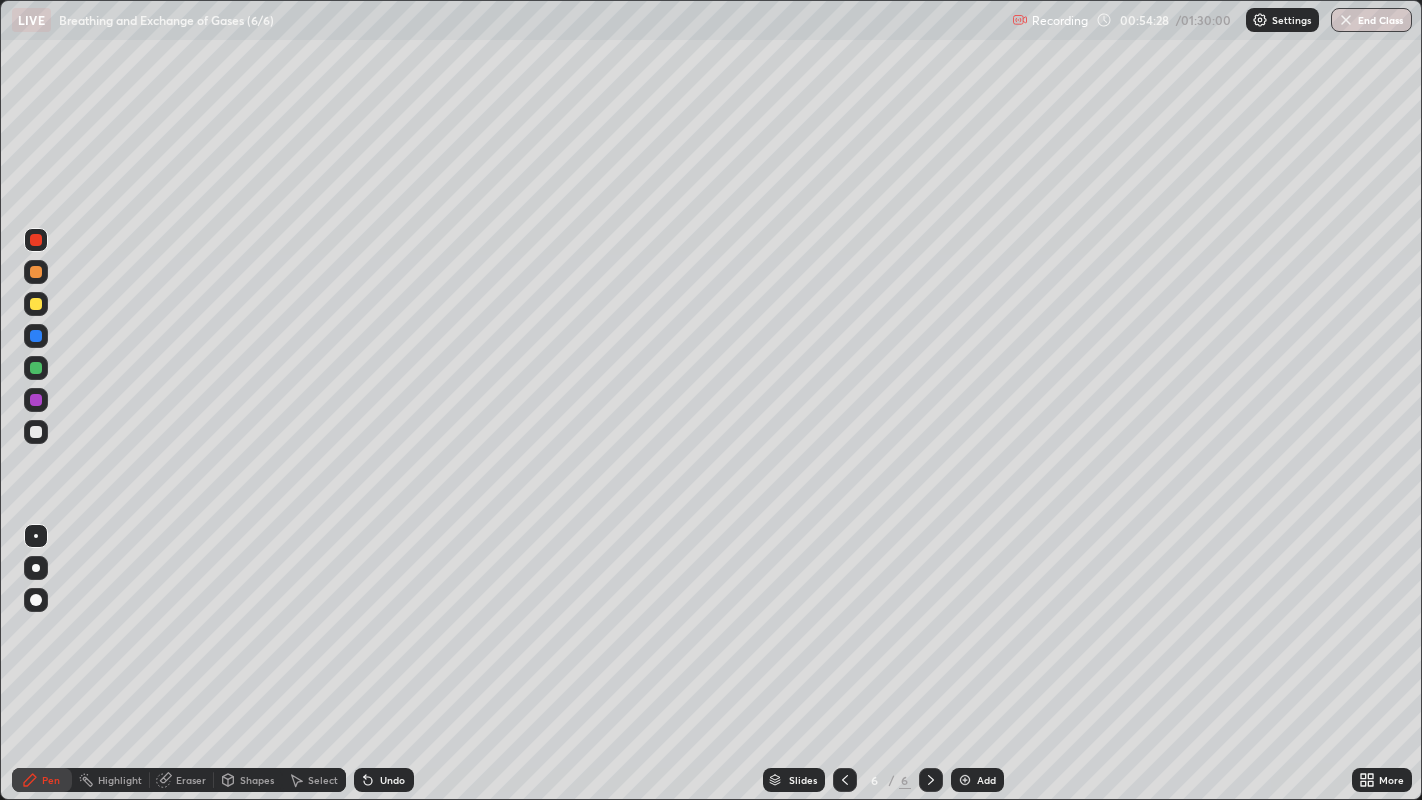 click on "Eraser" at bounding box center [191, 780] 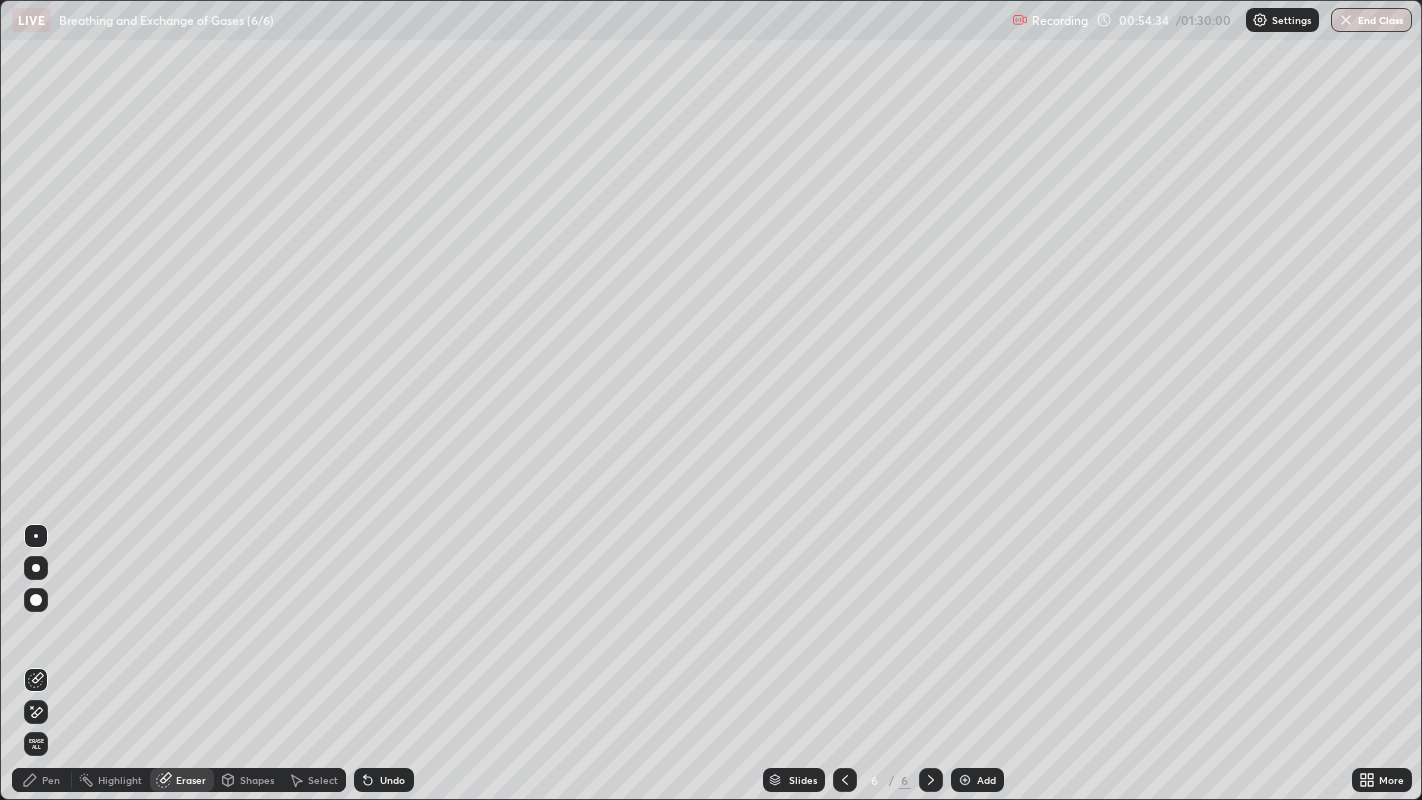 click on "Pen" at bounding box center (51, 780) 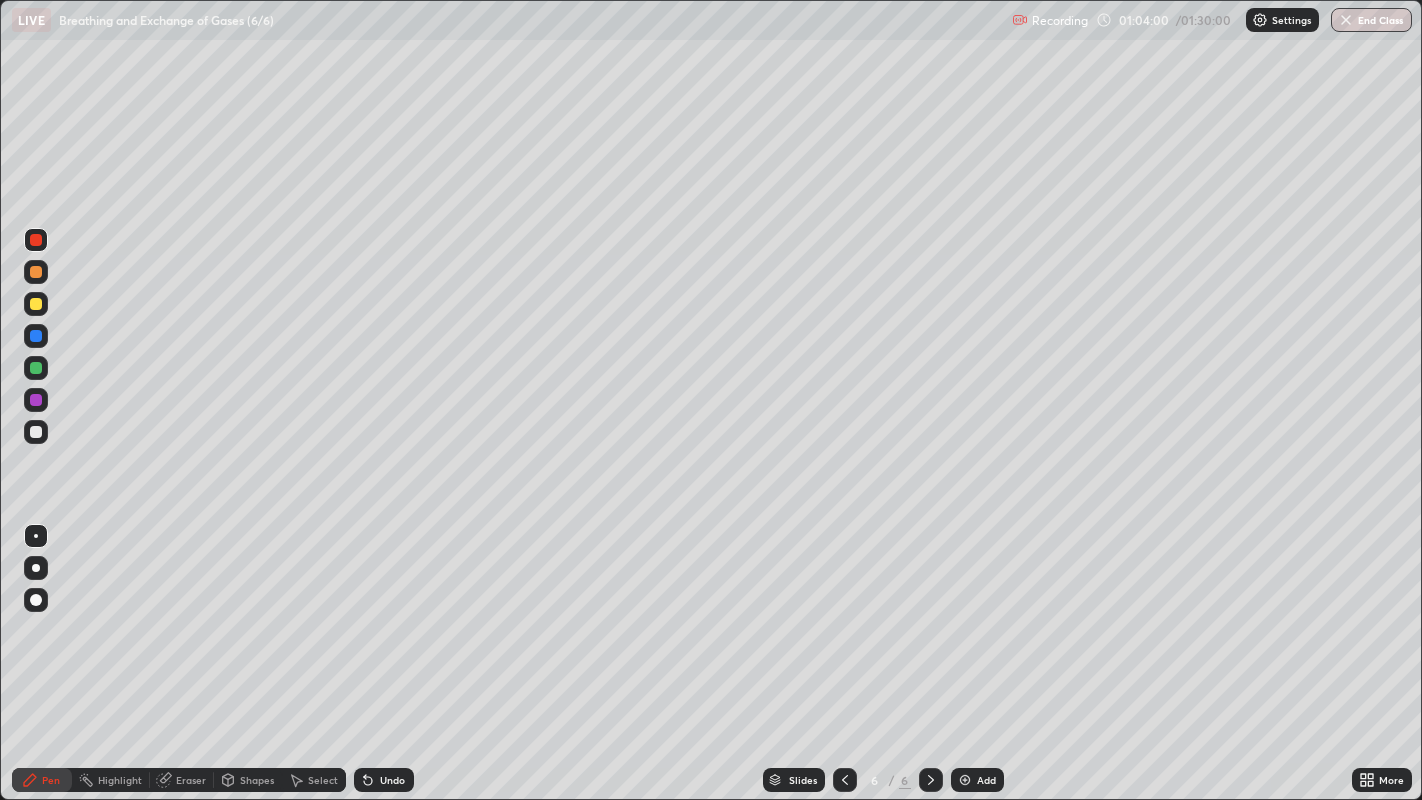 click on "Add" at bounding box center (977, 780) 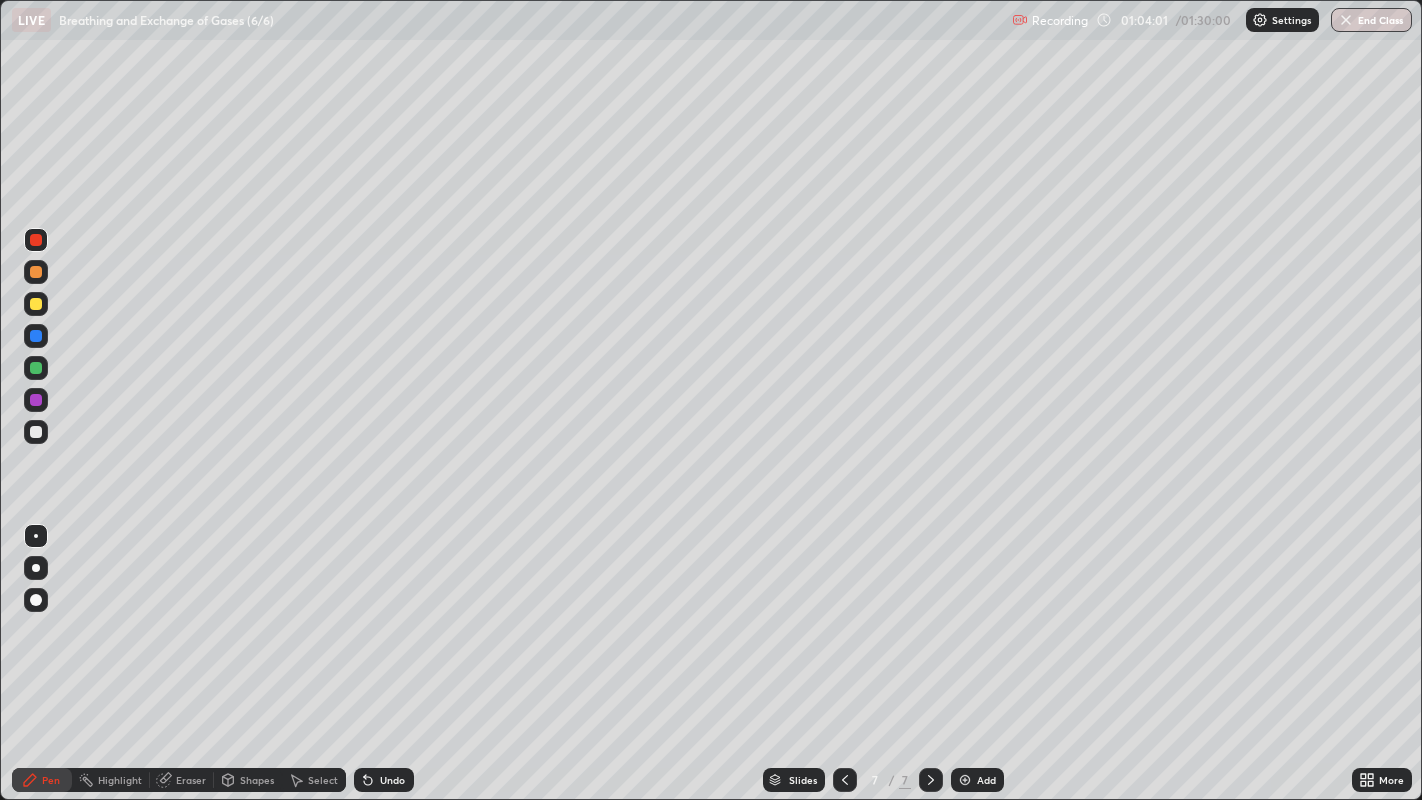 click at bounding box center (36, 368) 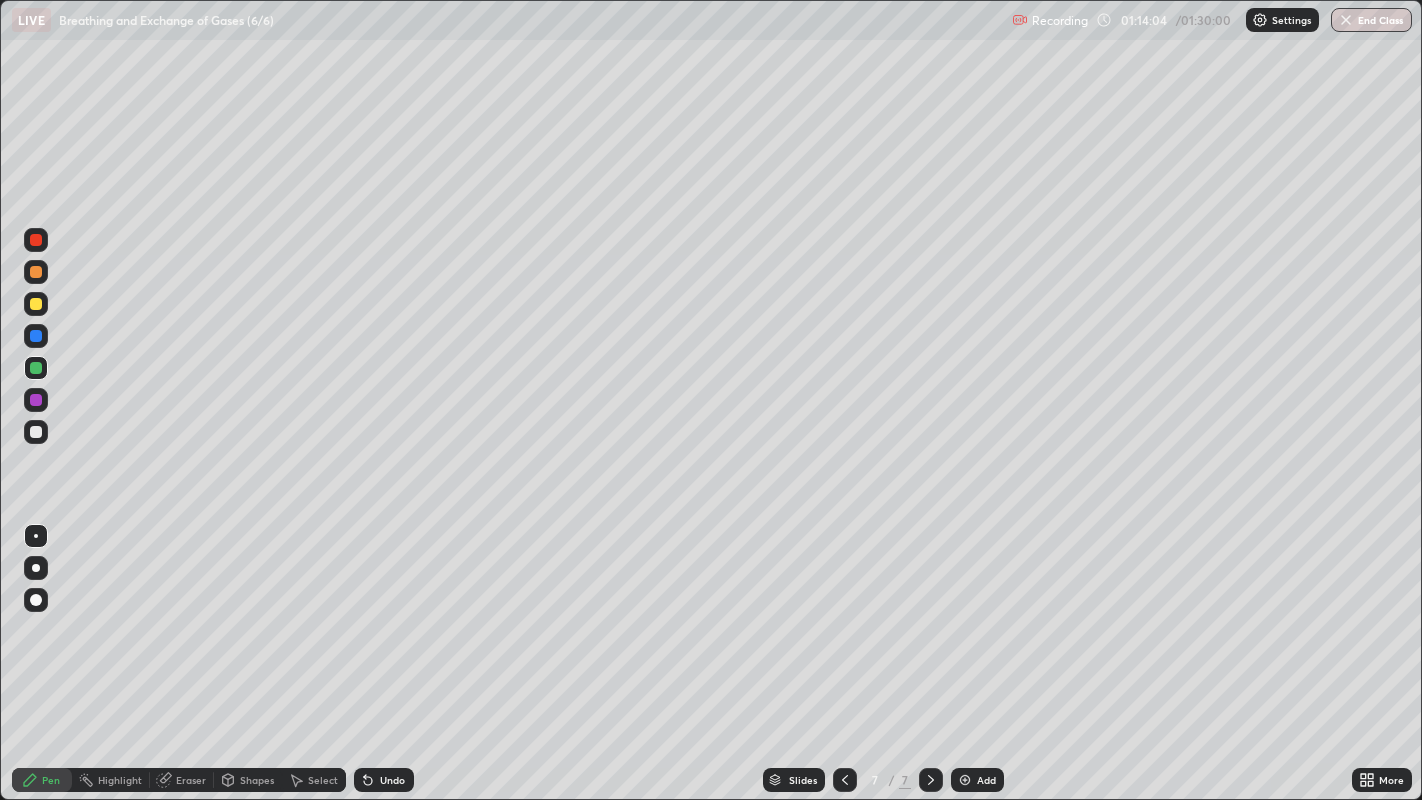 click at bounding box center [36, 432] 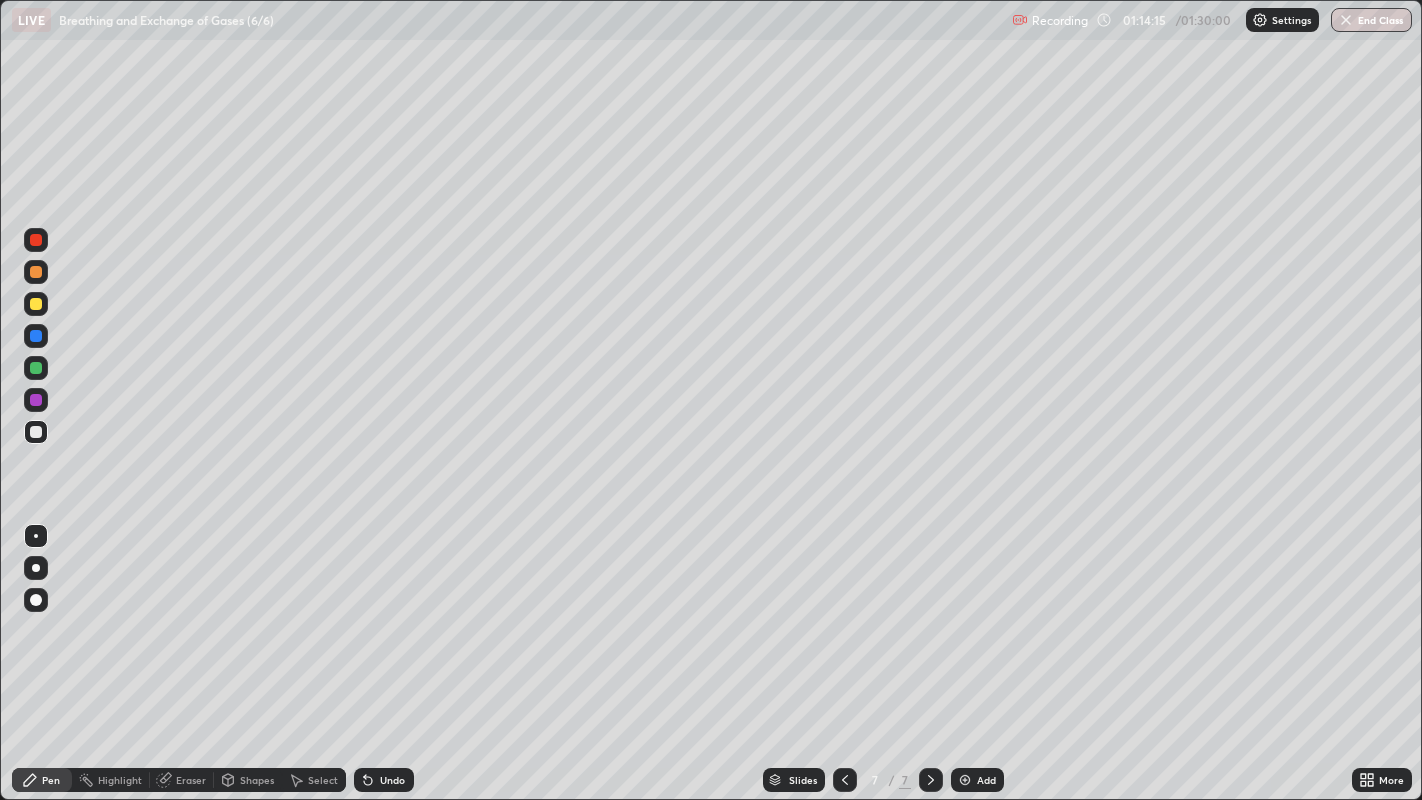 click on "Eraser" at bounding box center (191, 780) 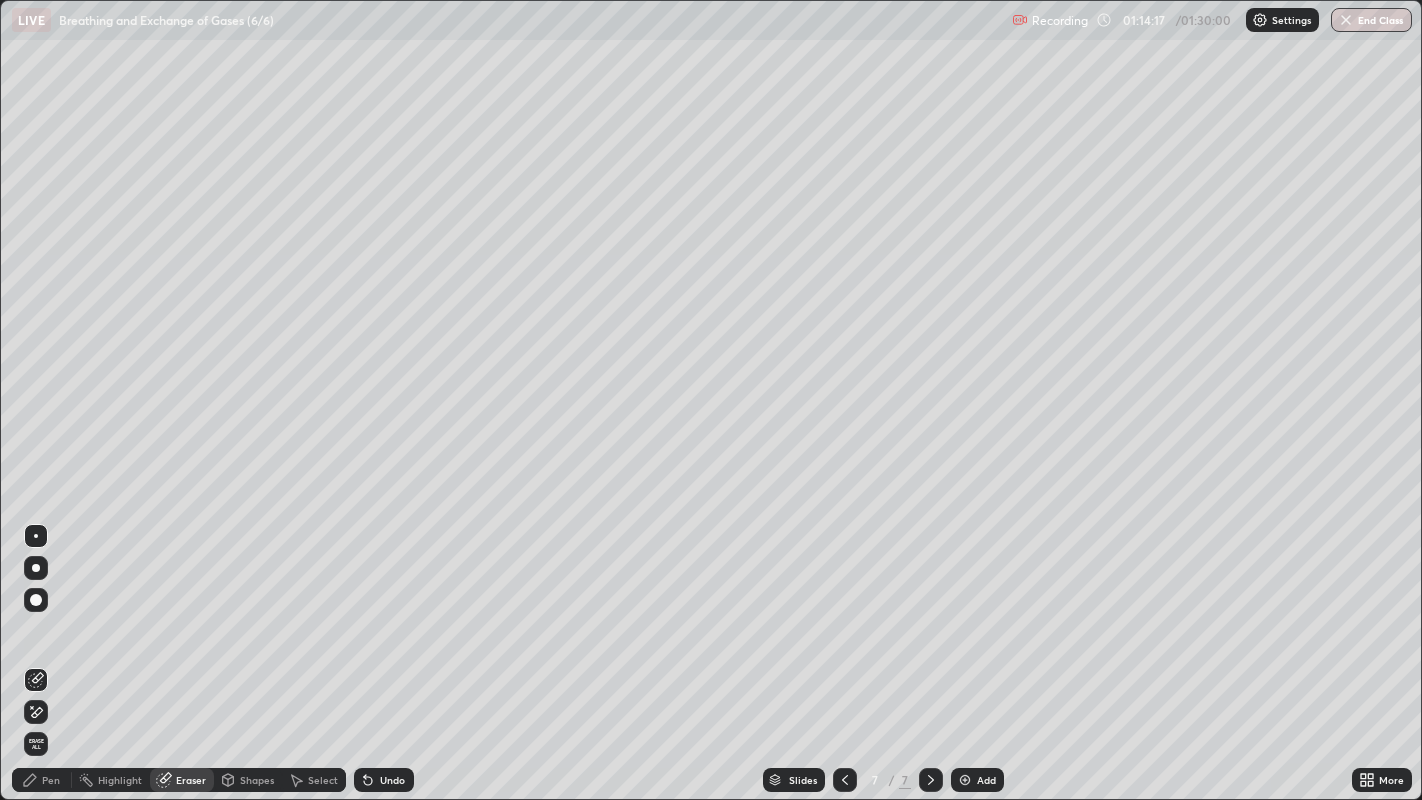 click on "Pen" at bounding box center [51, 780] 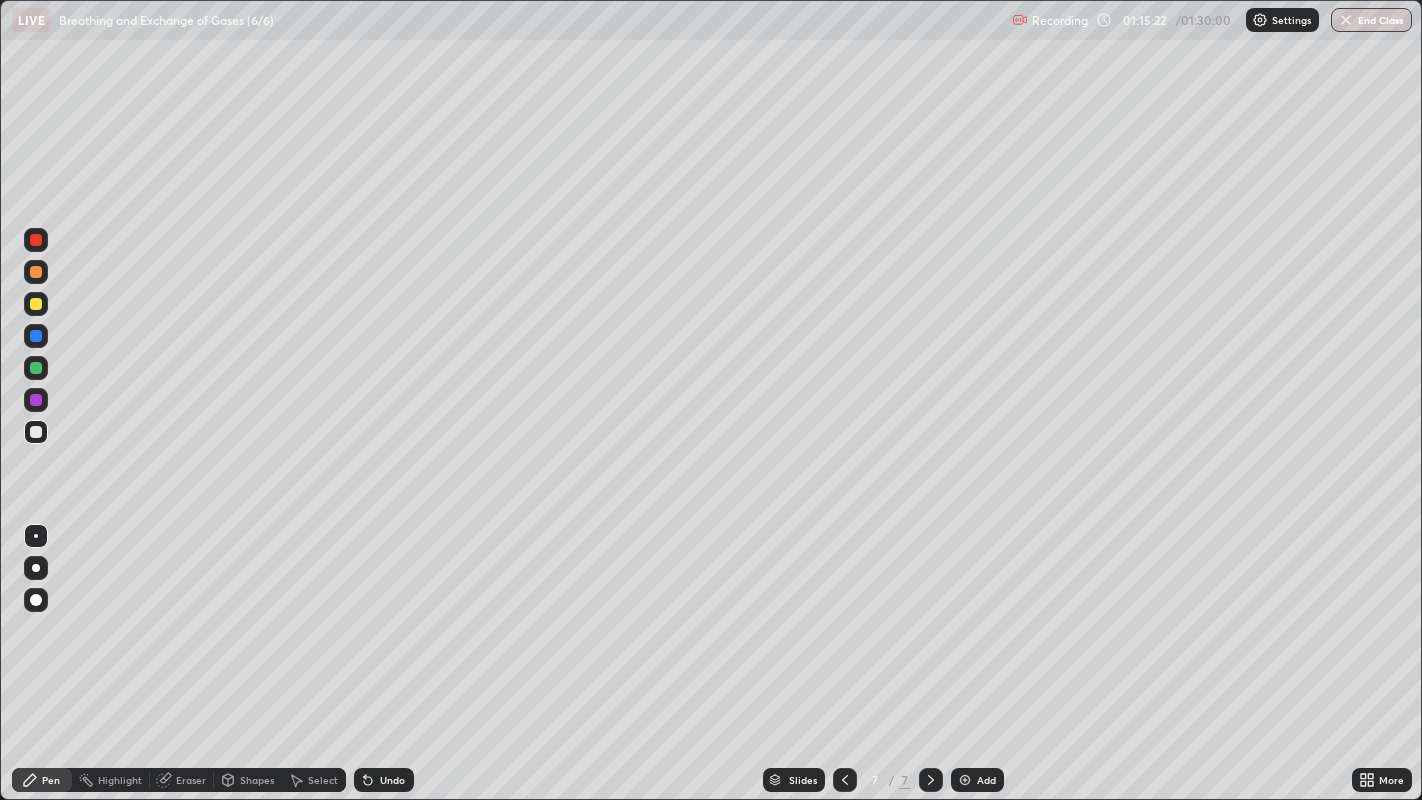 click at bounding box center [36, 368] 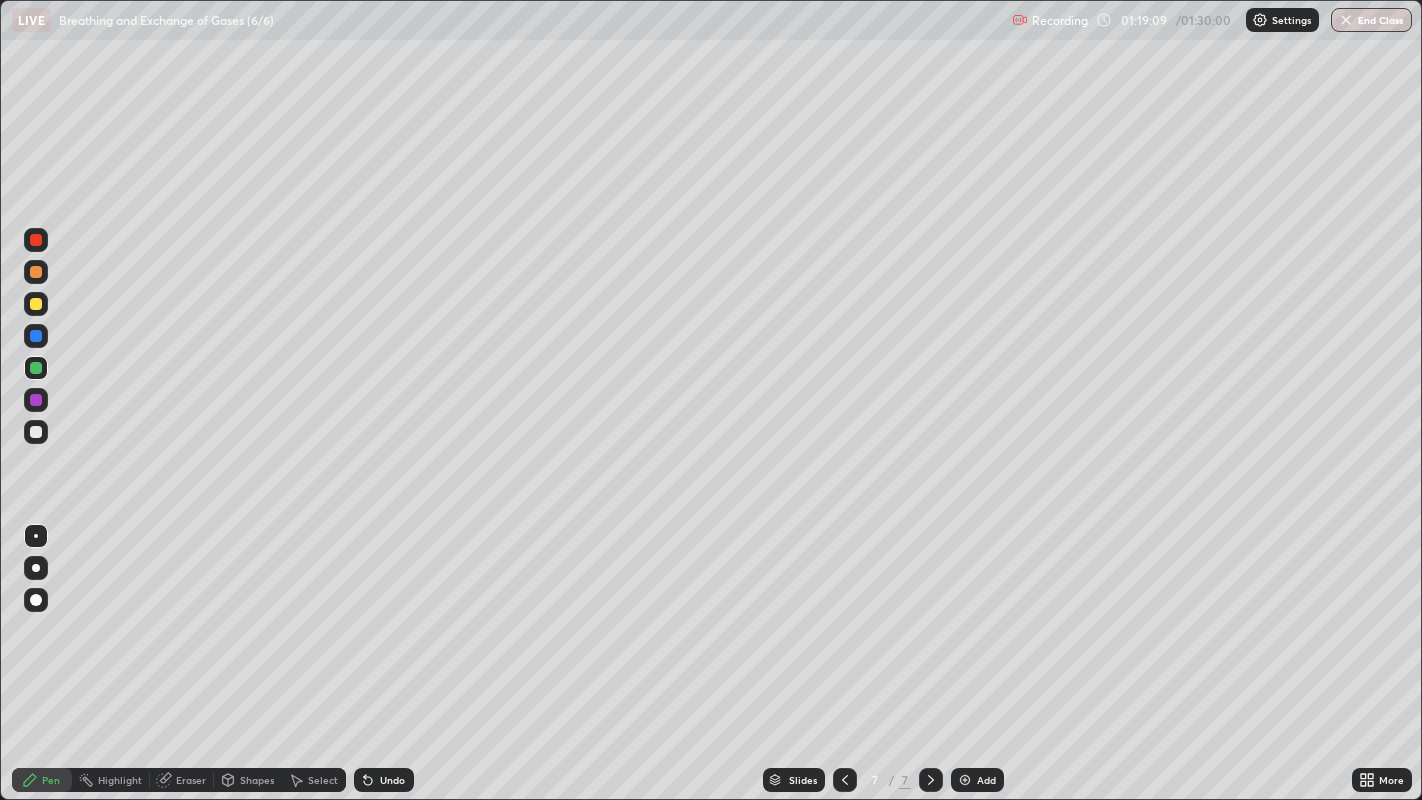 click at bounding box center [36, 432] 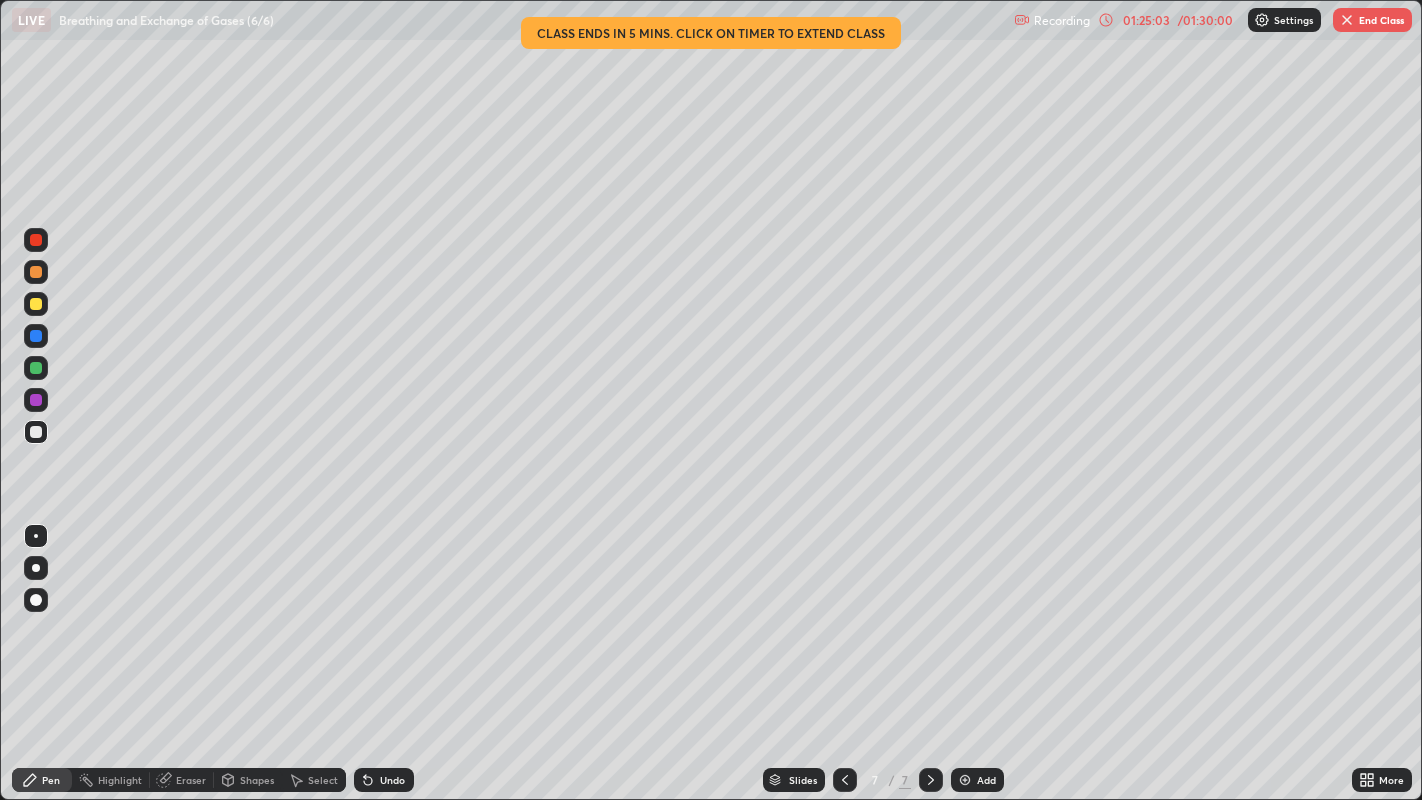 click on "Add" at bounding box center [986, 780] 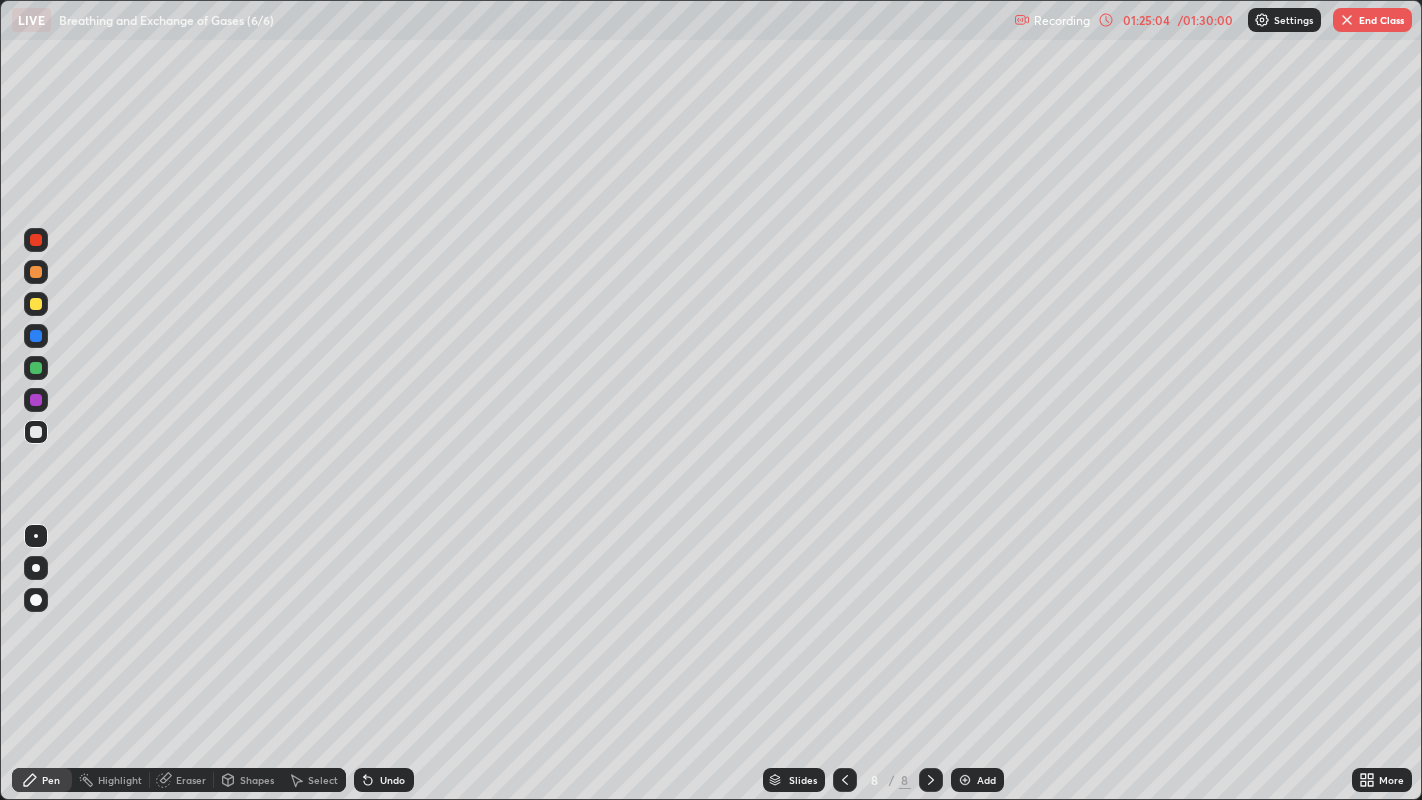click at bounding box center (36, 368) 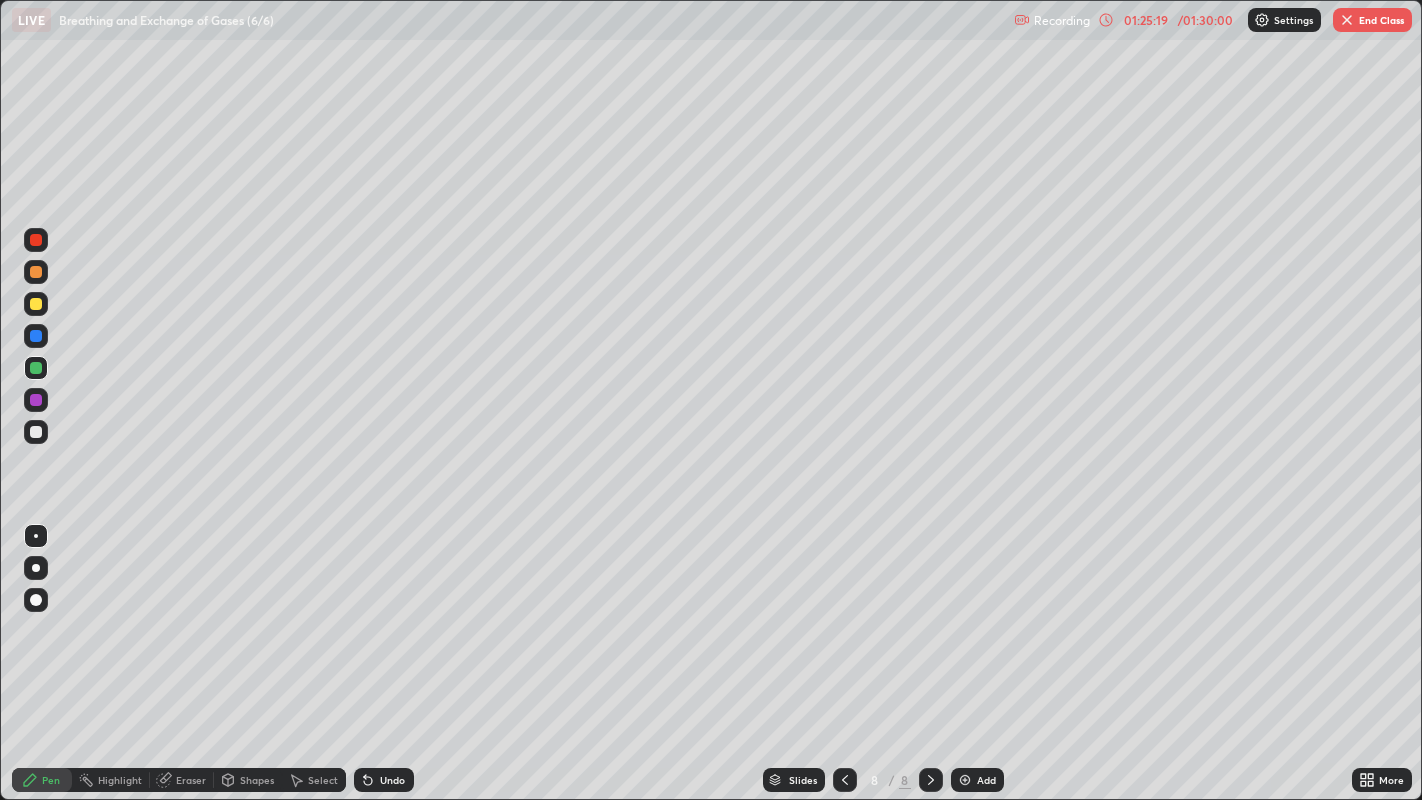 click at bounding box center (36, 432) 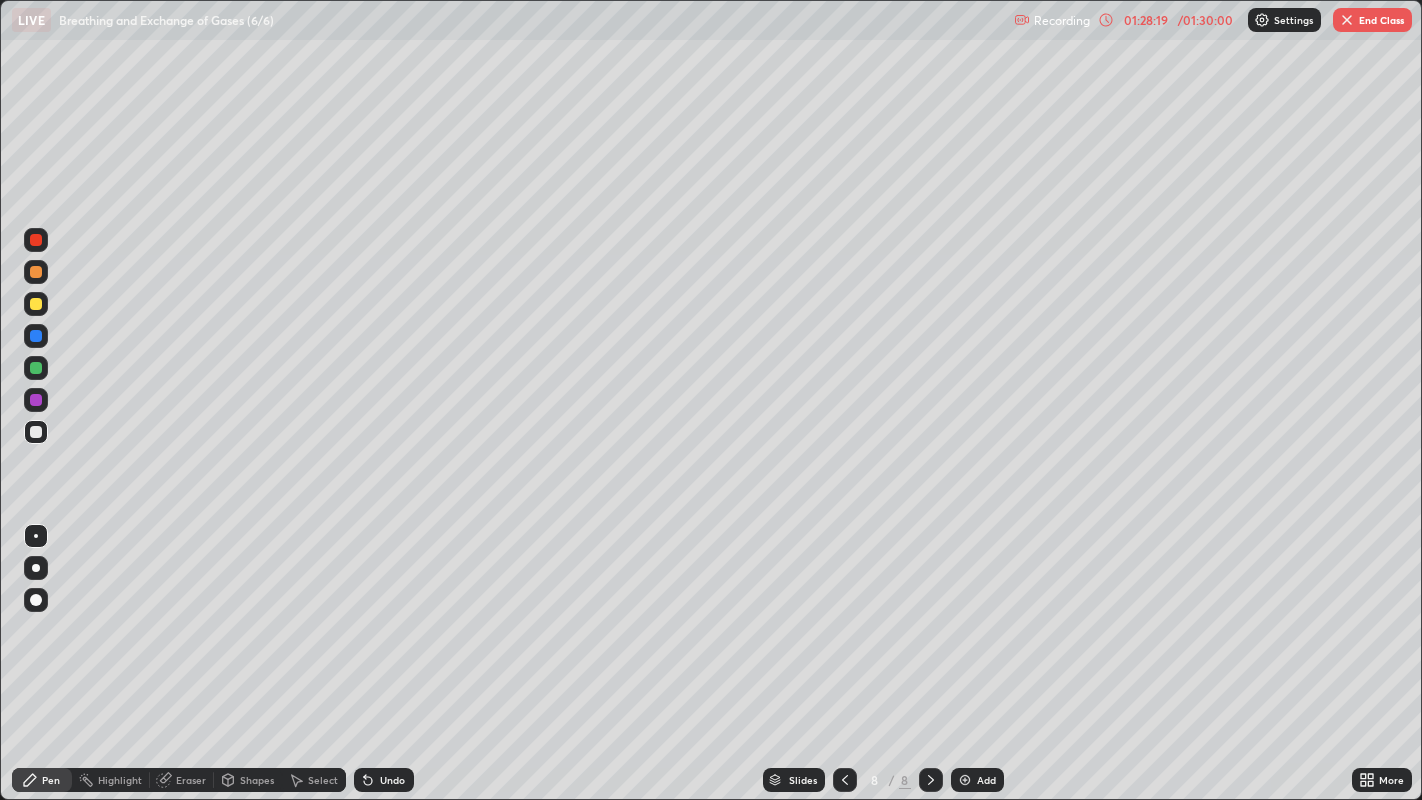 click at bounding box center (36, 368) 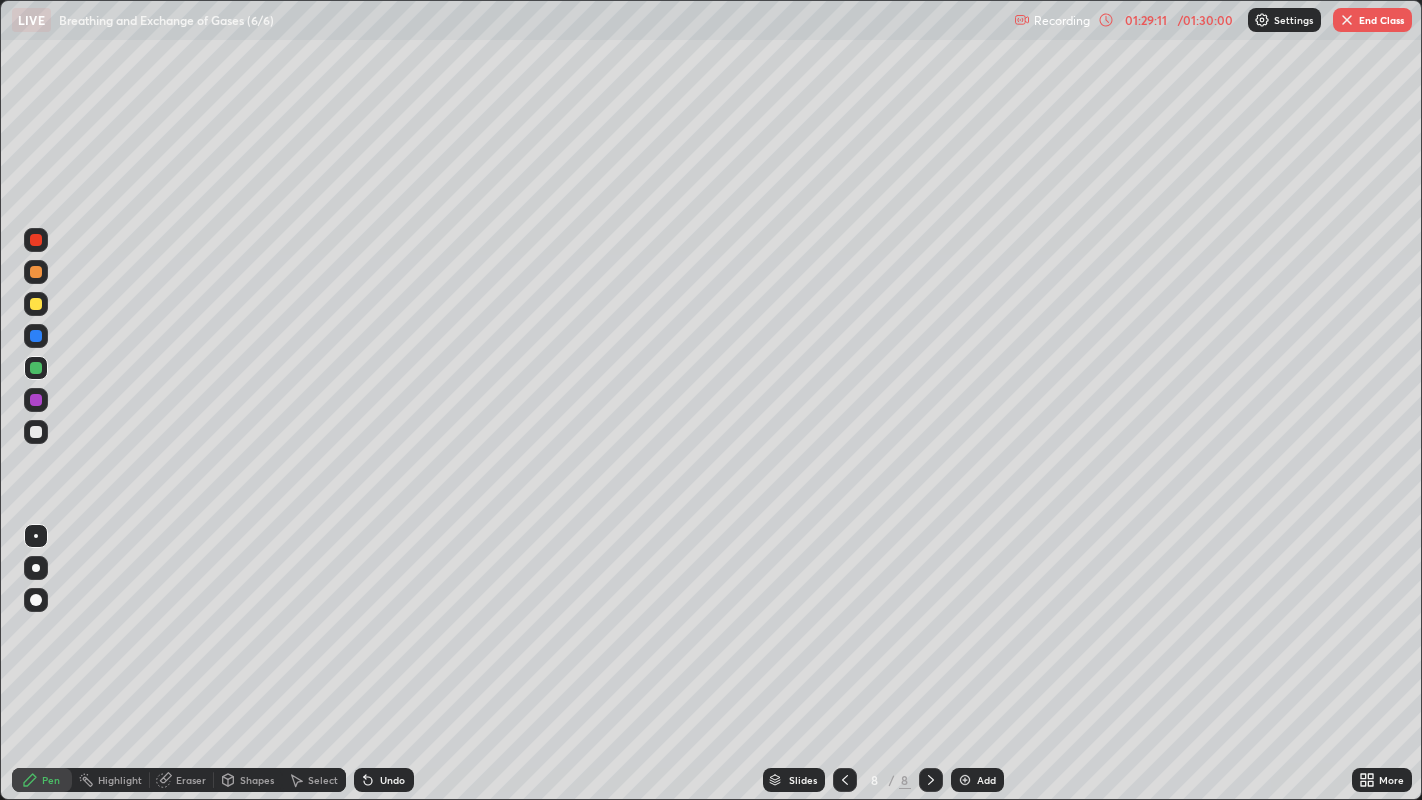 click on "End Class" at bounding box center (1372, 20) 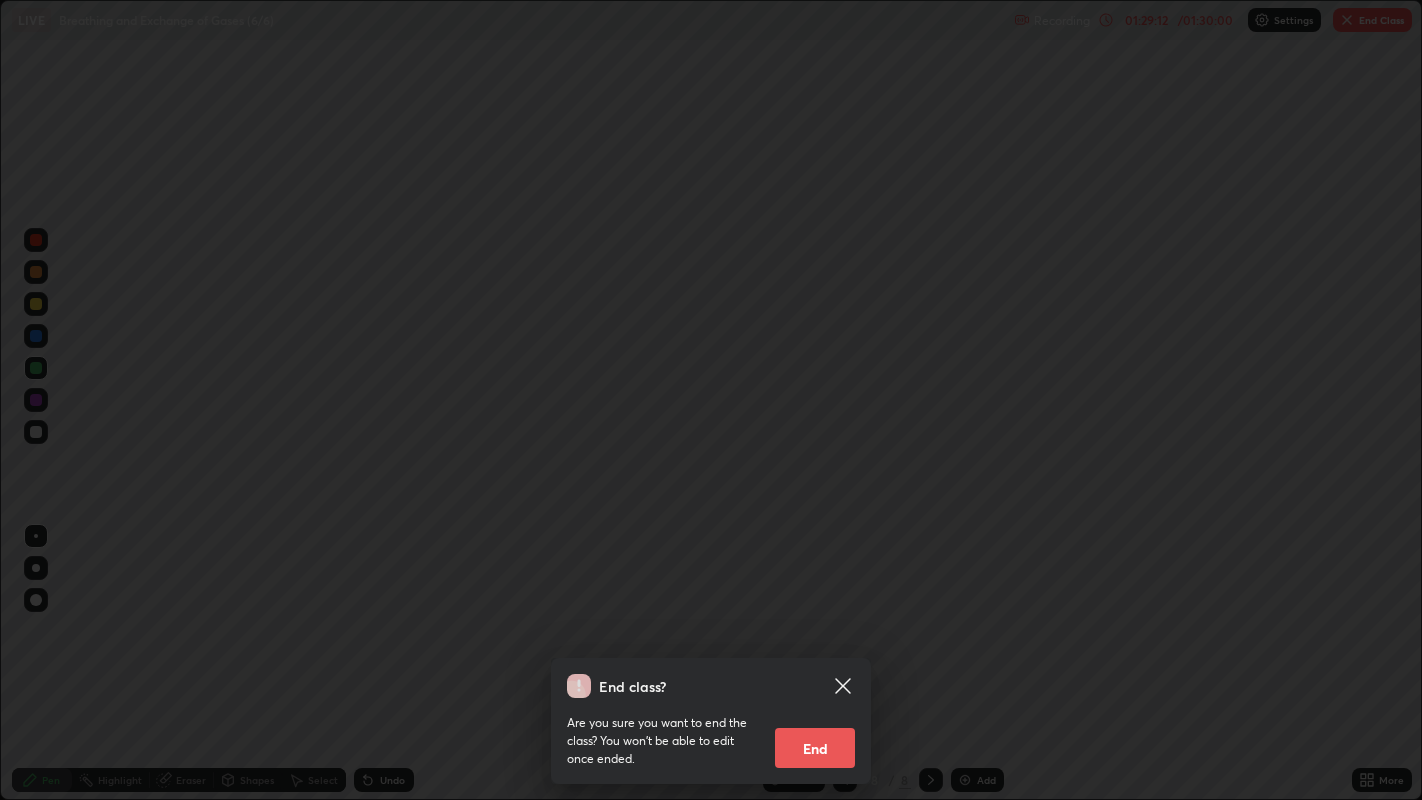 click on "End" at bounding box center (815, 748) 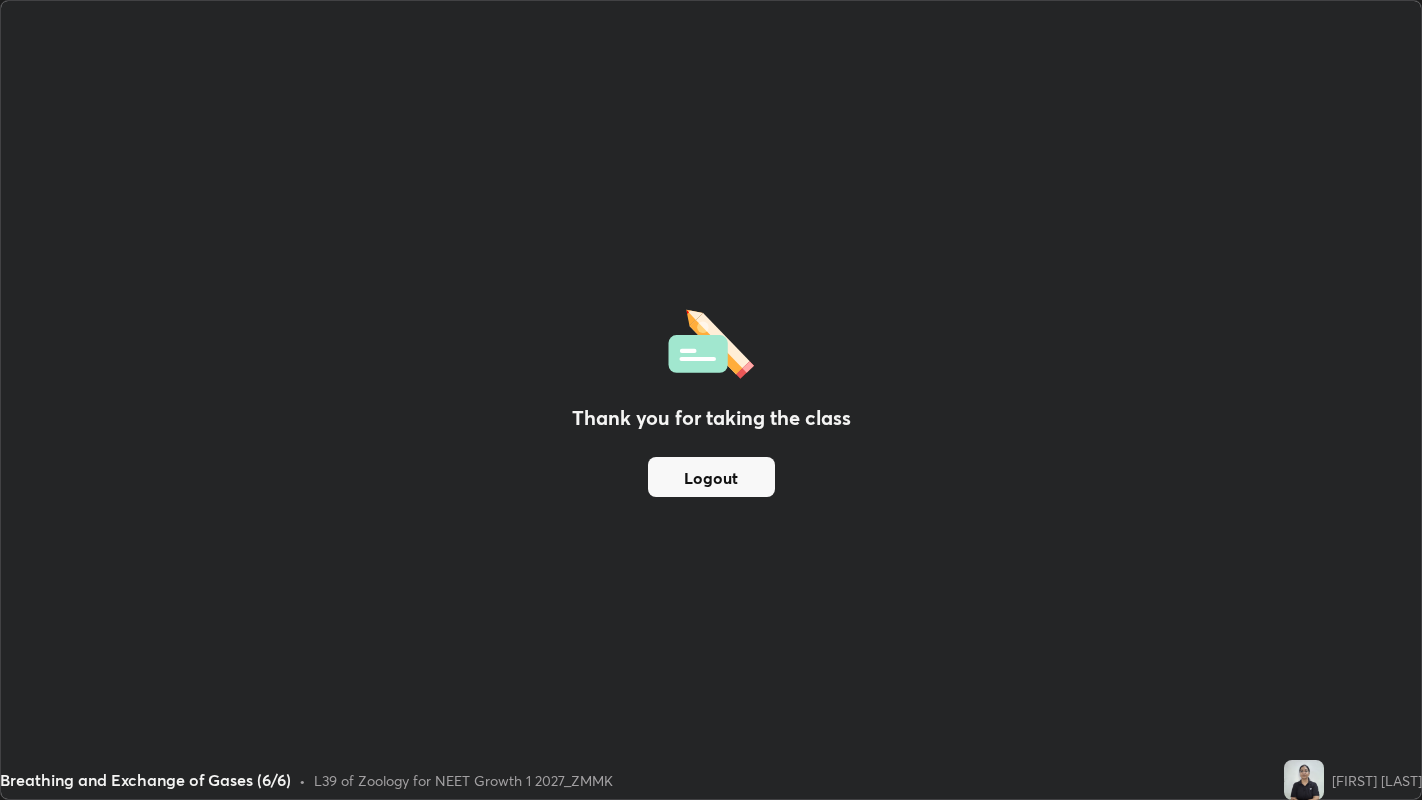 click on "Logout" at bounding box center (711, 477) 